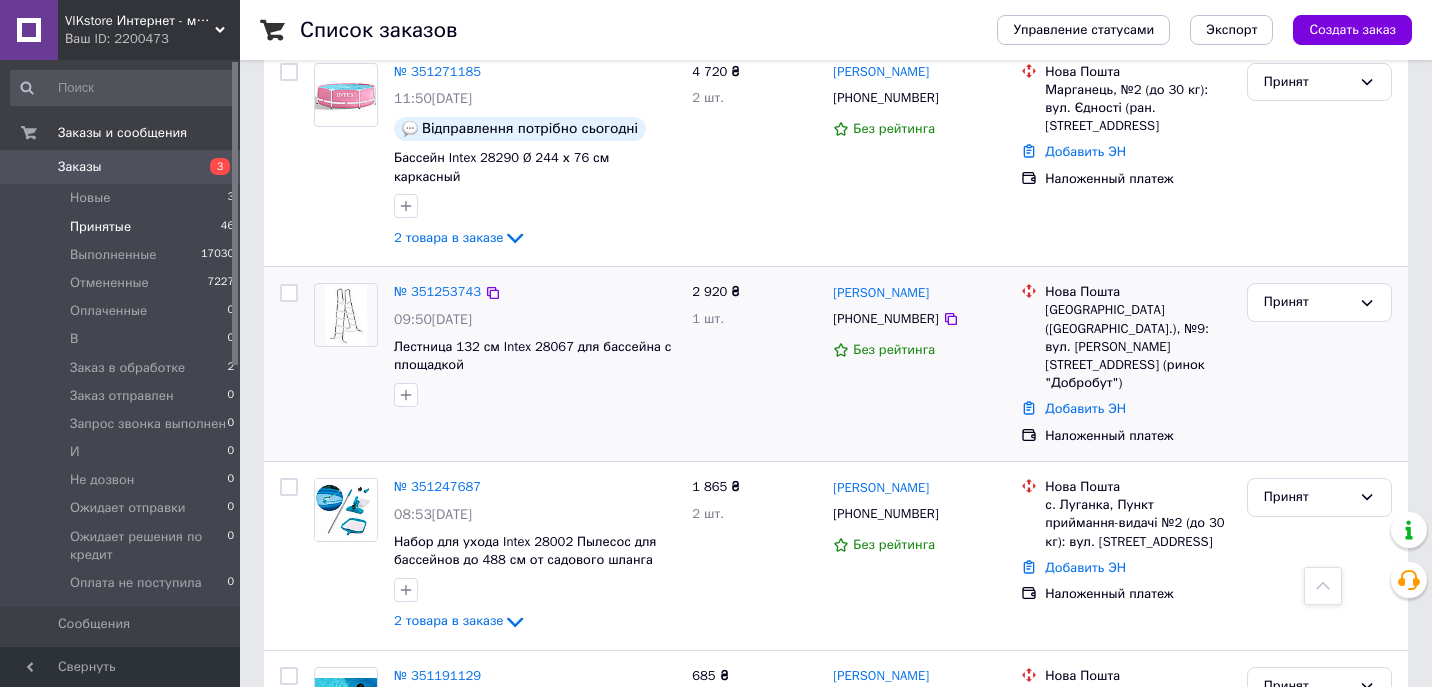 scroll, scrollTop: 7253, scrollLeft: 0, axis: vertical 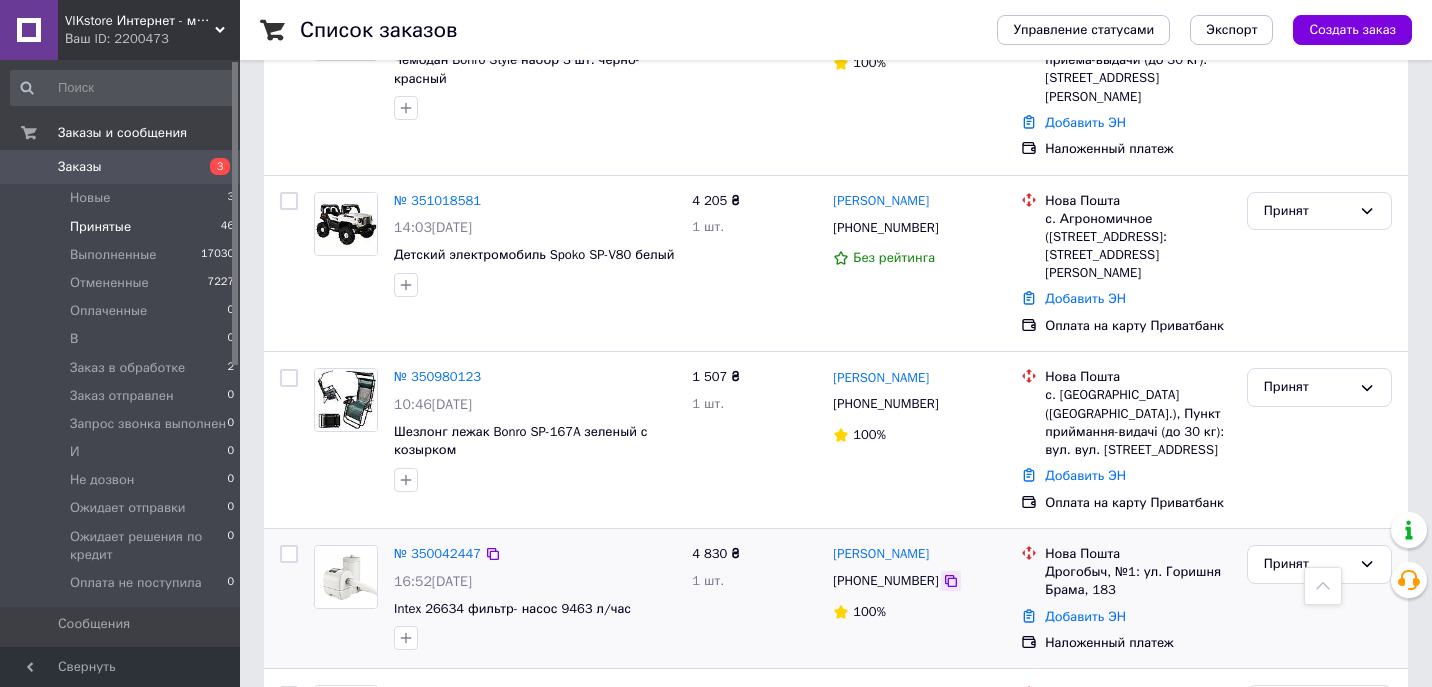 click 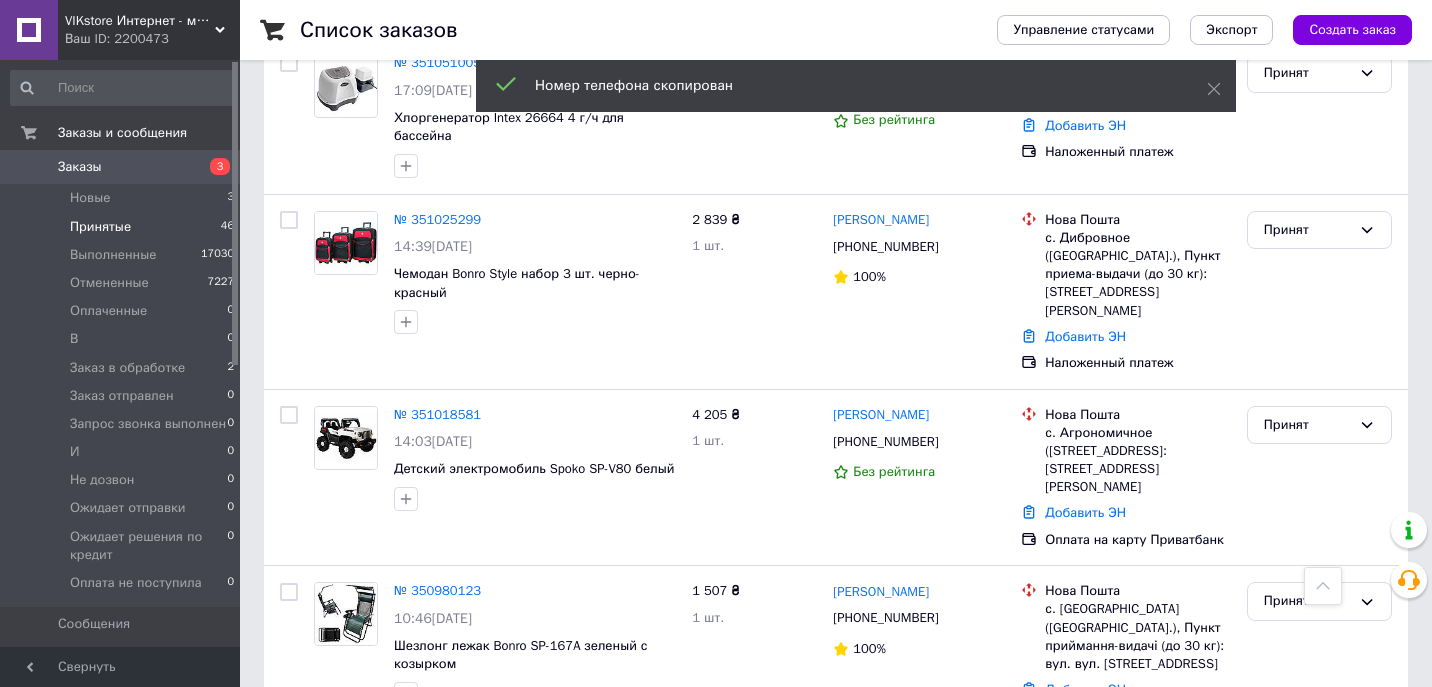 scroll, scrollTop: 7032, scrollLeft: 0, axis: vertical 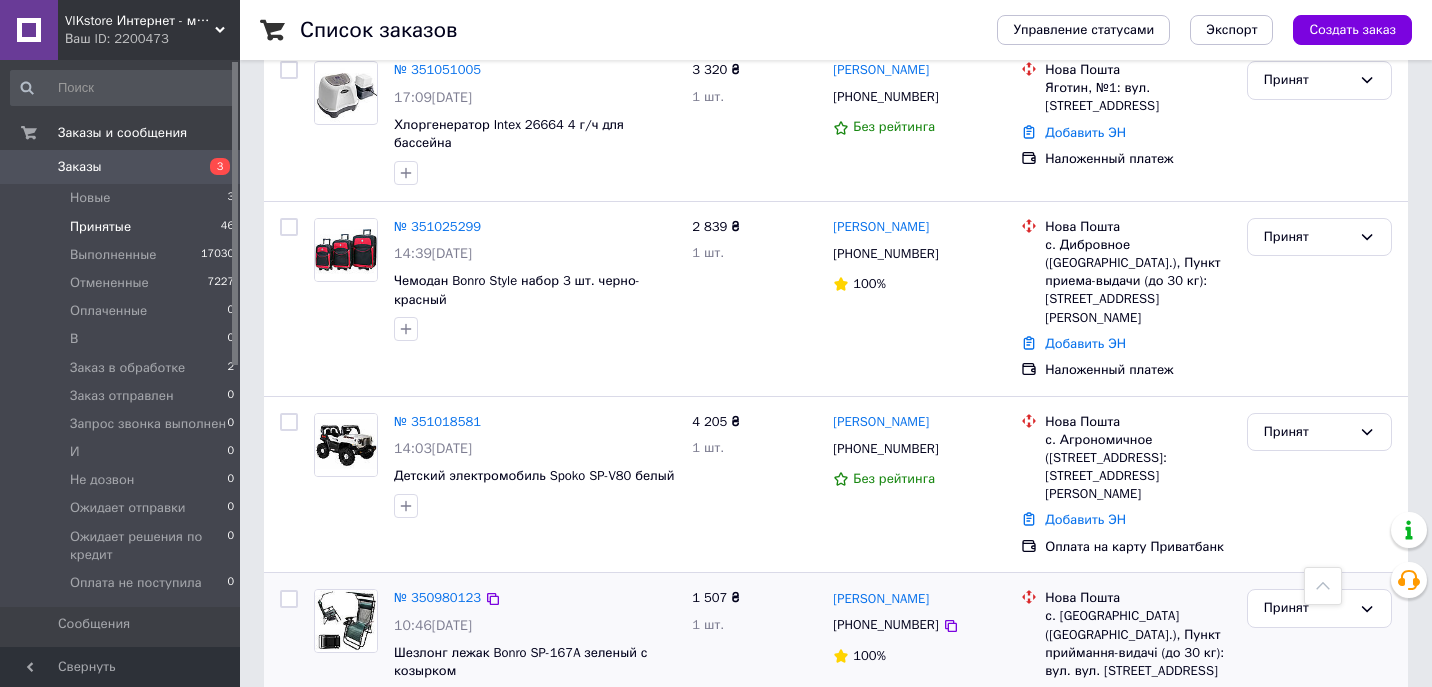 drag, startPoint x: 908, startPoint y: 375, endPoint x: 958, endPoint y: 376, distance: 50.01 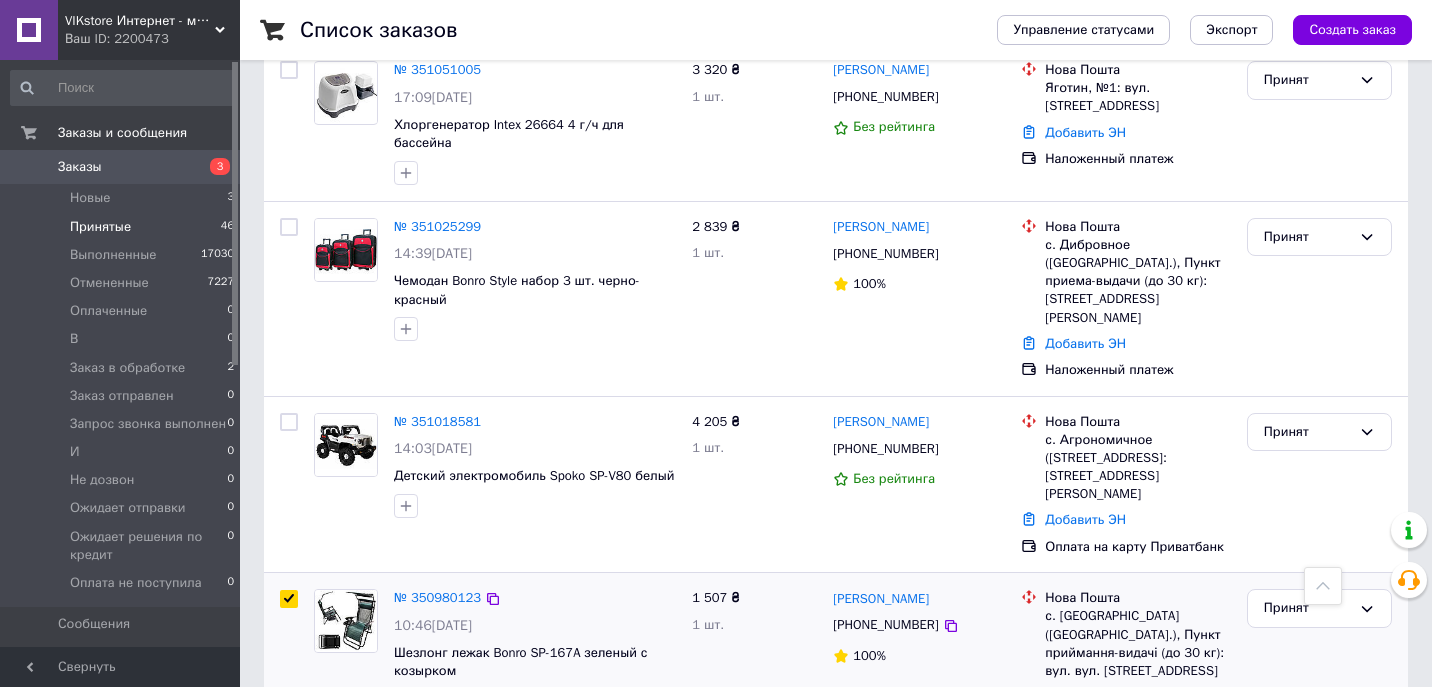 checkbox on "true" 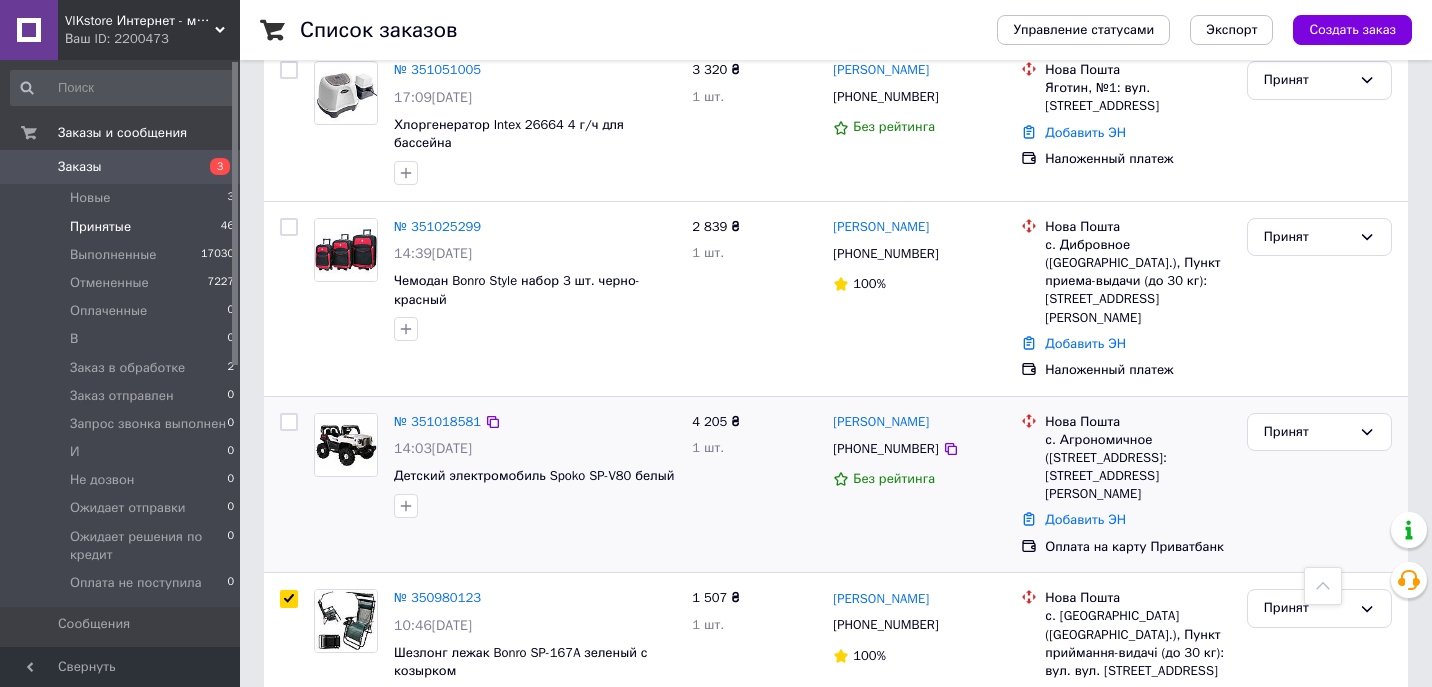 drag, startPoint x: 879, startPoint y: 217, endPoint x: 969, endPoint y: 219, distance: 90.02222 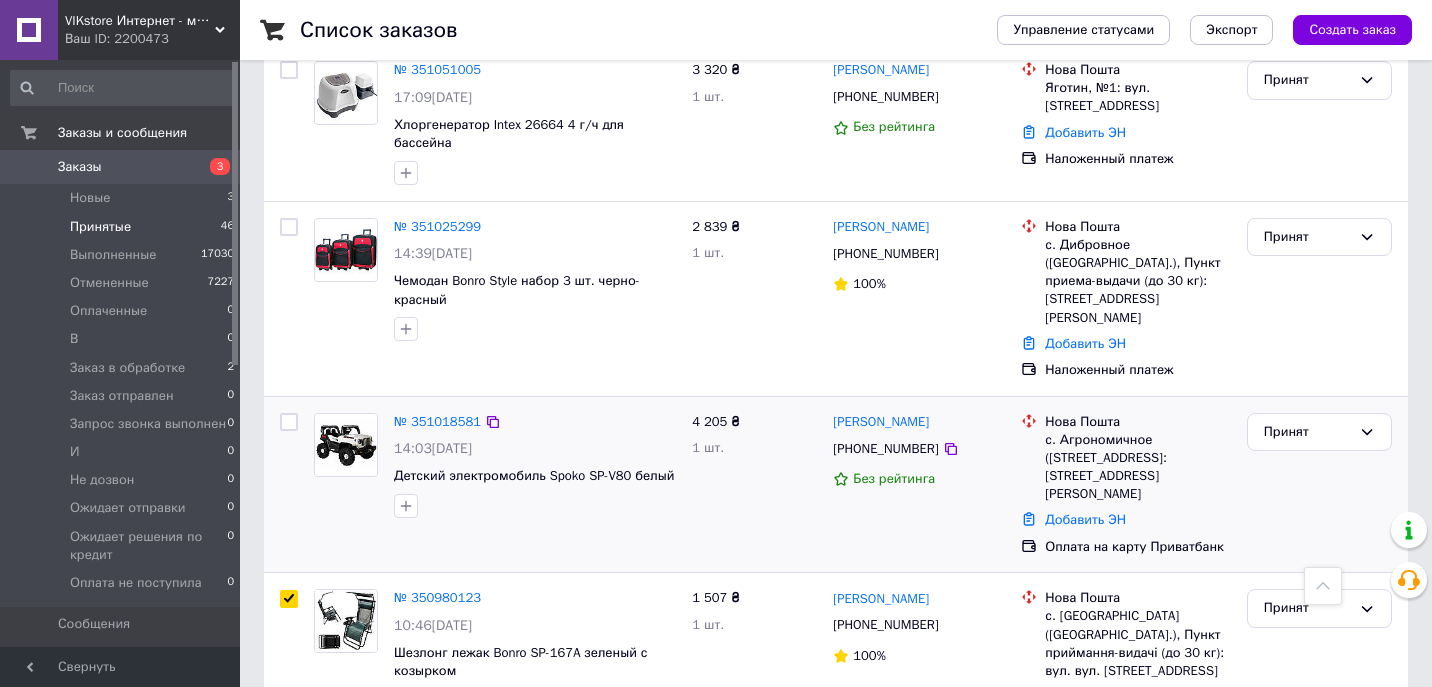 click at bounding box center (289, 422) 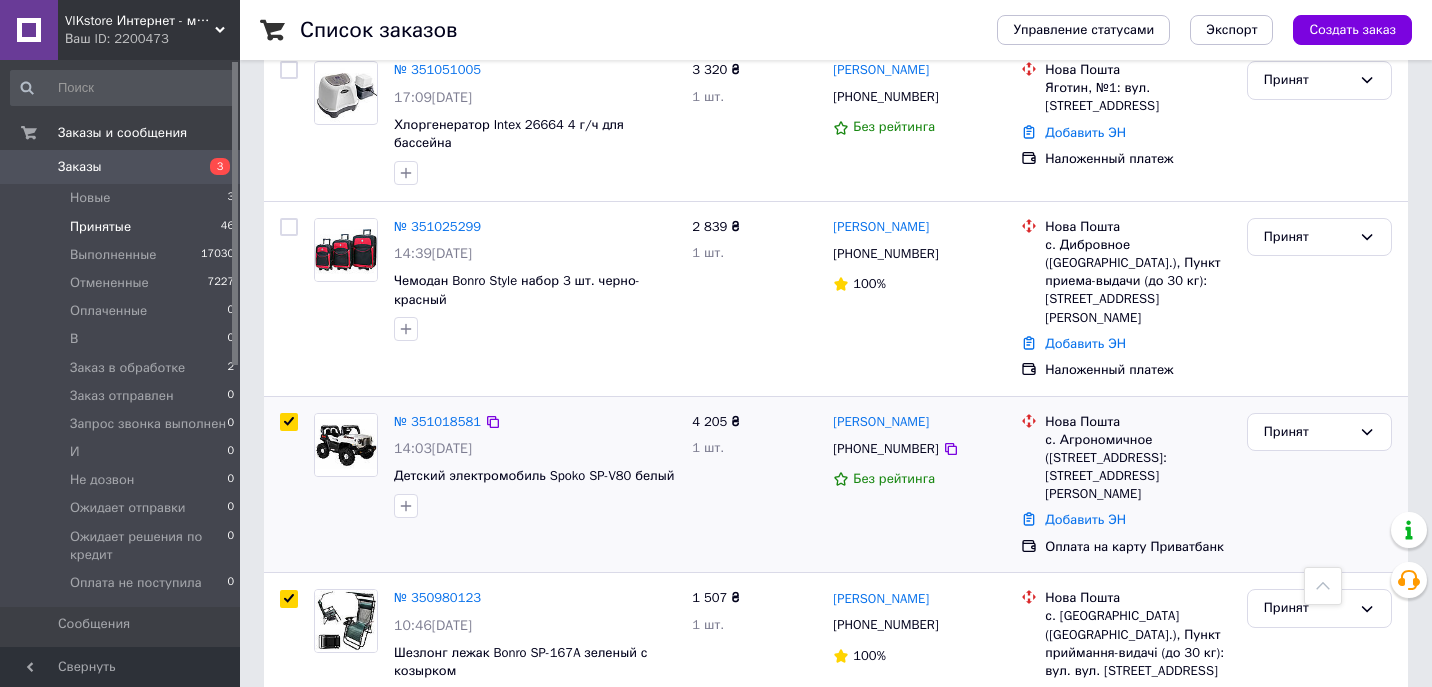 checkbox on "true" 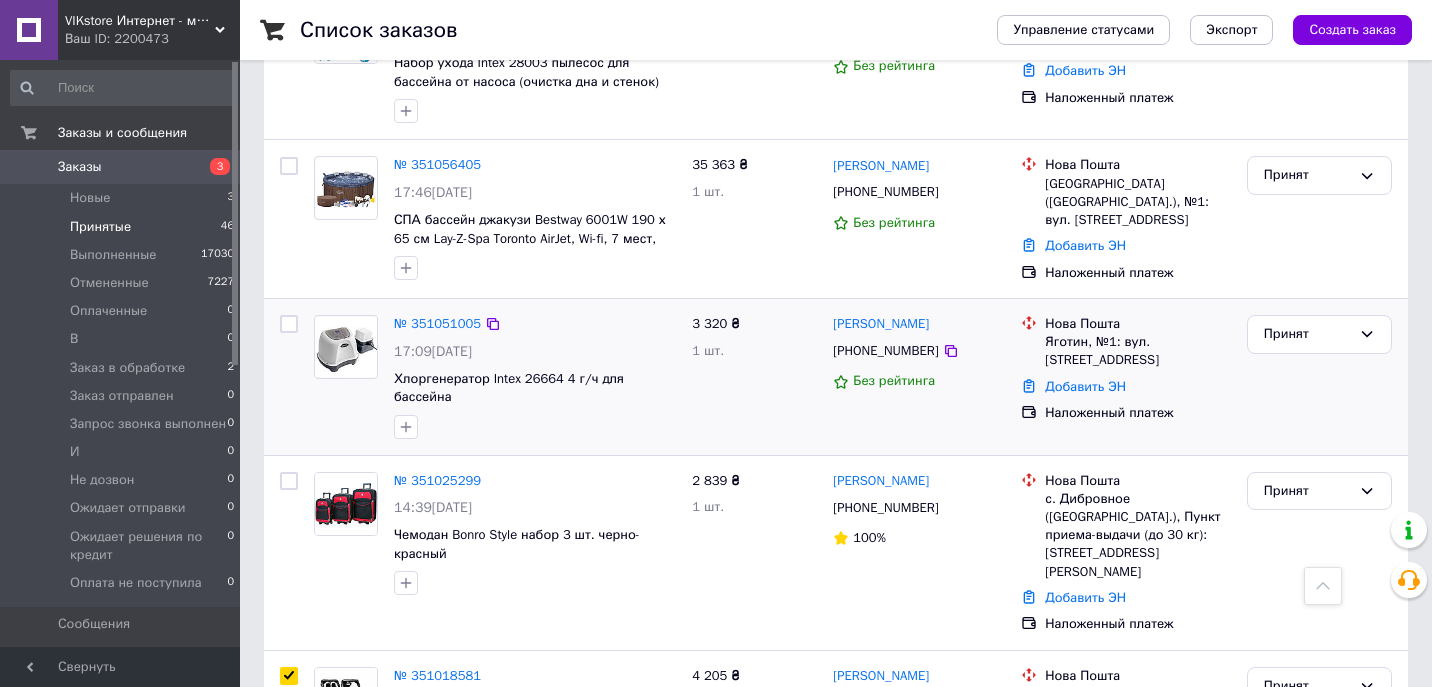 scroll, scrollTop: 6754, scrollLeft: 0, axis: vertical 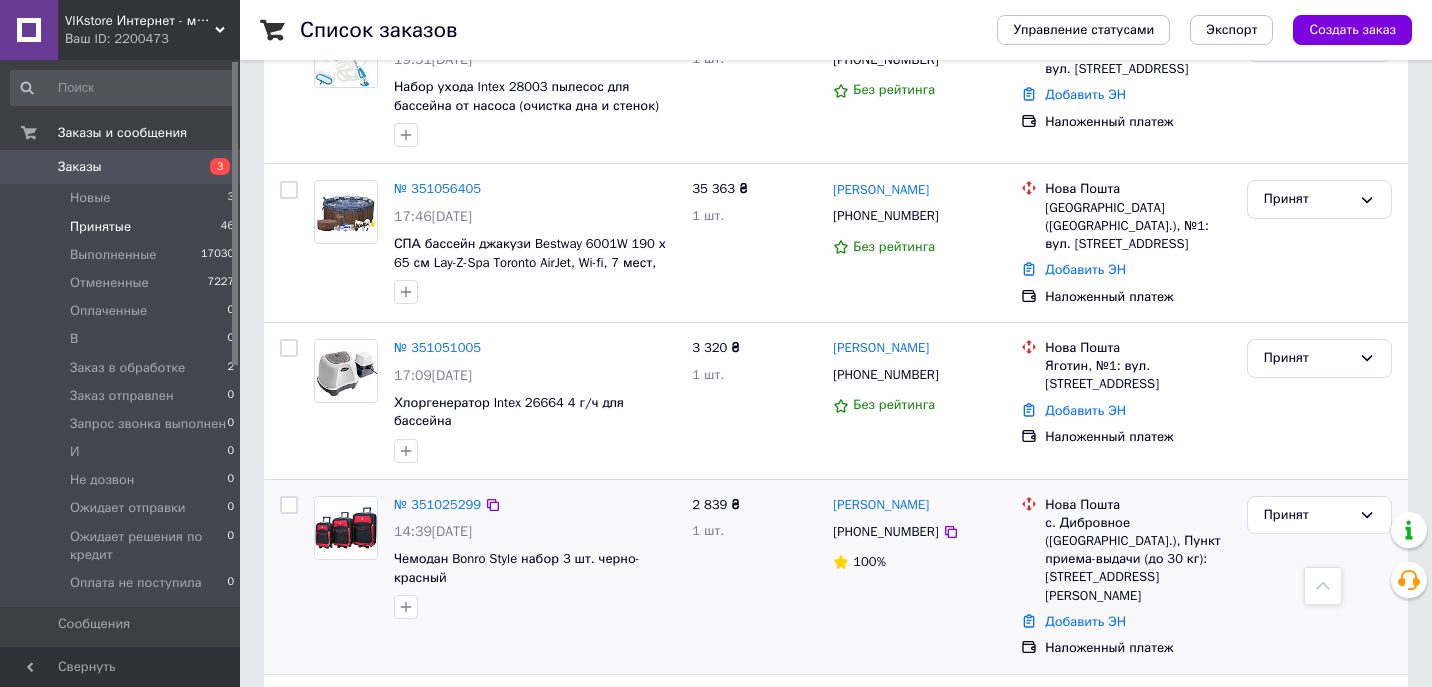 drag, startPoint x: 899, startPoint y: 336, endPoint x: 965, endPoint y: 338, distance: 66.0303 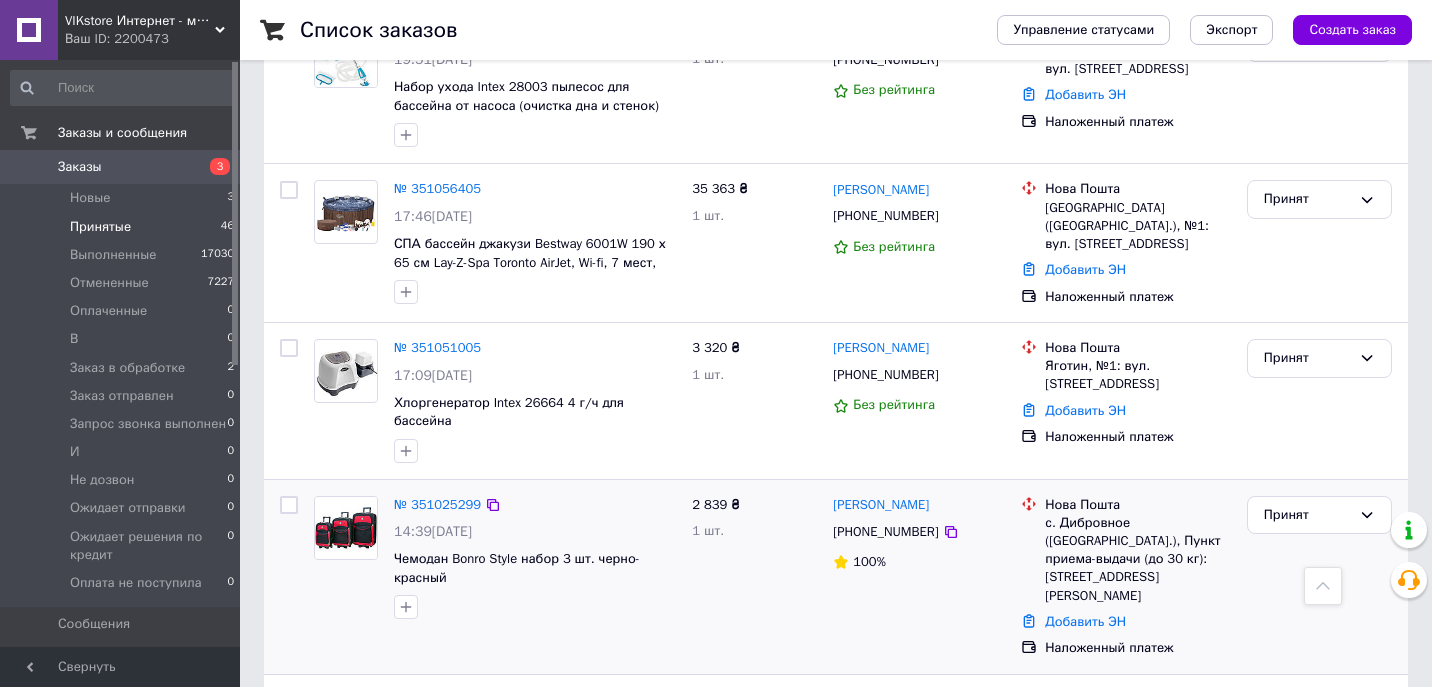 click at bounding box center (289, 505) 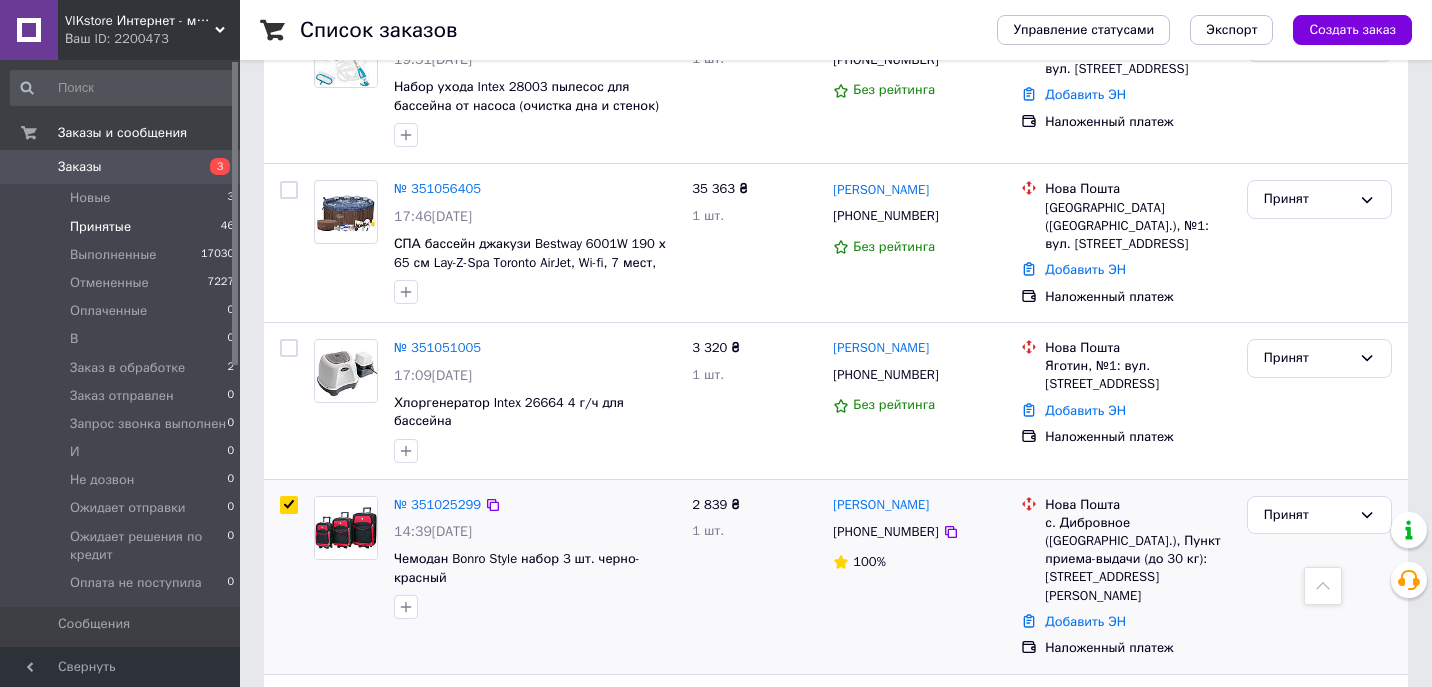 checkbox on "true" 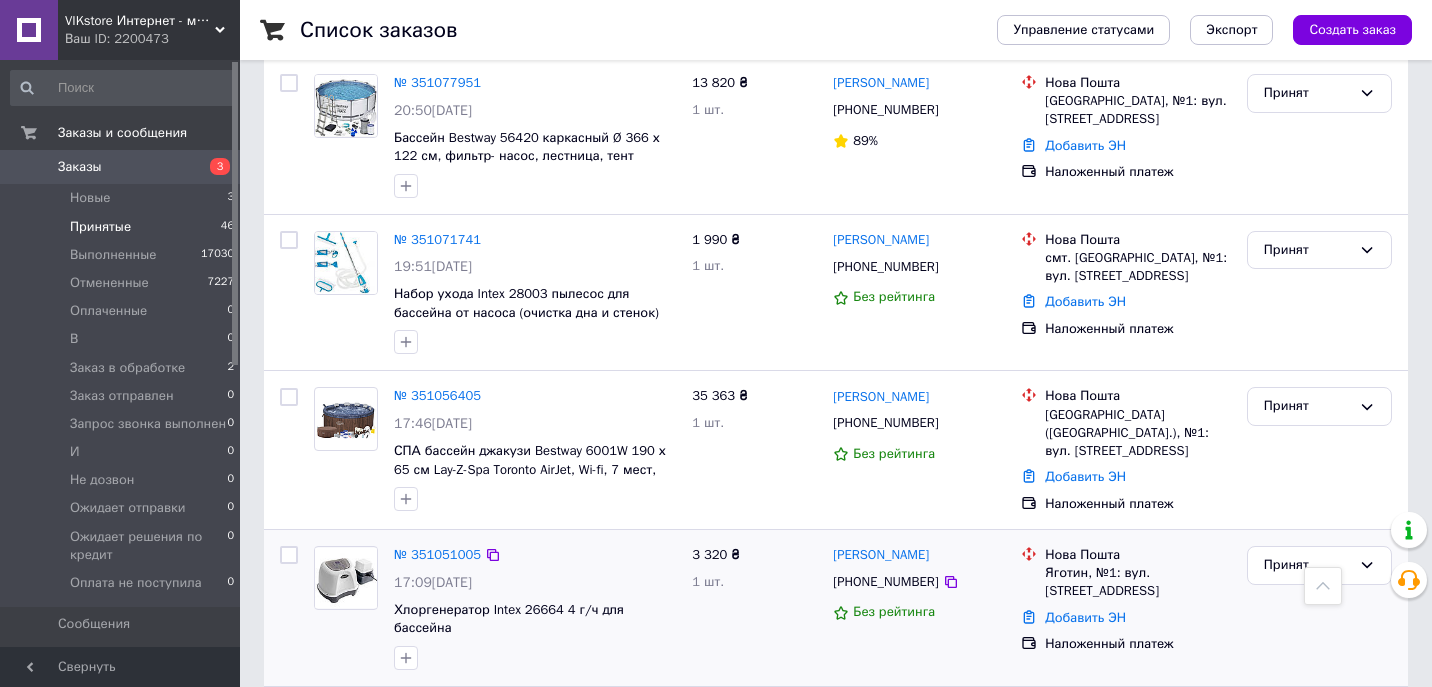 scroll, scrollTop: 6546, scrollLeft: 0, axis: vertical 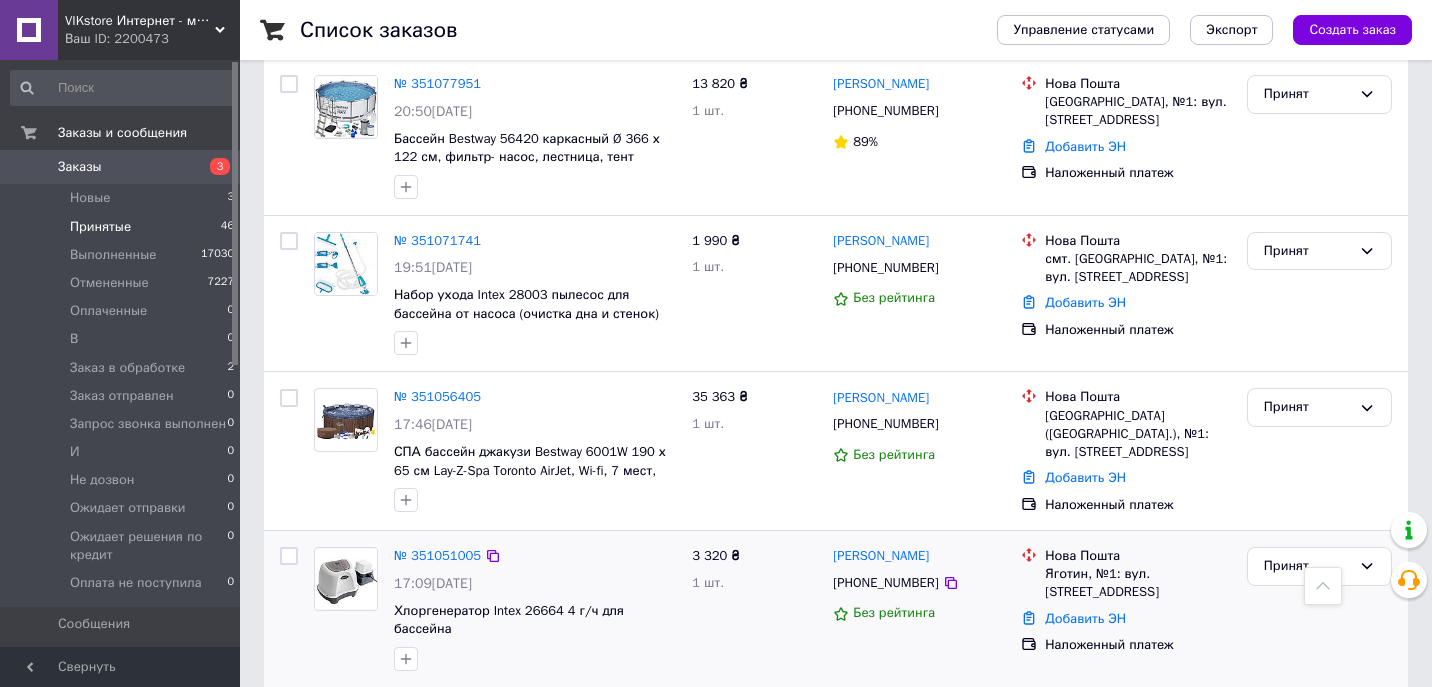 drag, startPoint x: 900, startPoint y: 389, endPoint x: 965, endPoint y: 391, distance: 65.03076 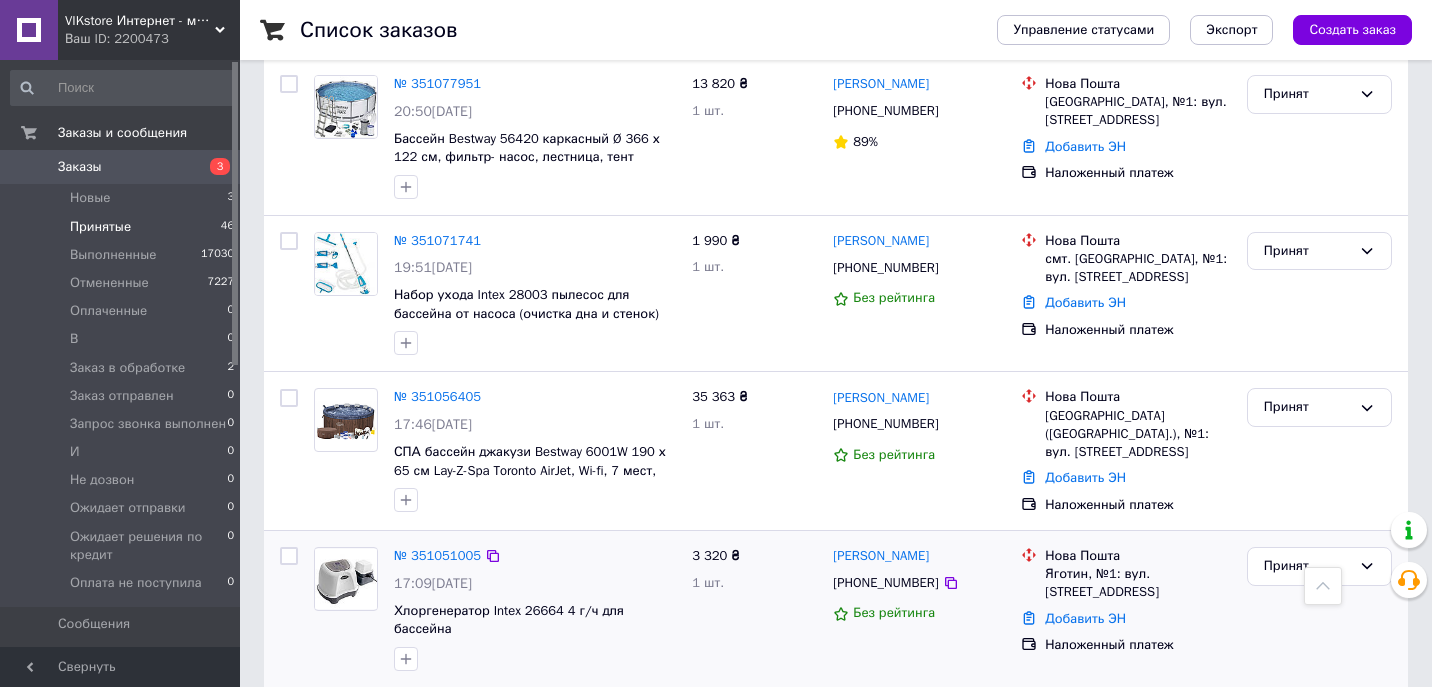 copy on "Максименко" 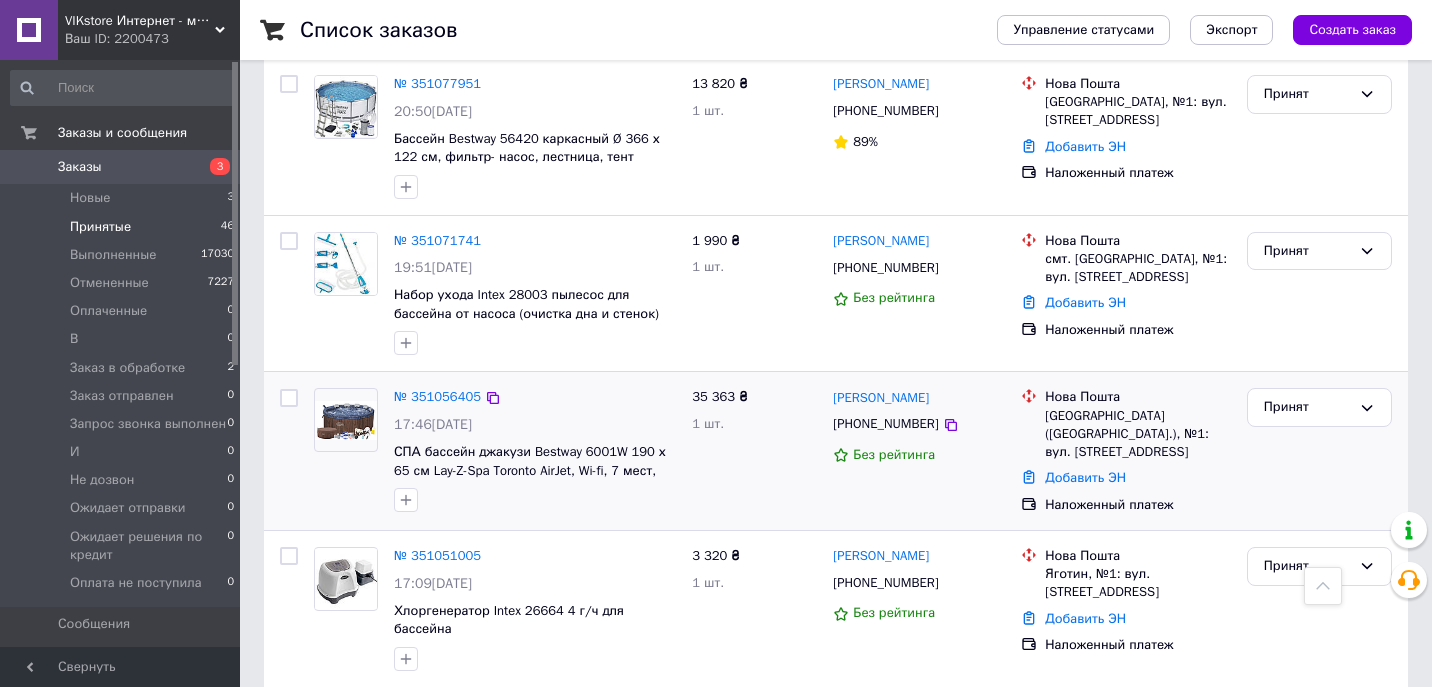 drag, startPoint x: 898, startPoint y: 234, endPoint x: 952, endPoint y: 235, distance: 54.00926 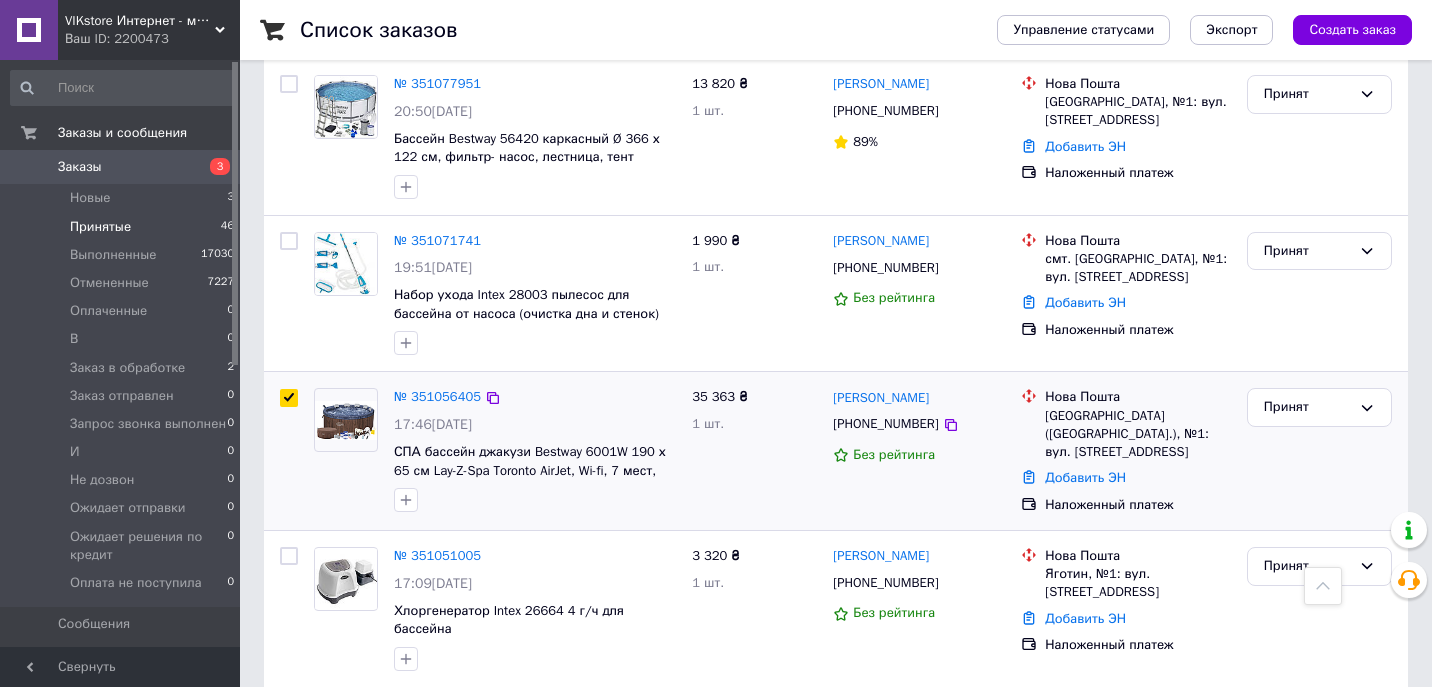 checkbox on "true" 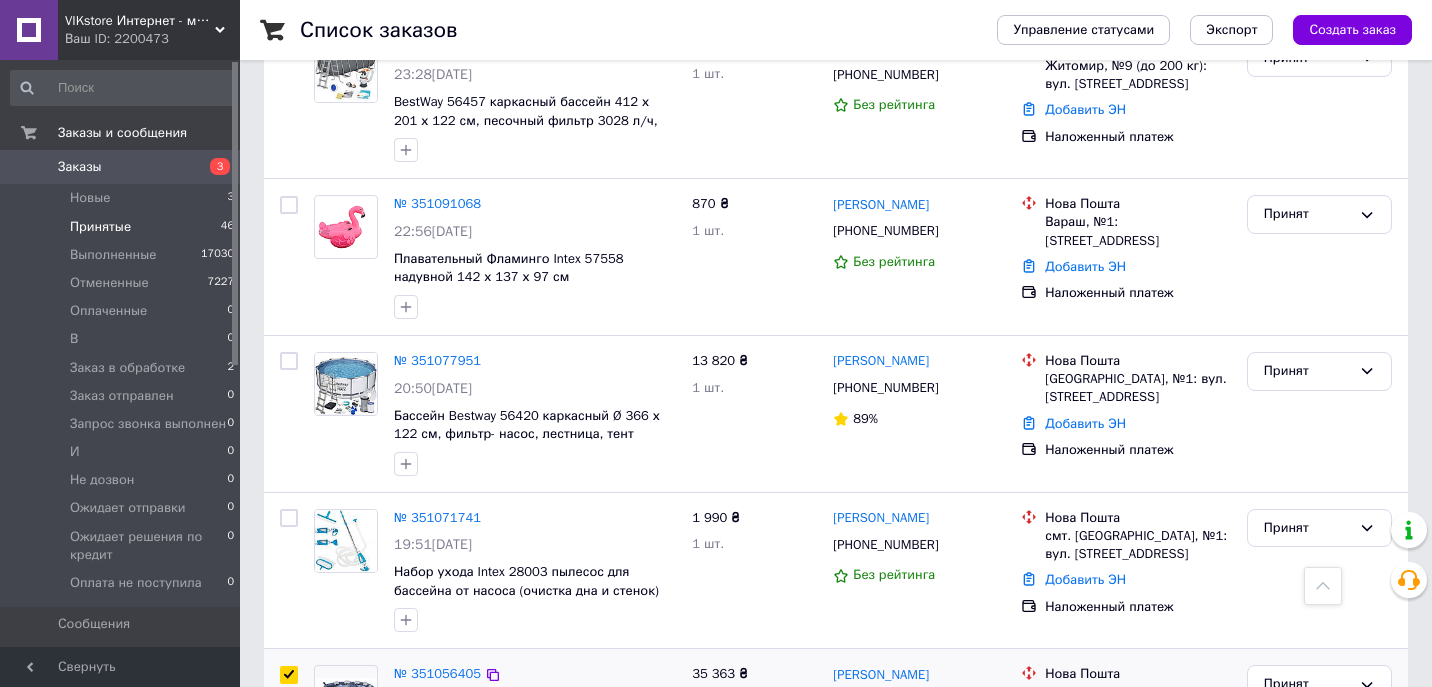 scroll, scrollTop: 6245, scrollLeft: 0, axis: vertical 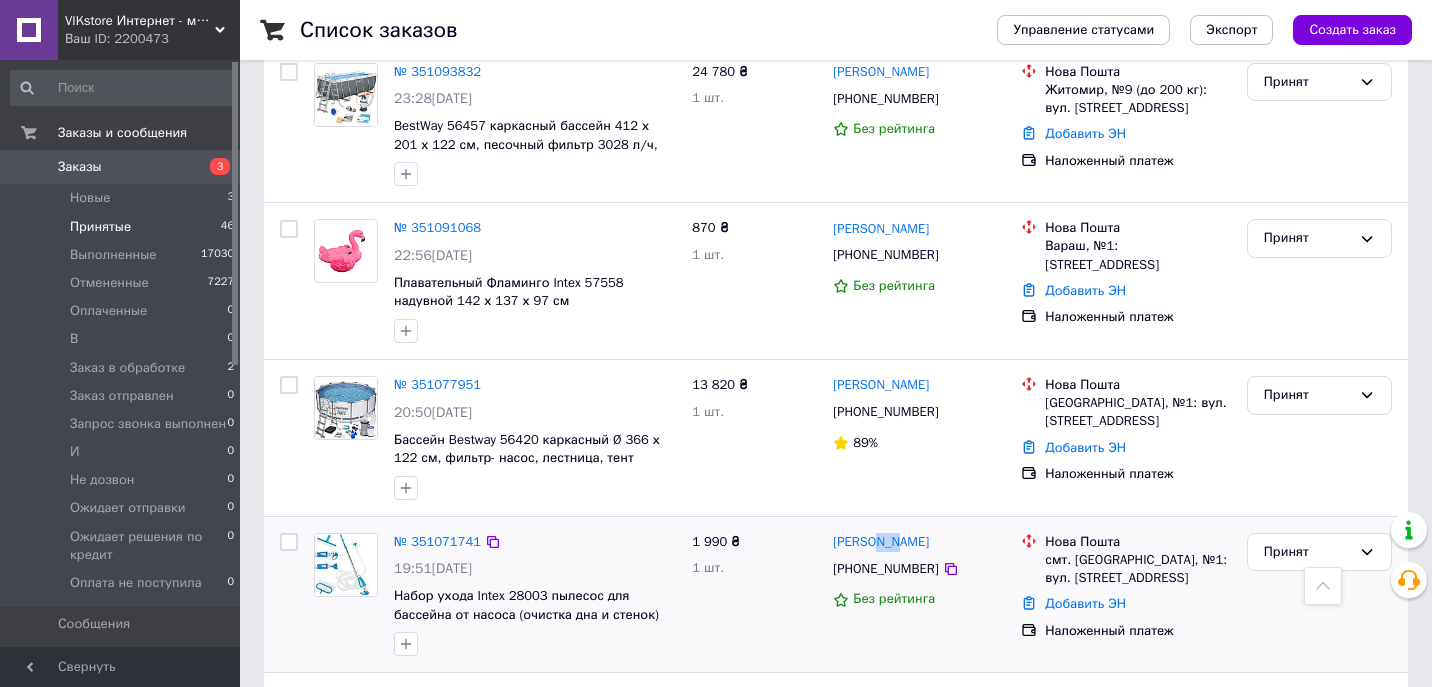 drag, startPoint x: 898, startPoint y: 377, endPoint x: 916, endPoint y: 376, distance: 18.027756 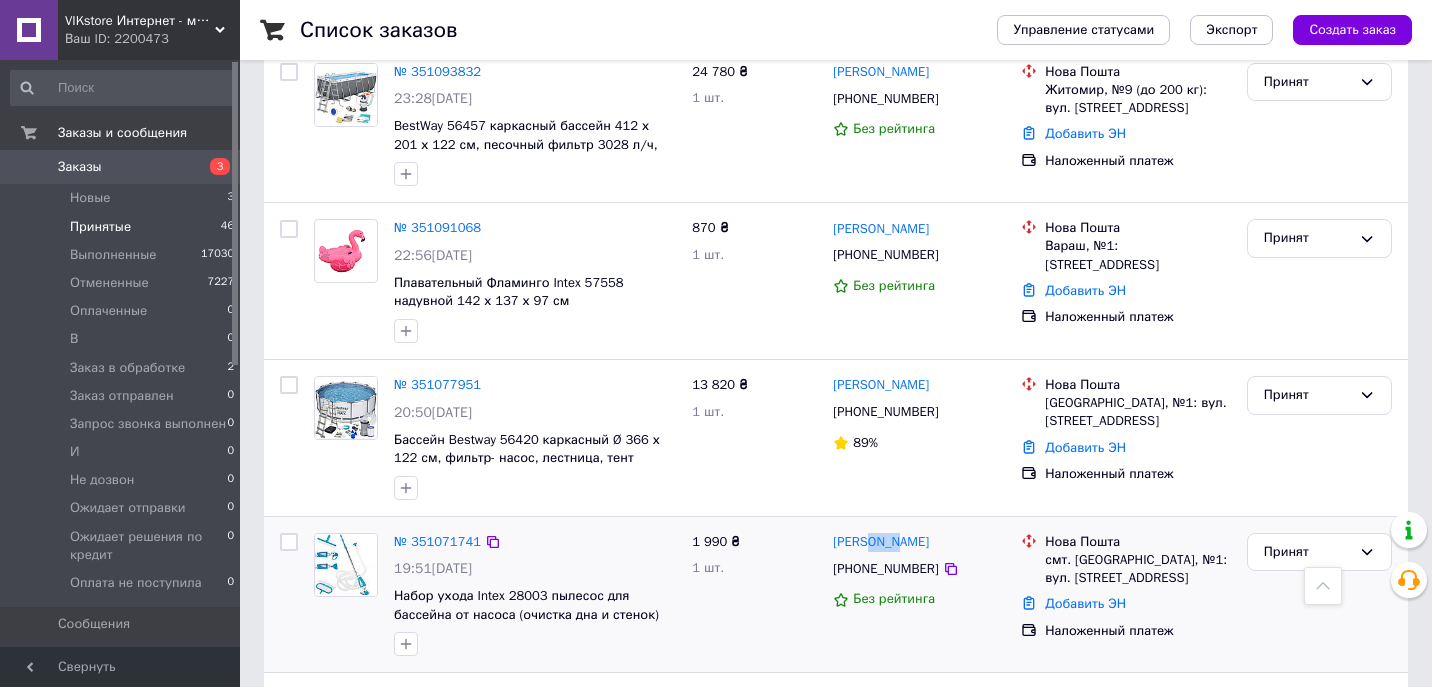 drag, startPoint x: 869, startPoint y: 377, endPoint x: 936, endPoint y: 377, distance: 67 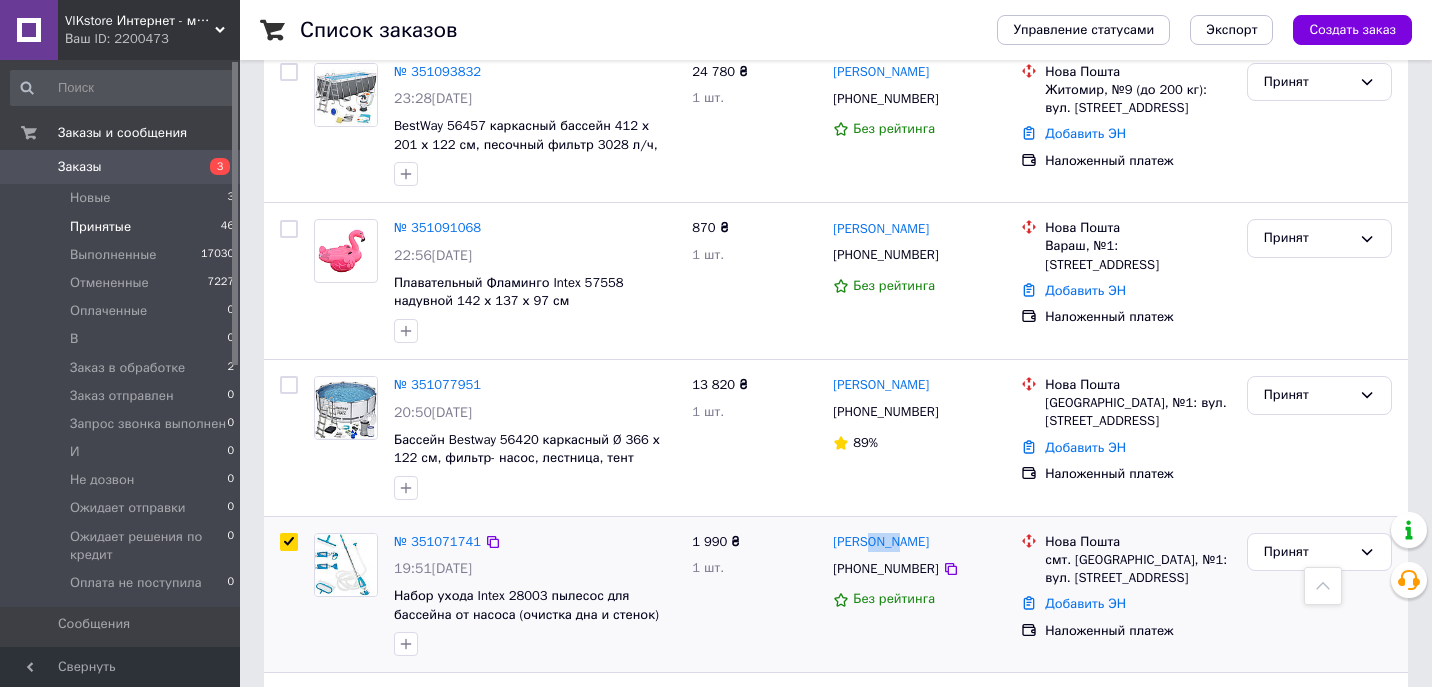 checkbox on "true" 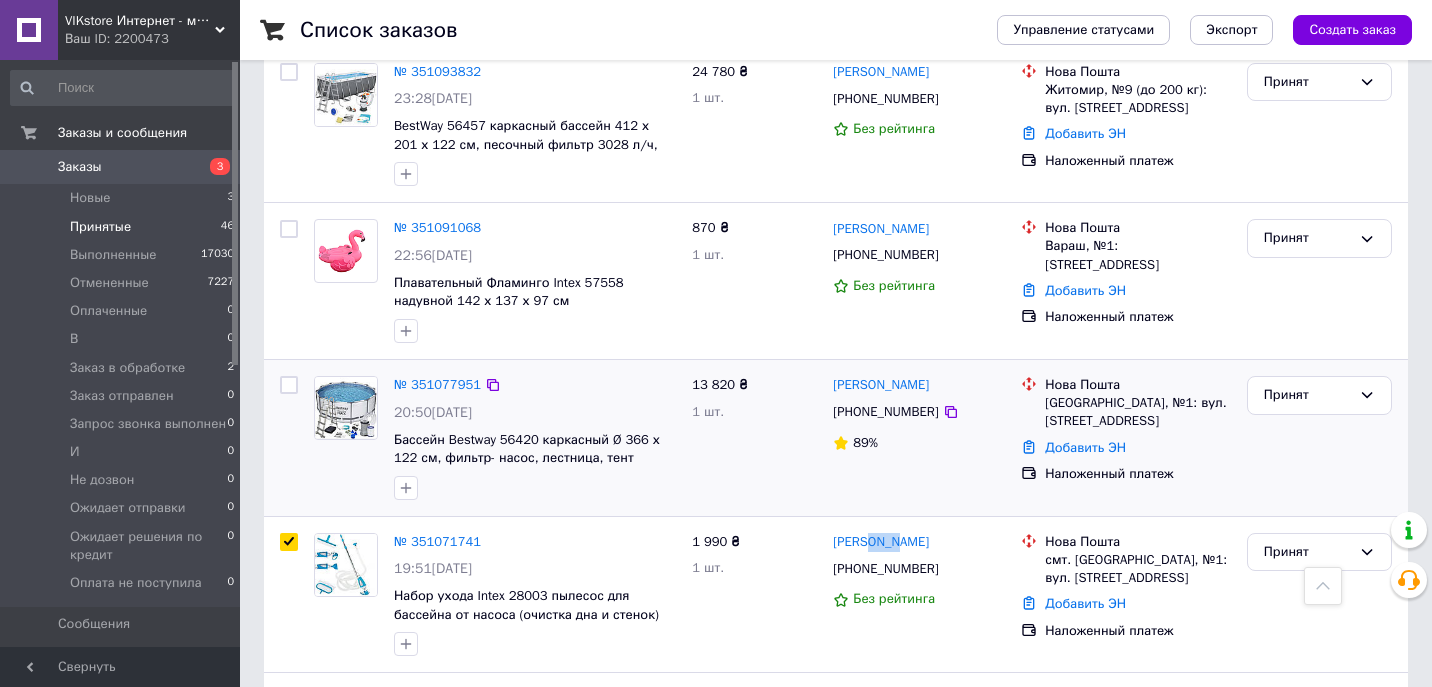 drag, startPoint x: 908, startPoint y: 221, endPoint x: 987, endPoint y: 222, distance: 79.00633 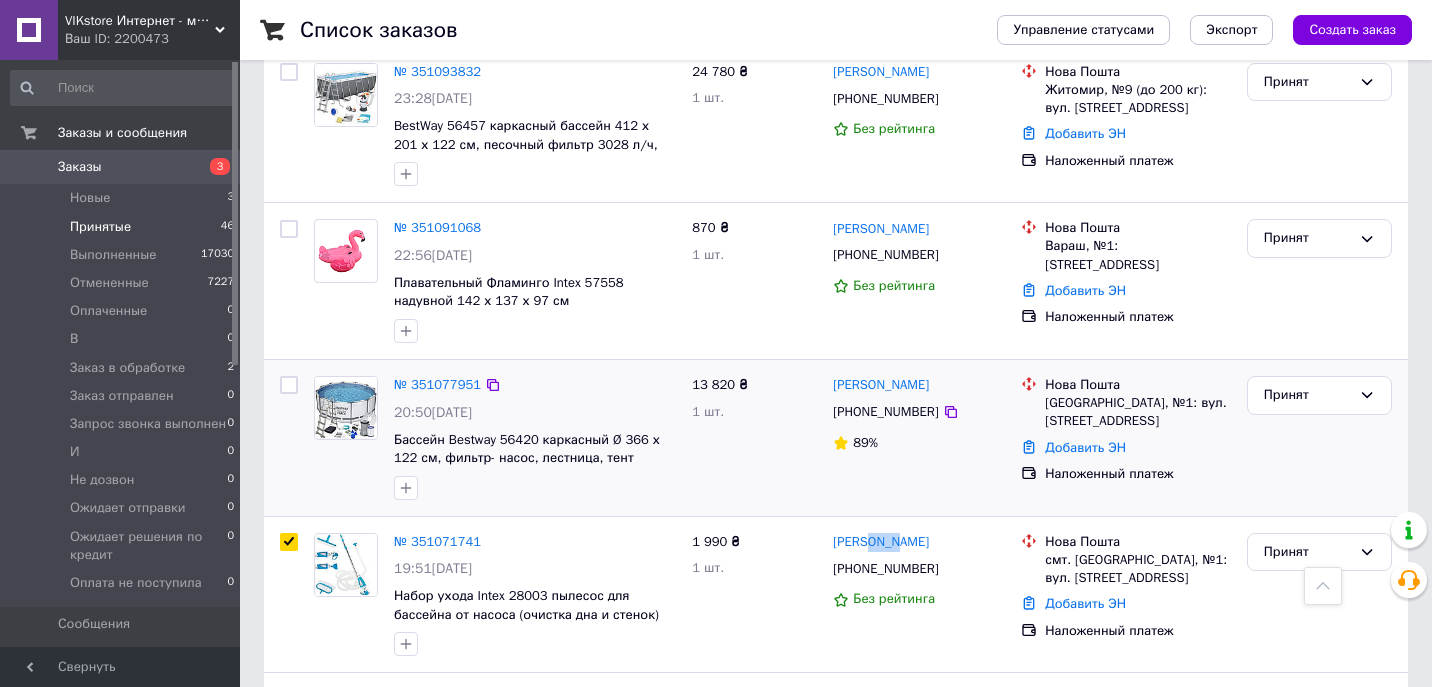 click at bounding box center (289, 385) 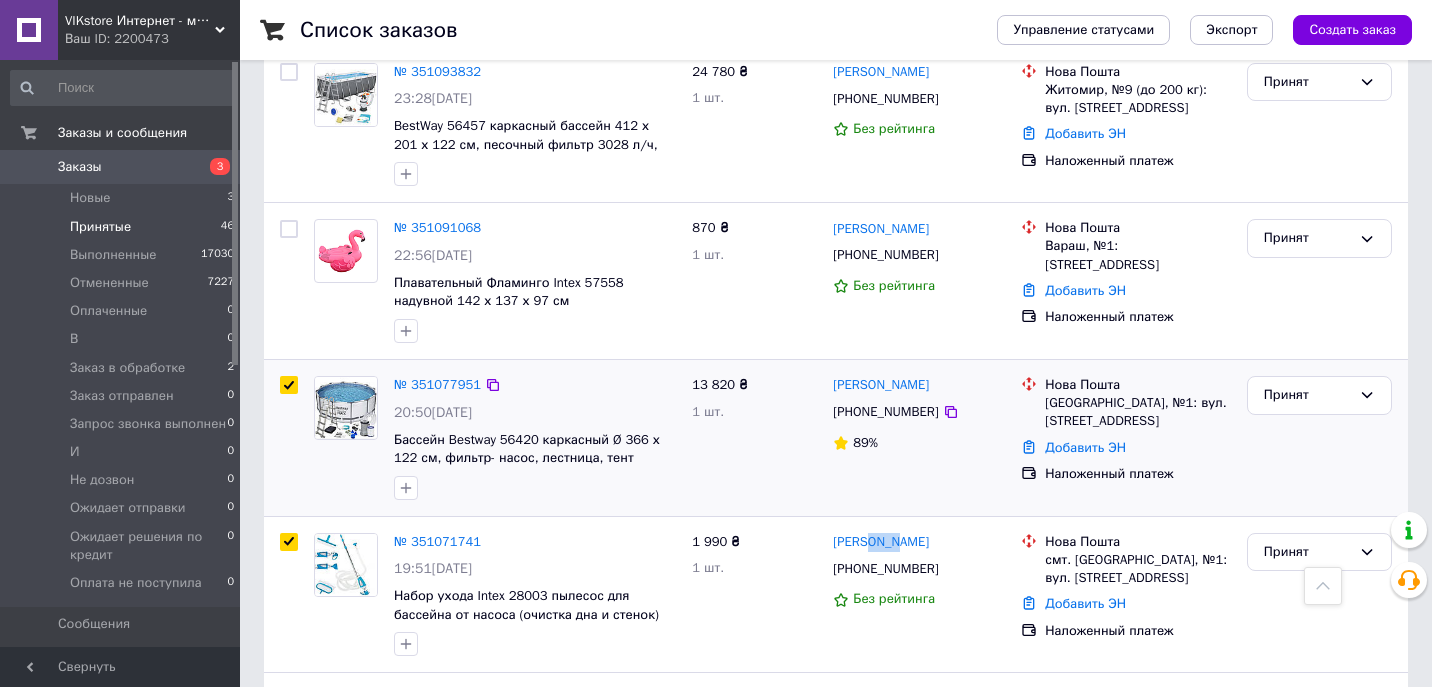 checkbox on "true" 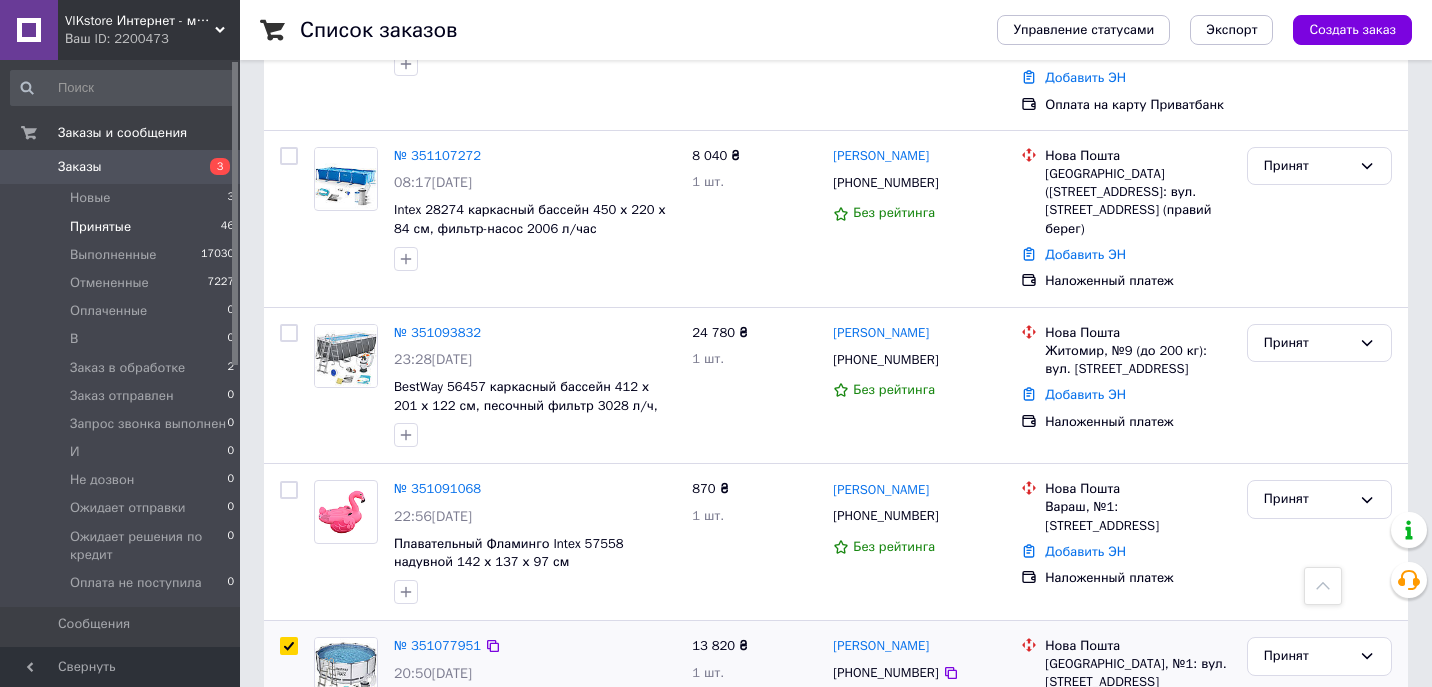 scroll, scrollTop: 5957, scrollLeft: 0, axis: vertical 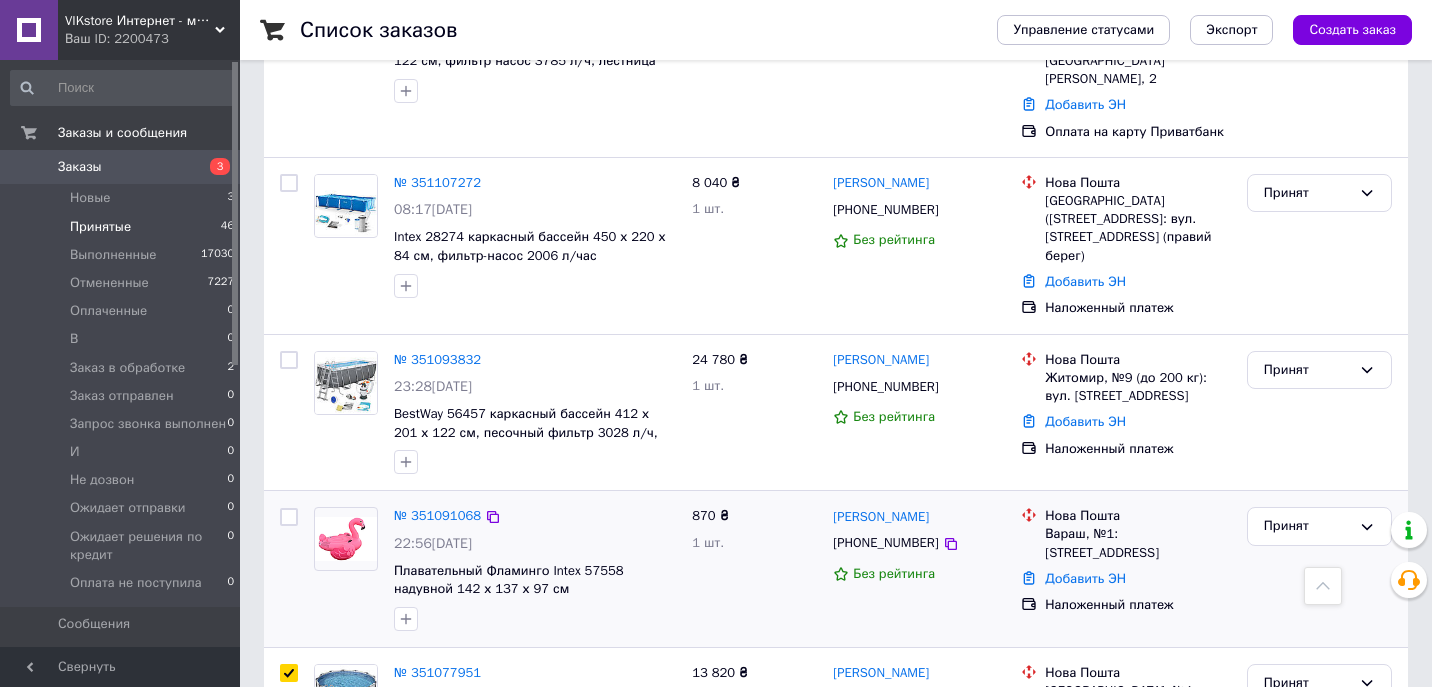click at bounding box center [289, 517] 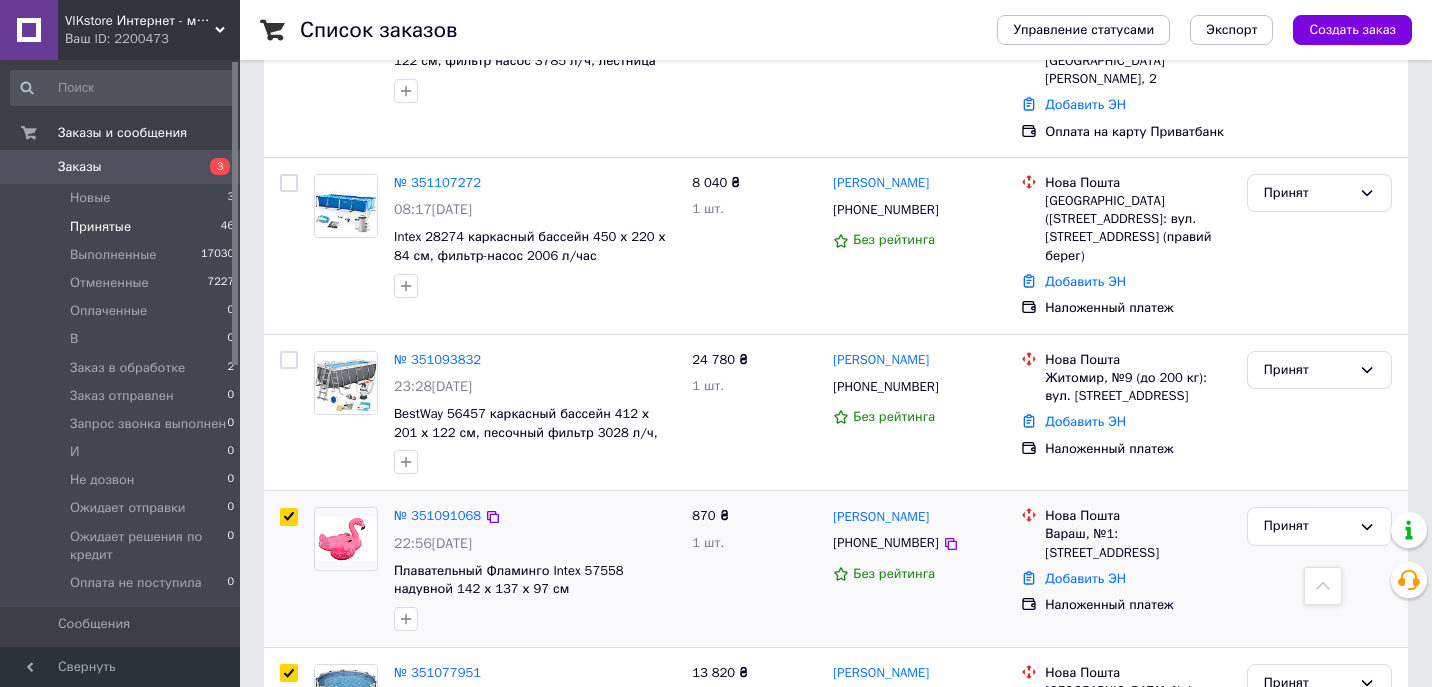 checkbox on "true" 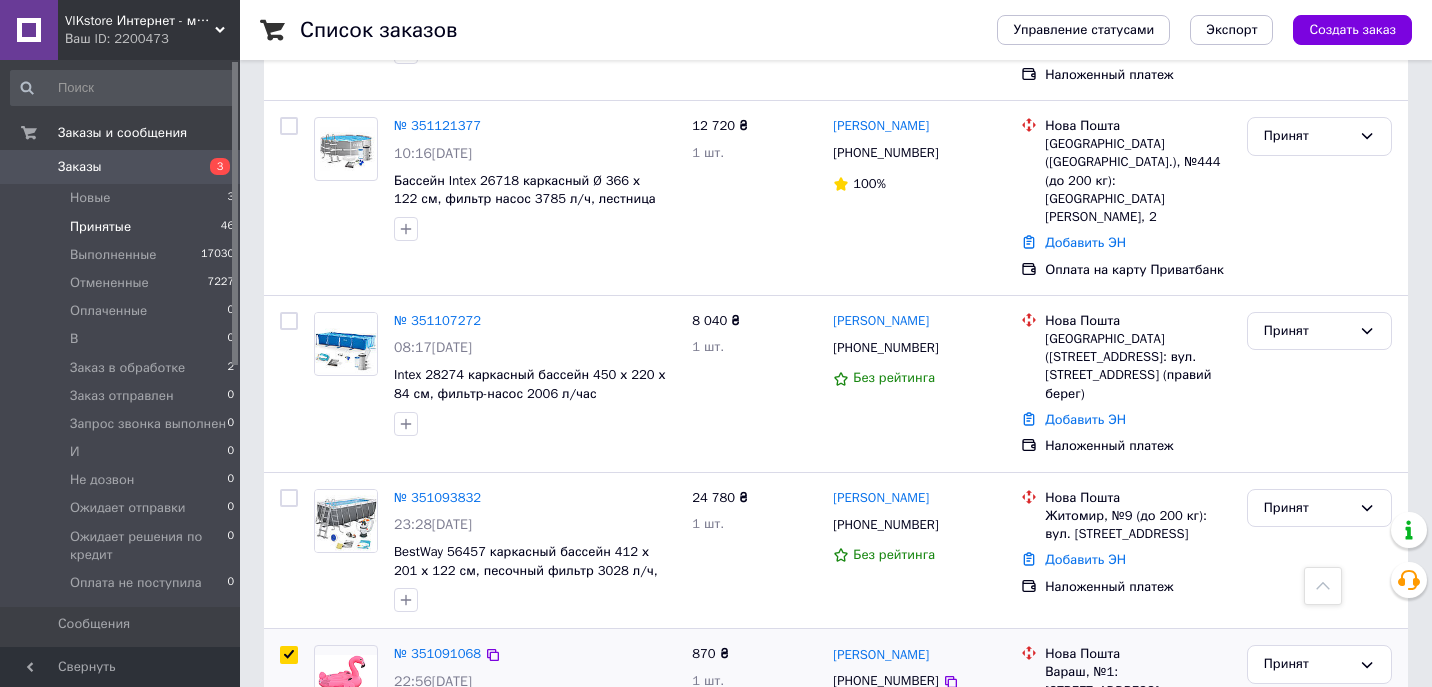 scroll, scrollTop: 5818, scrollLeft: 0, axis: vertical 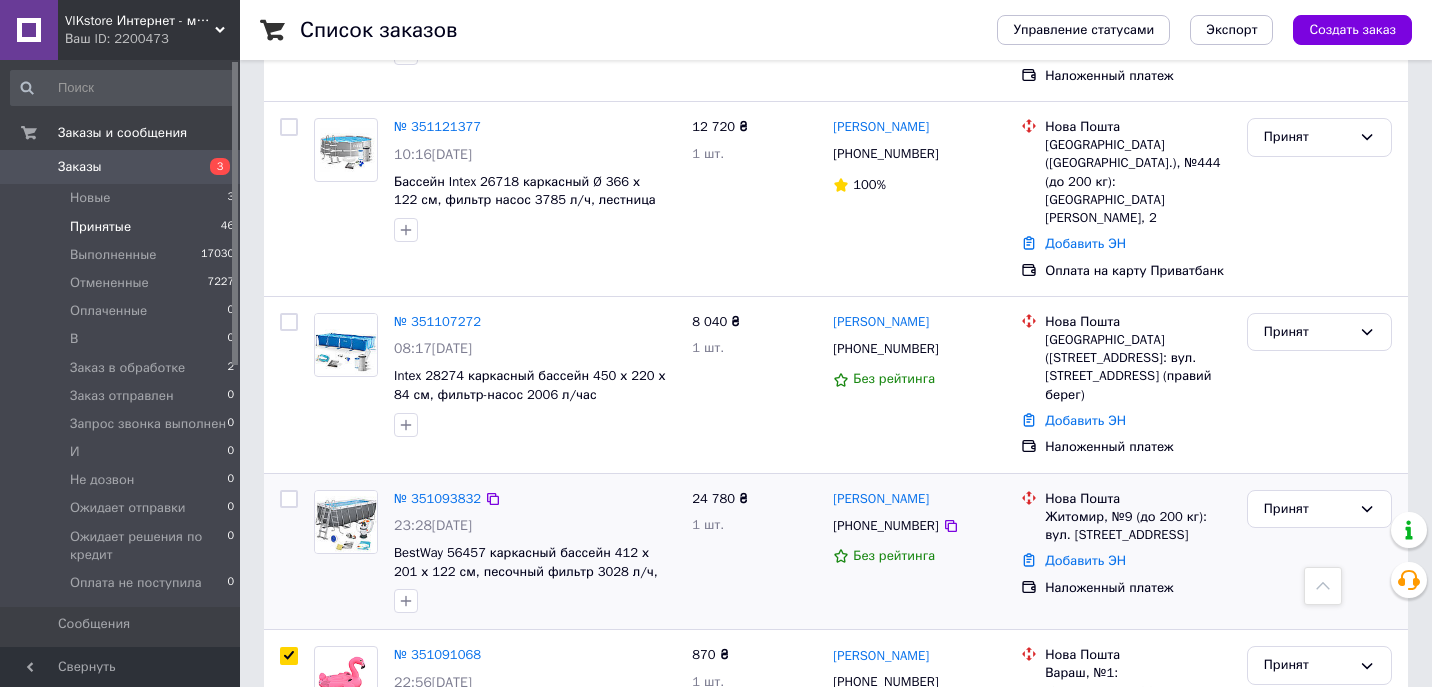 click at bounding box center [289, 499] 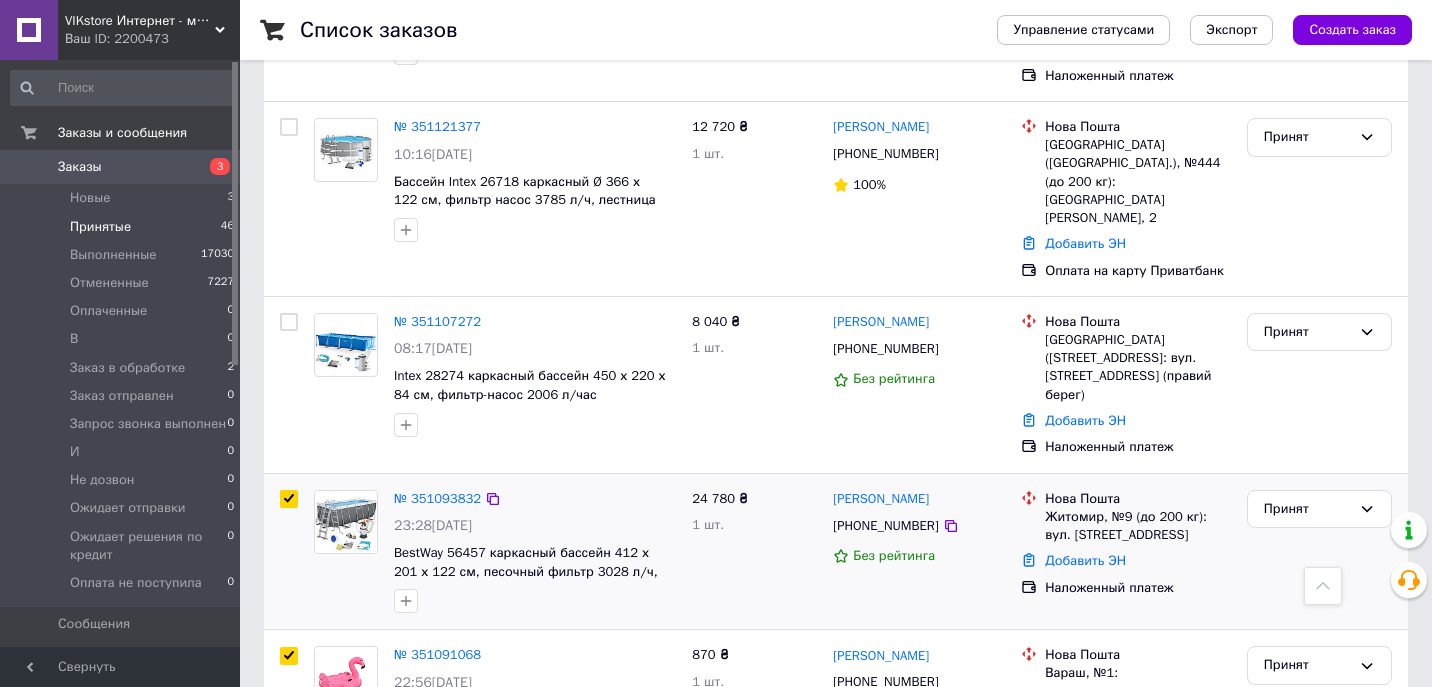 checkbox on "true" 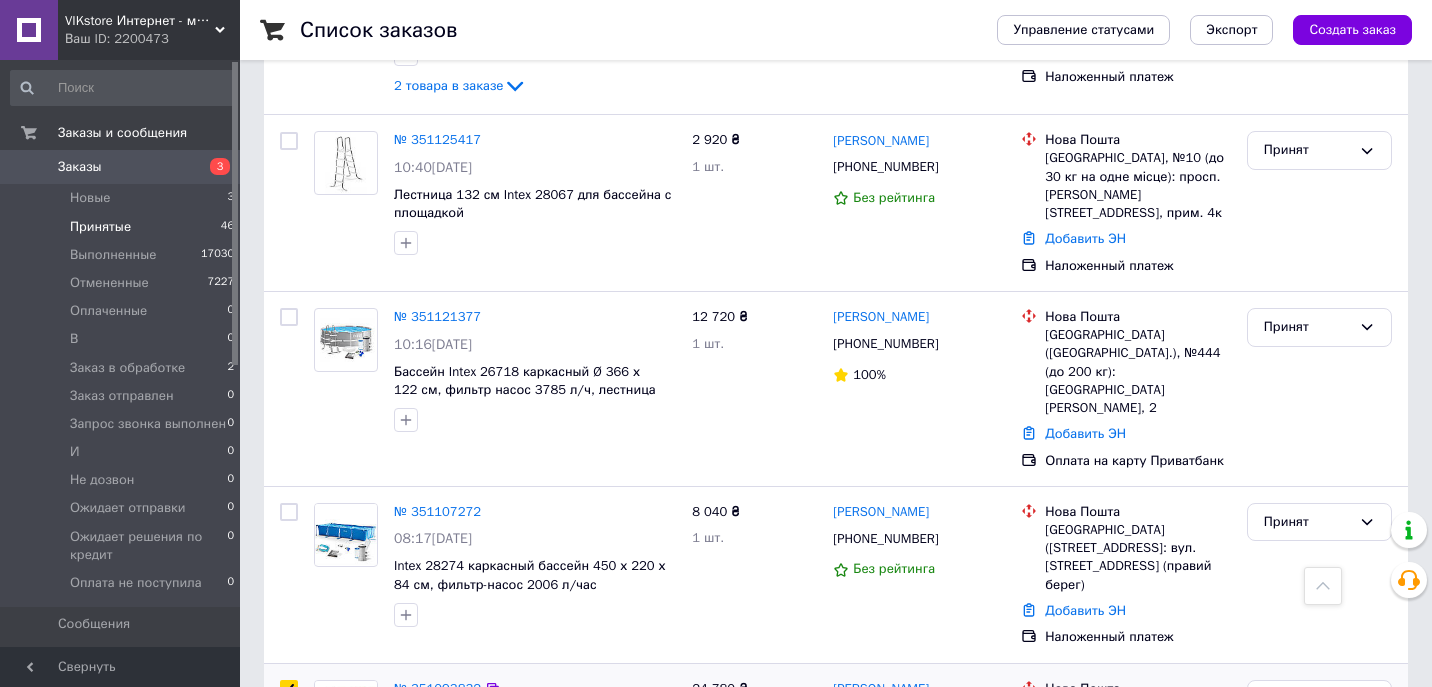 scroll, scrollTop: 5622, scrollLeft: 0, axis: vertical 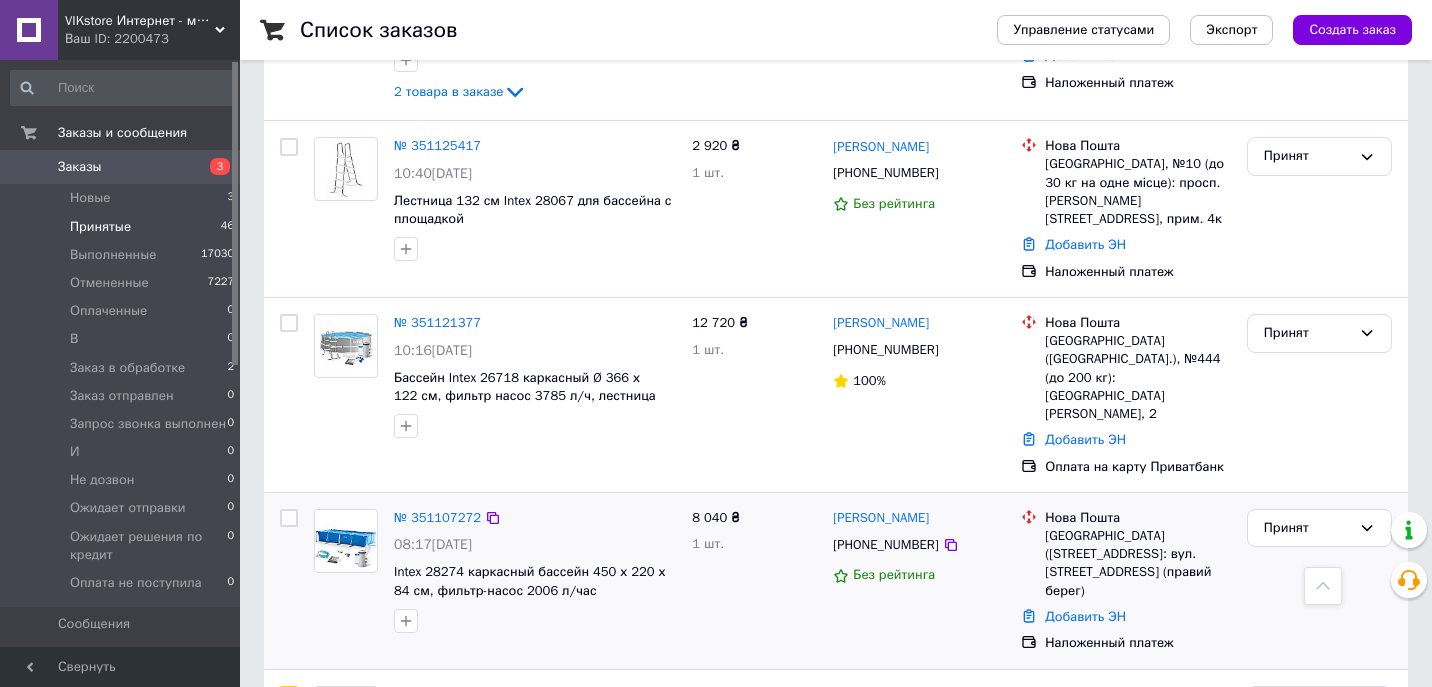 click at bounding box center (289, 518) 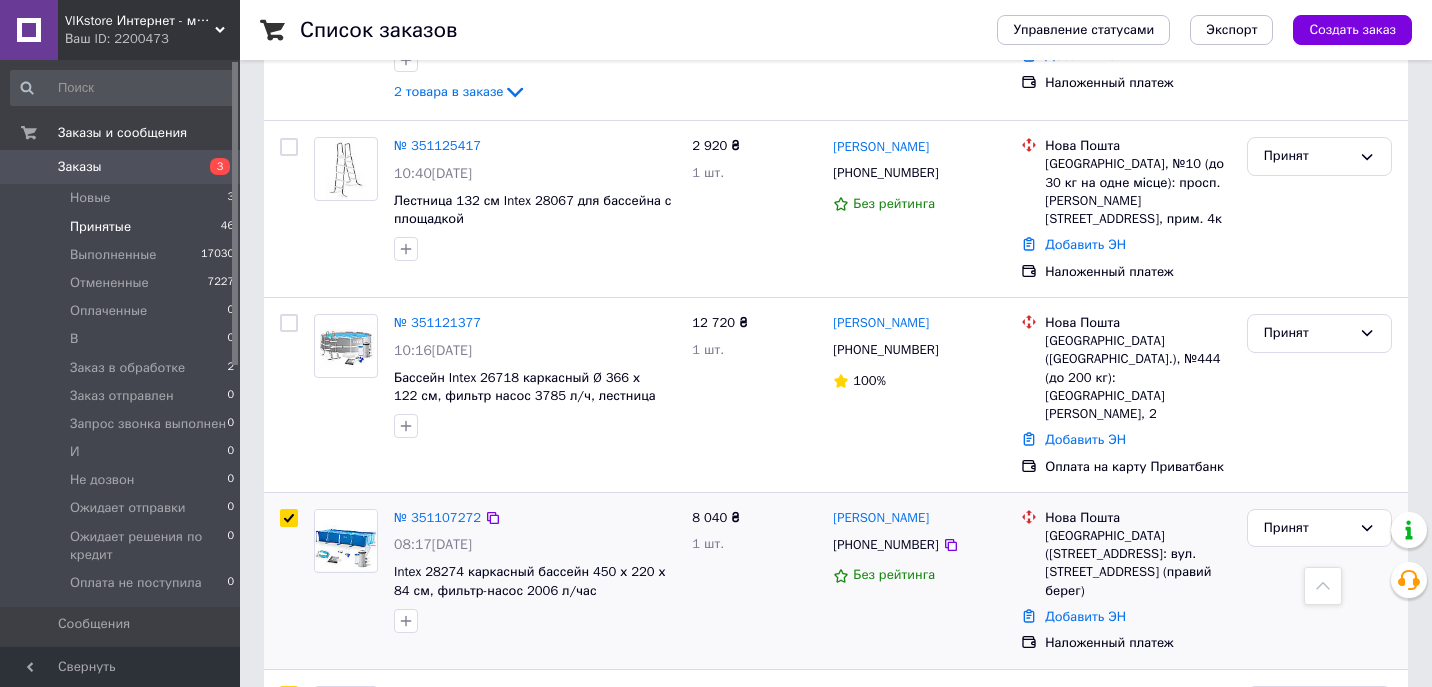 checkbox on "true" 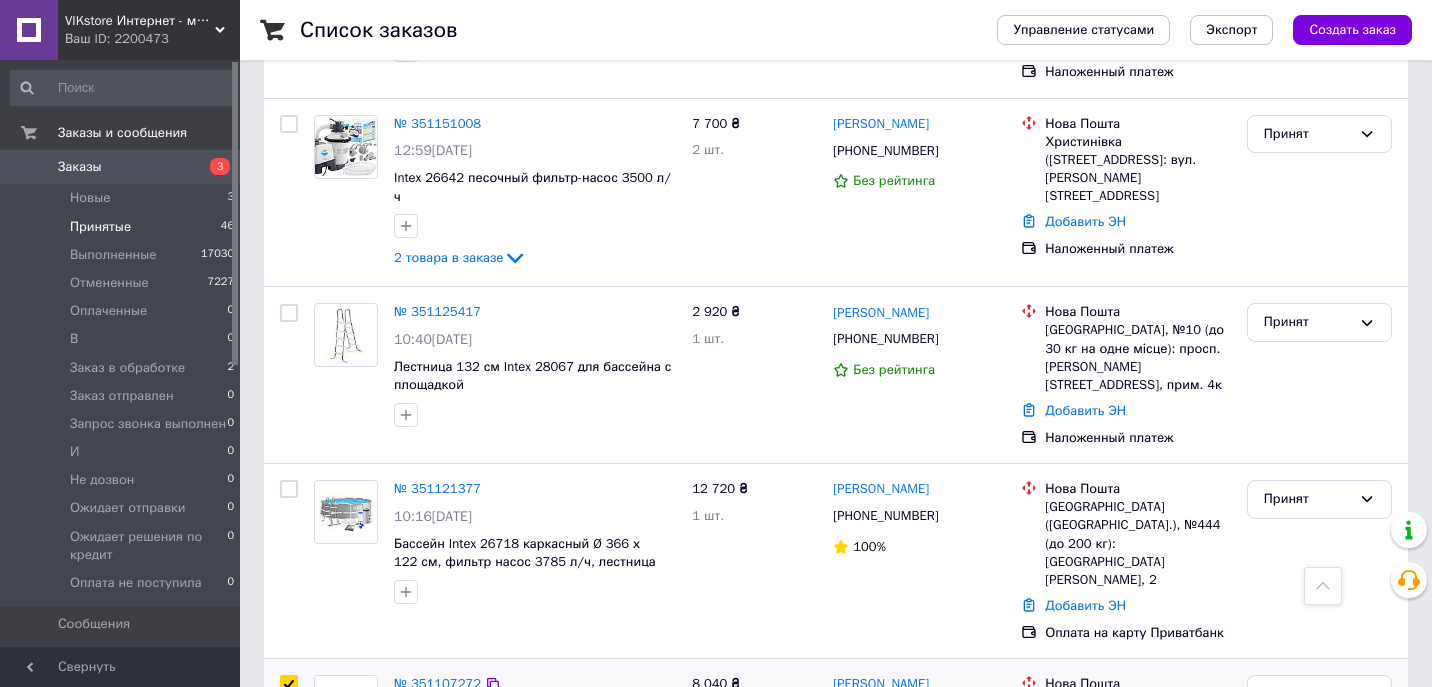scroll, scrollTop: 5439, scrollLeft: 0, axis: vertical 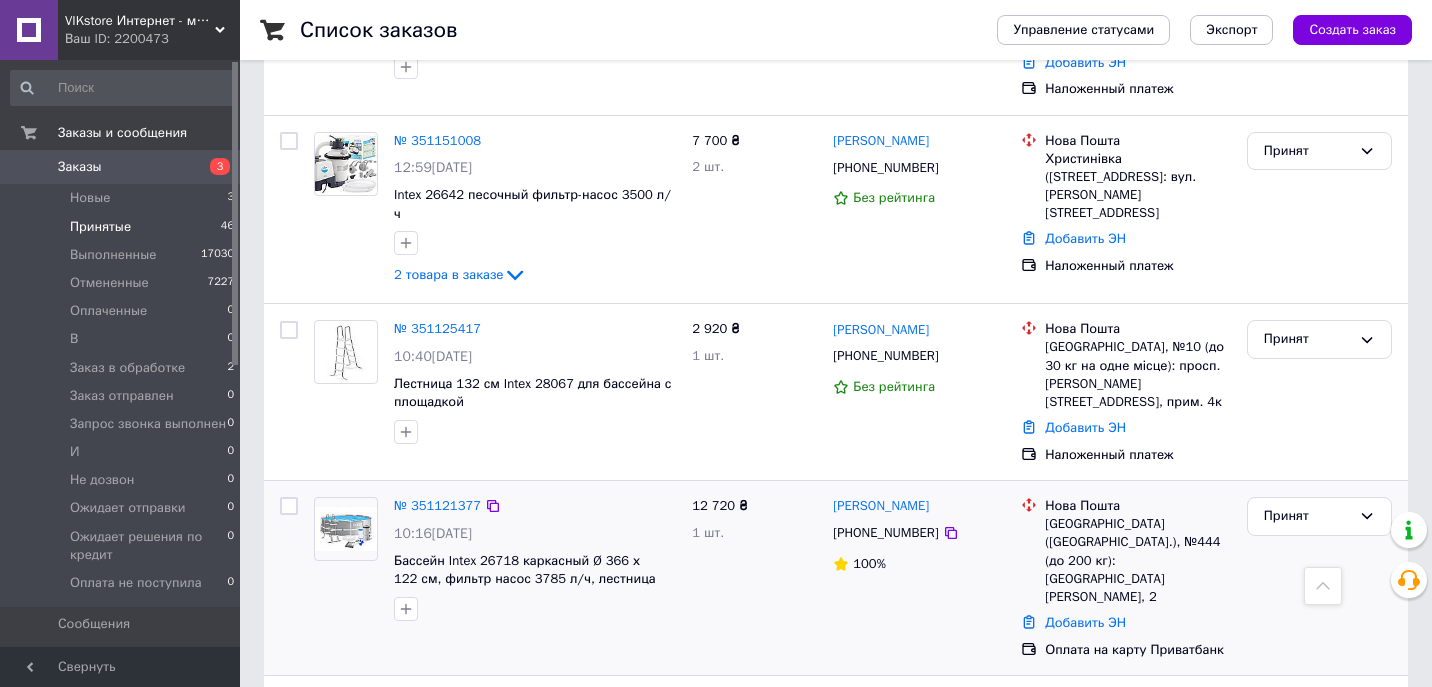 drag, startPoint x: 885, startPoint y: 379, endPoint x: 962, endPoint y: 380, distance: 77.00649 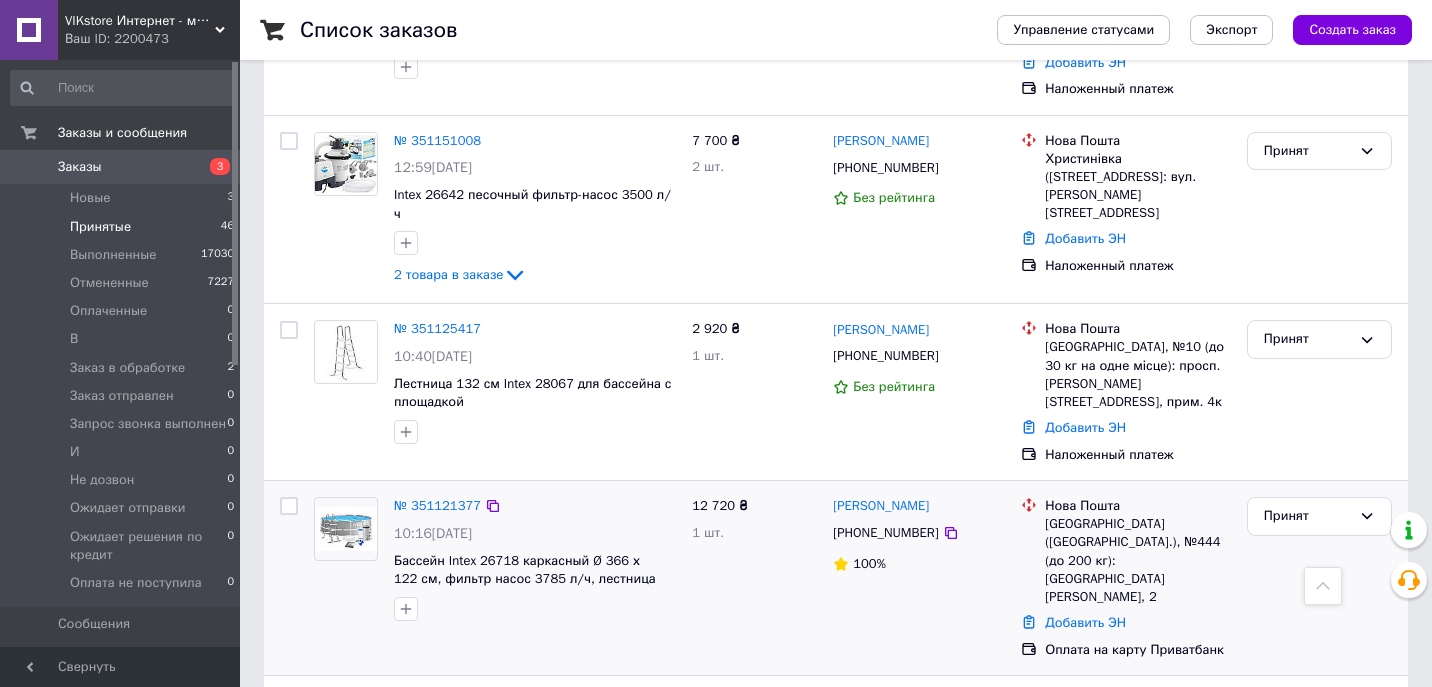 click at bounding box center [289, 506] 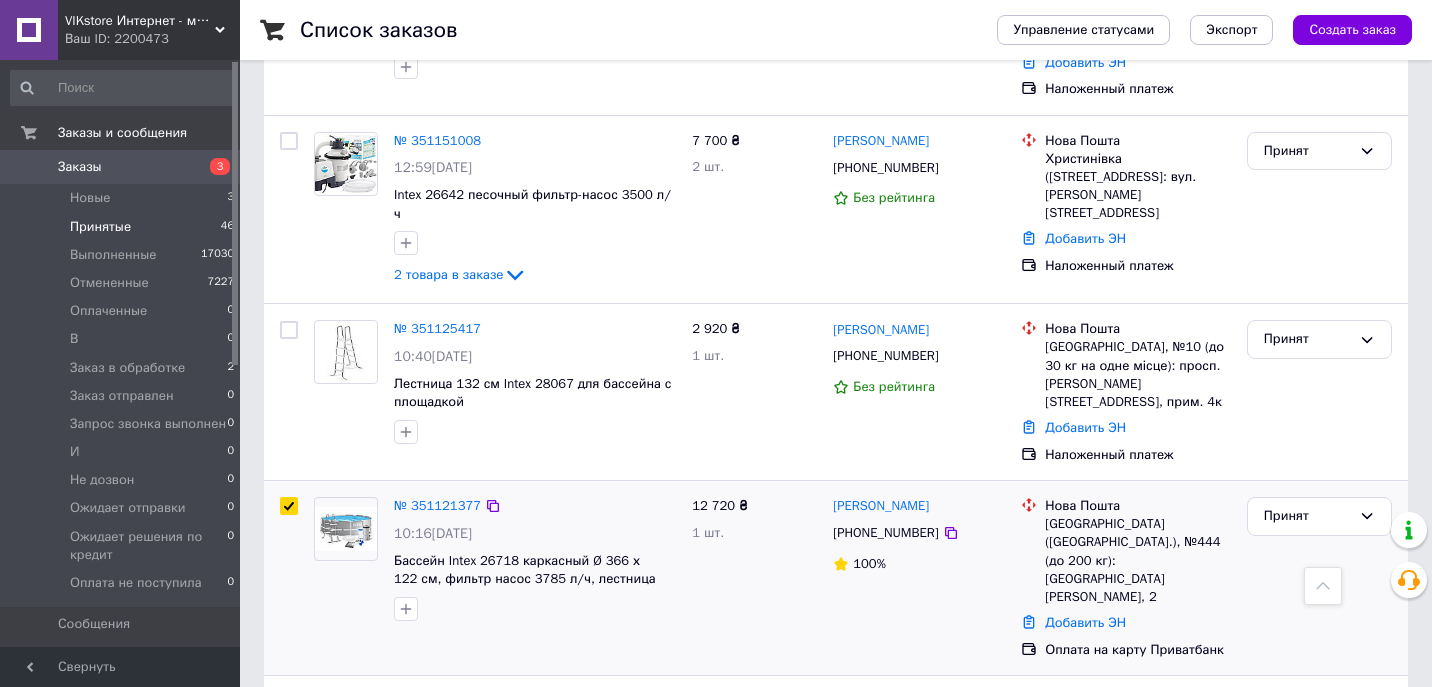 checkbox on "true" 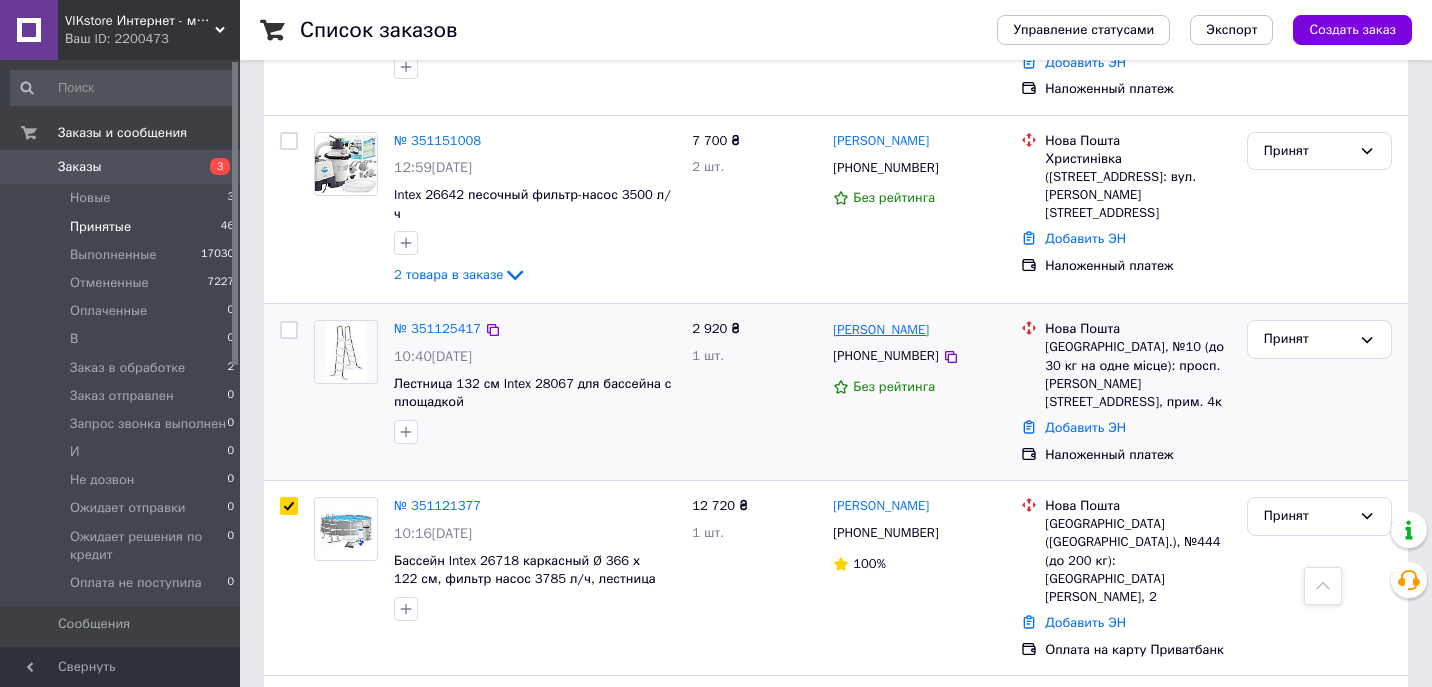 drag, startPoint x: 883, startPoint y: 202, endPoint x: 864, endPoint y: 200, distance: 19.104973 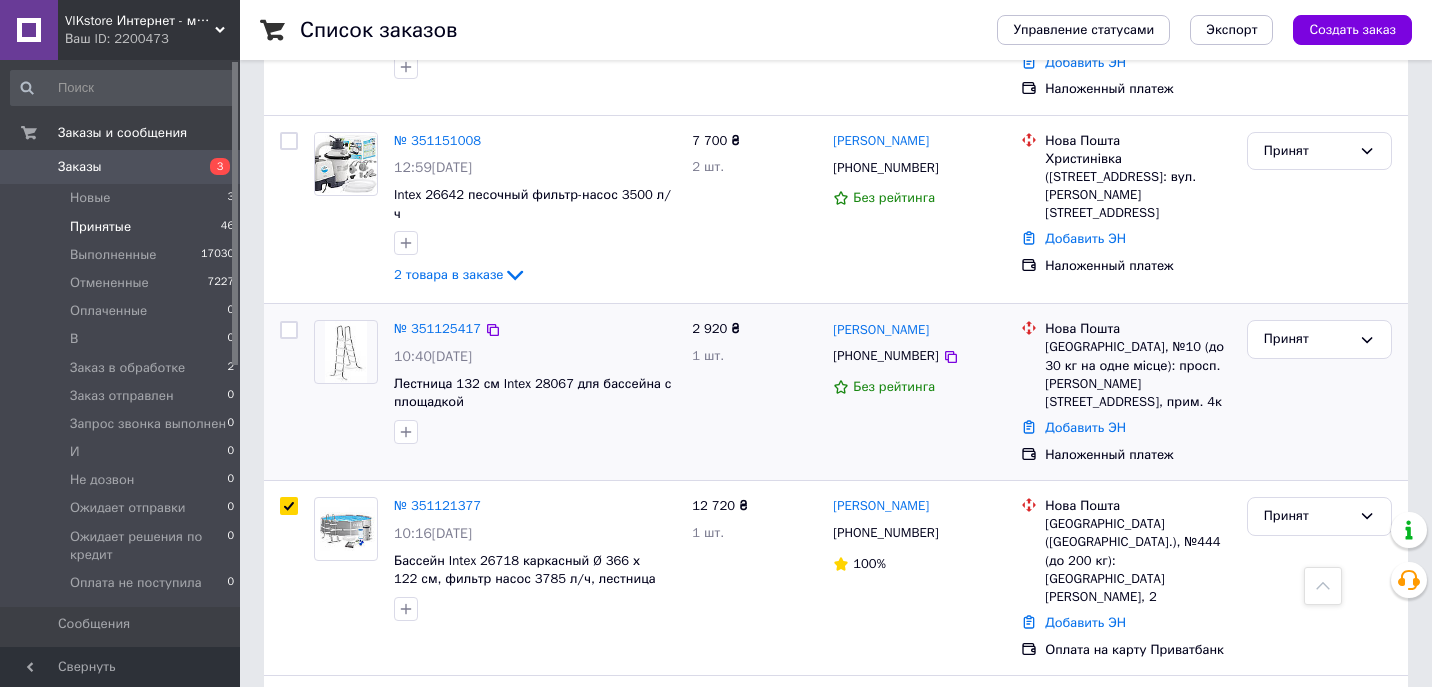 click at bounding box center [289, 330] 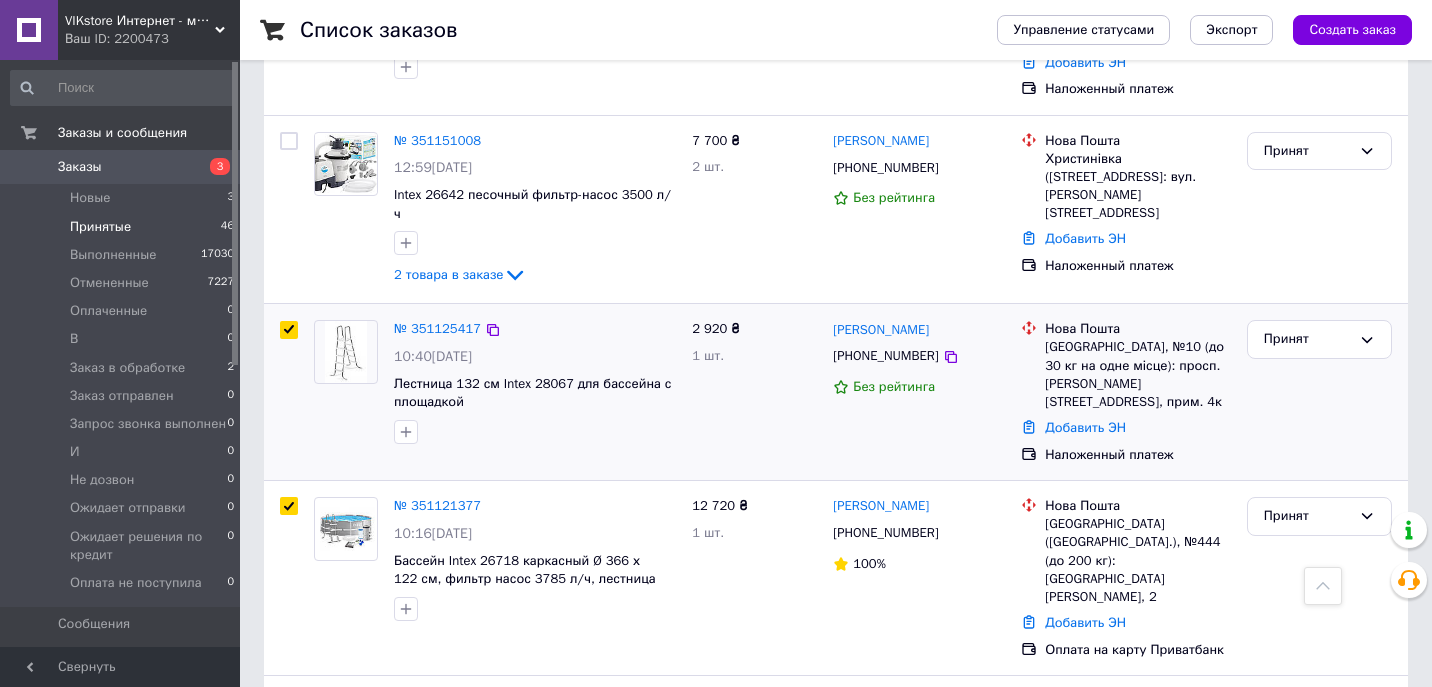 checkbox on "true" 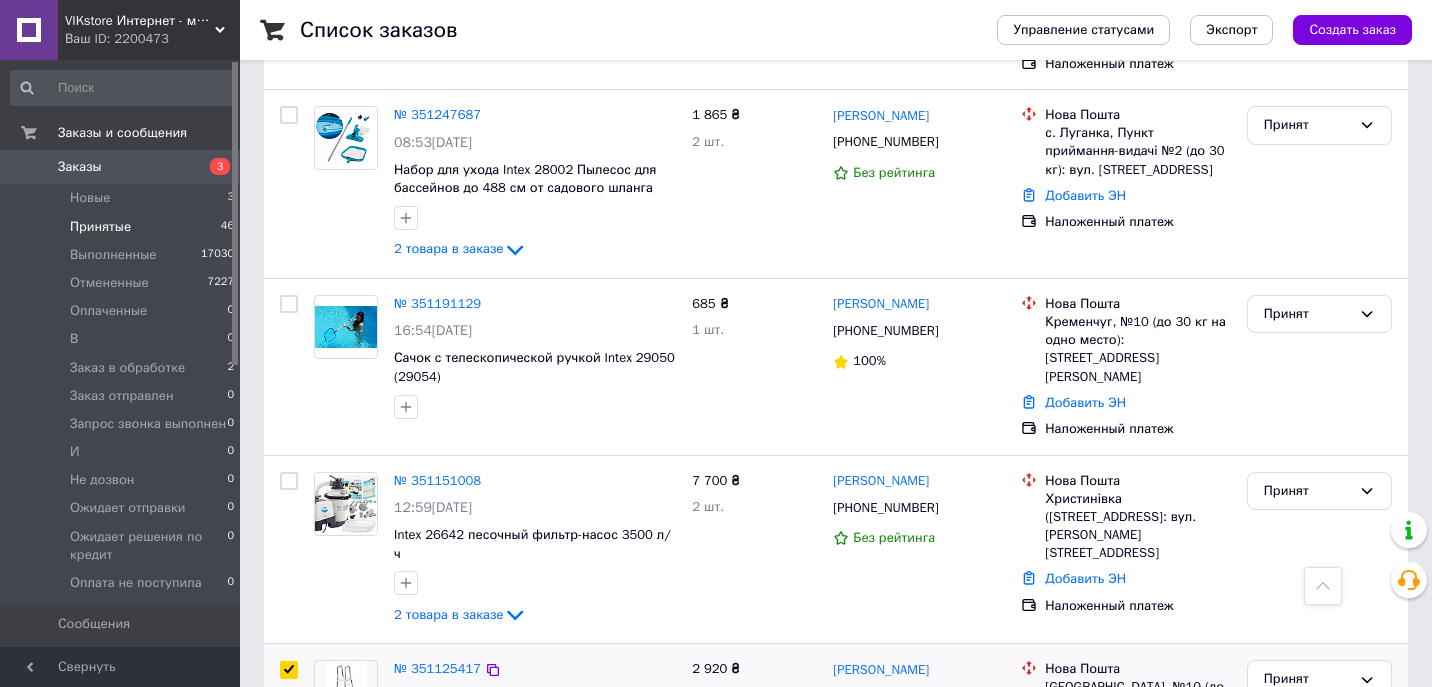 scroll, scrollTop: 5090, scrollLeft: 0, axis: vertical 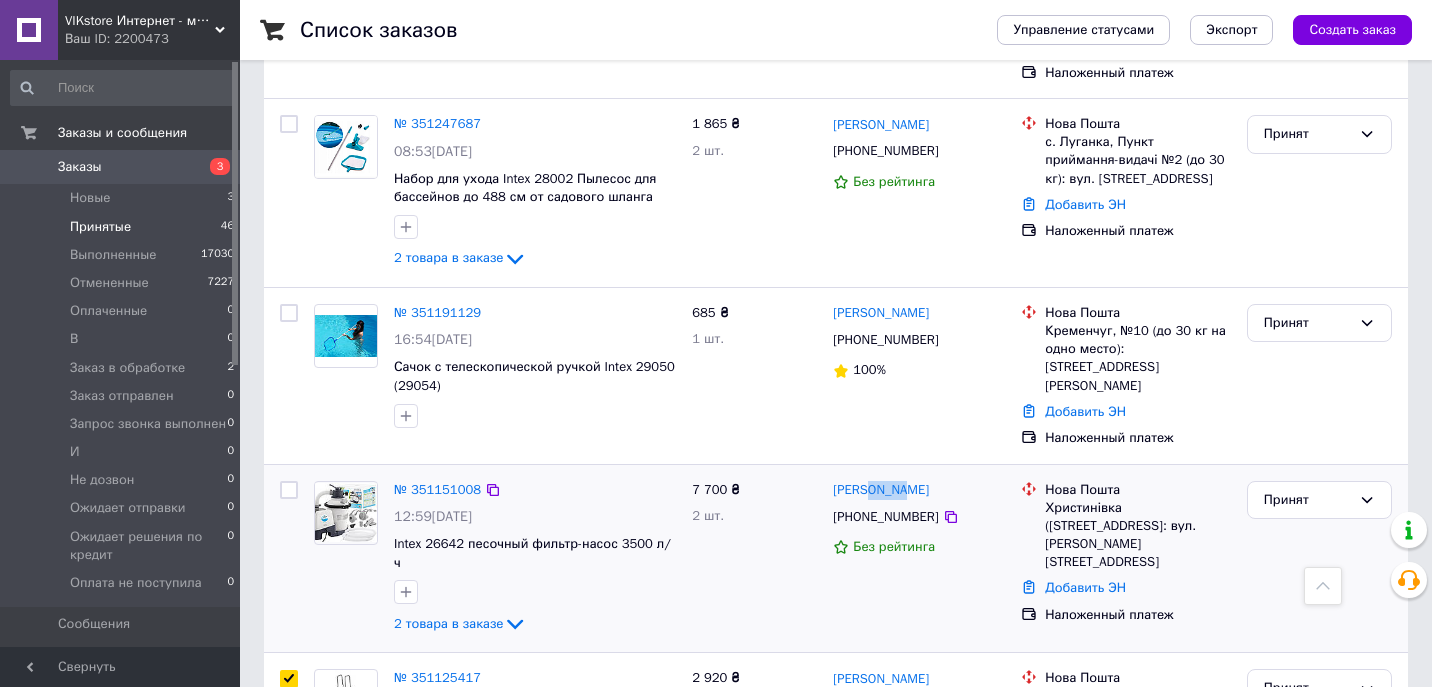 drag, startPoint x: 864, startPoint y: 363, endPoint x: 913, endPoint y: 363, distance: 49 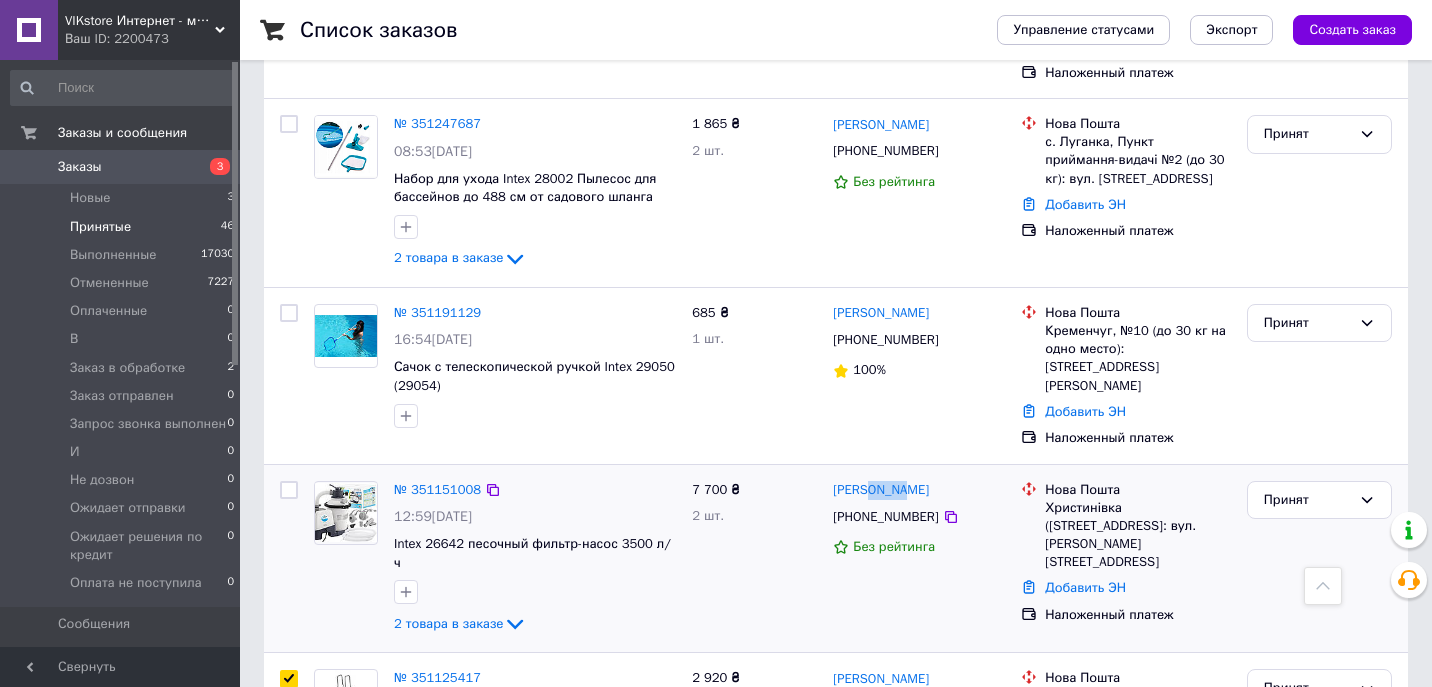 click at bounding box center [289, 490] 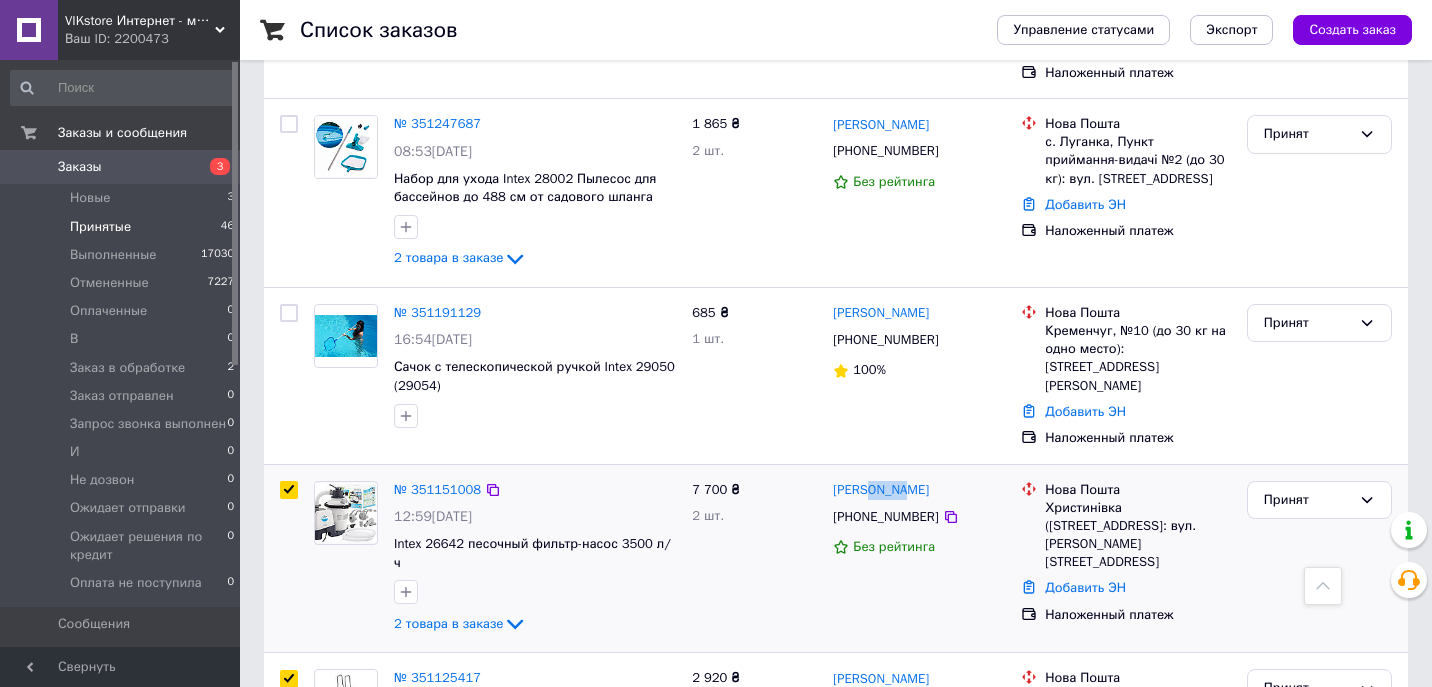 checkbox on "true" 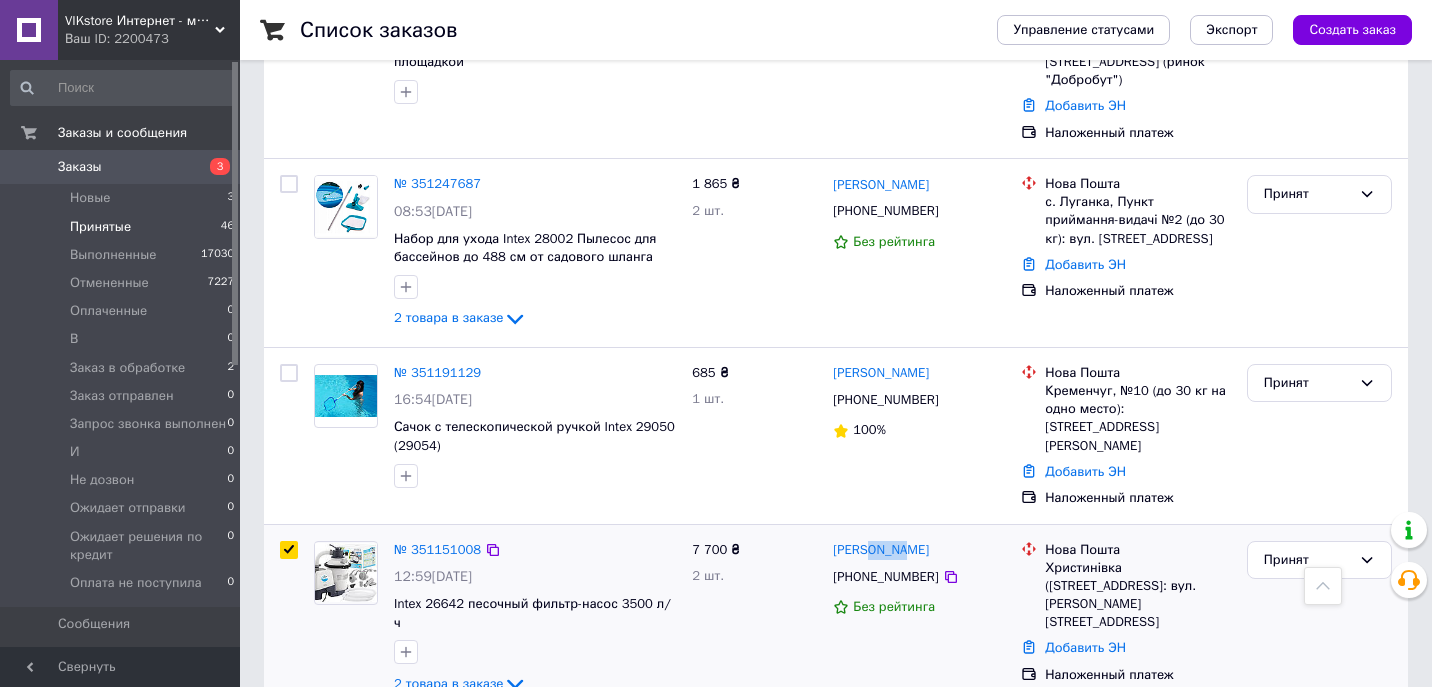 scroll, scrollTop: 5015, scrollLeft: 0, axis: vertical 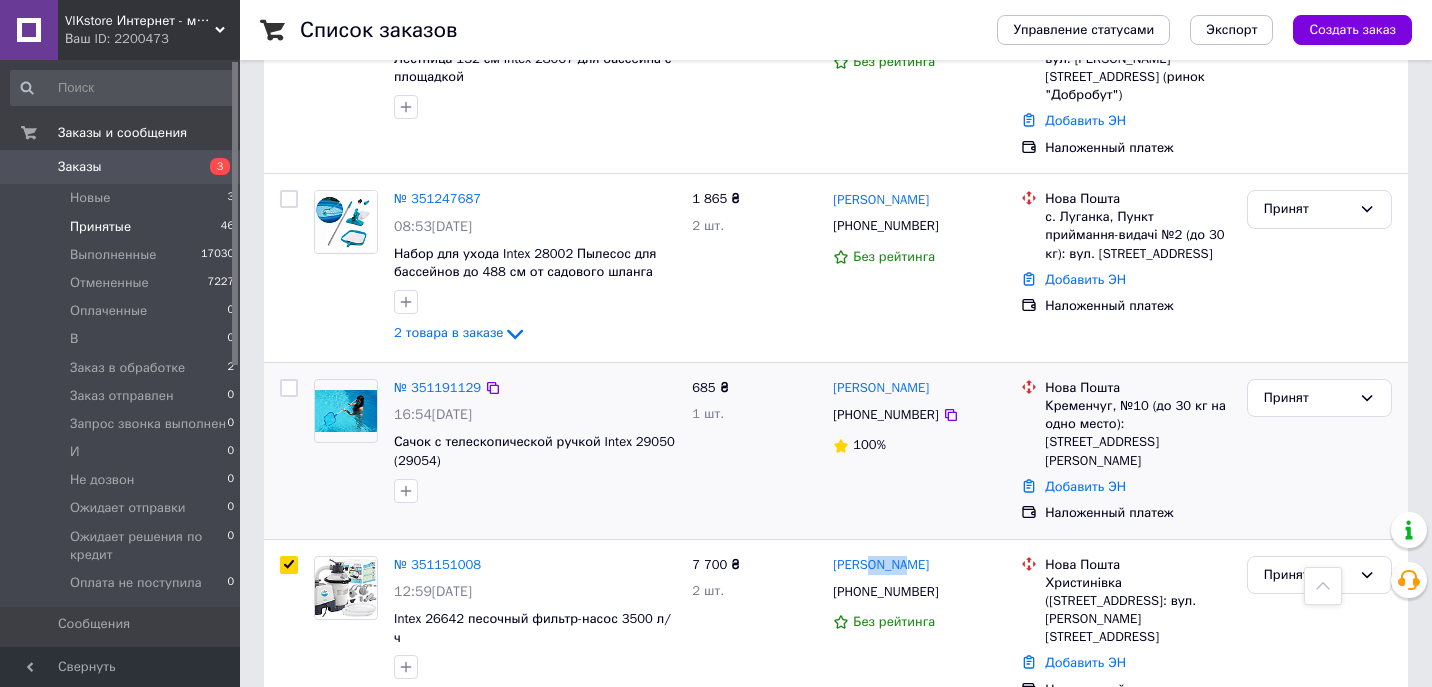 click at bounding box center (289, 388) 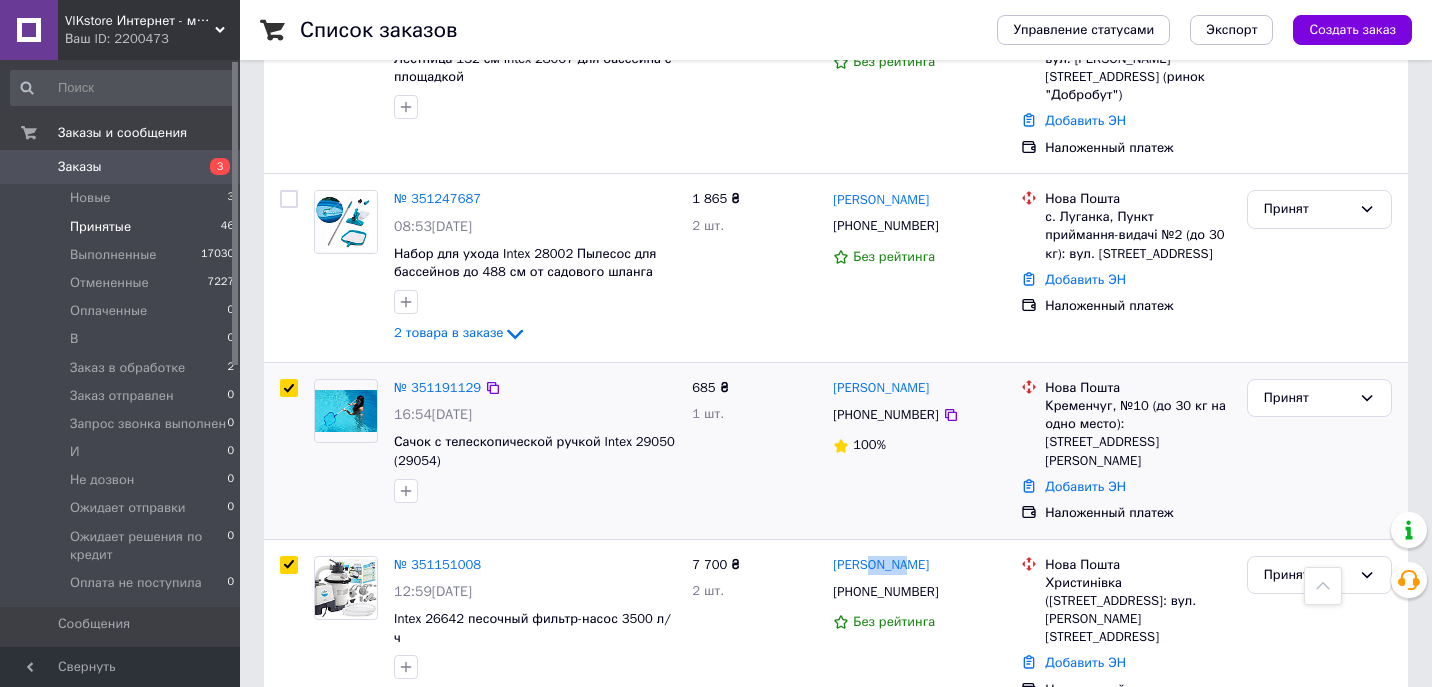 checkbox on "true" 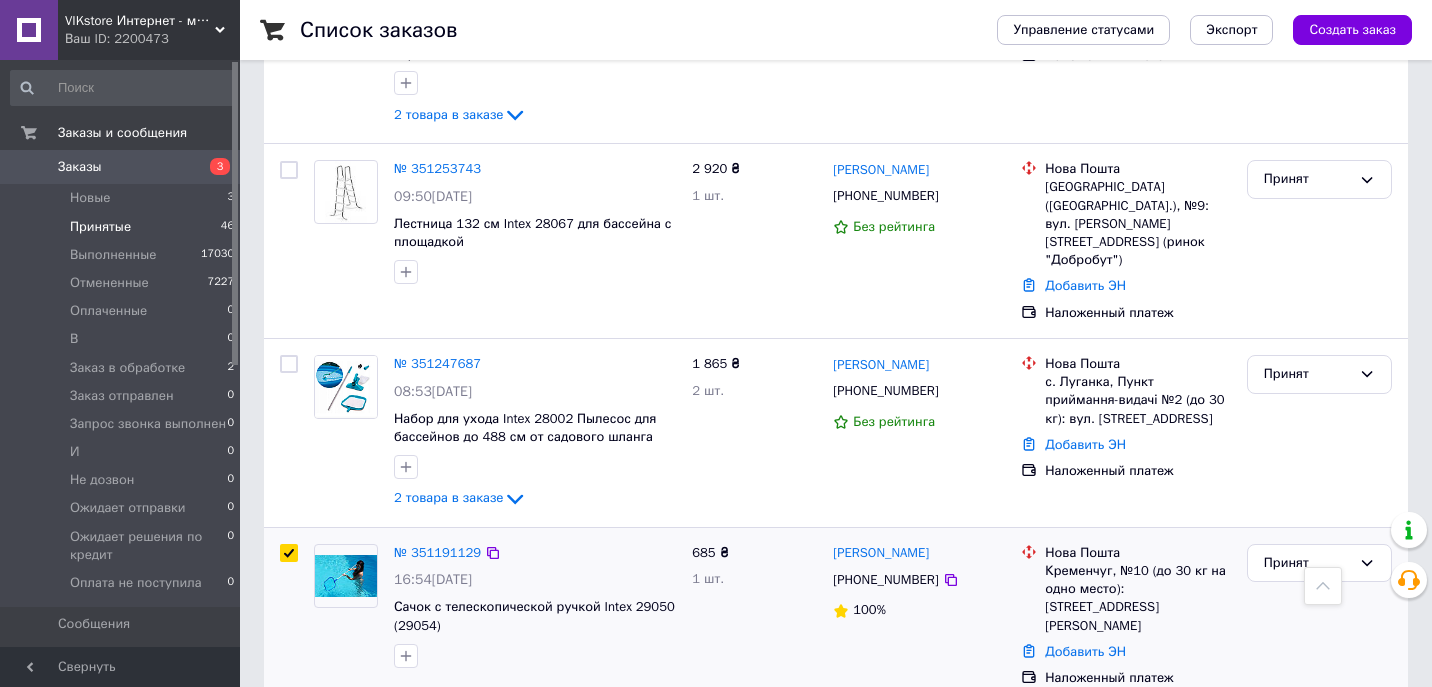 scroll, scrollTop: 4849, scrollLeft: 0, axis: vertical 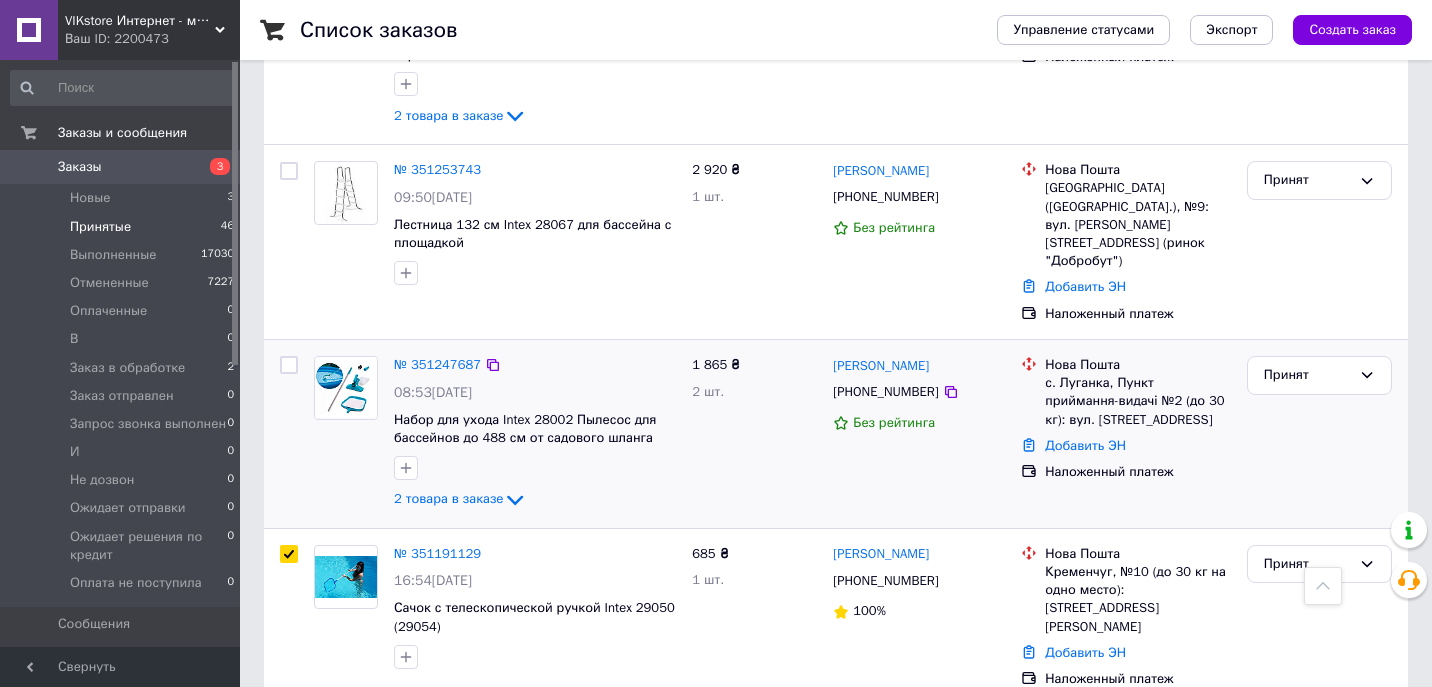 click at bounding box center (289, 365) 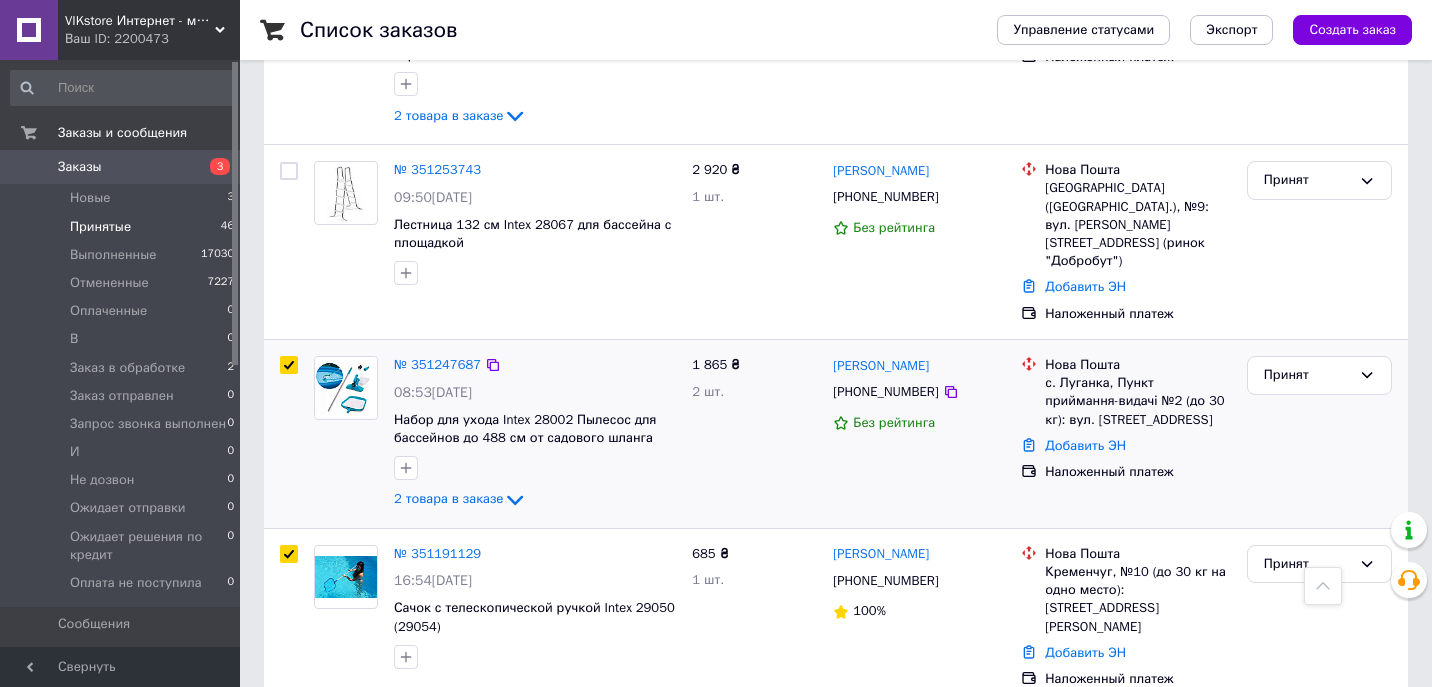 checkbox on "true" 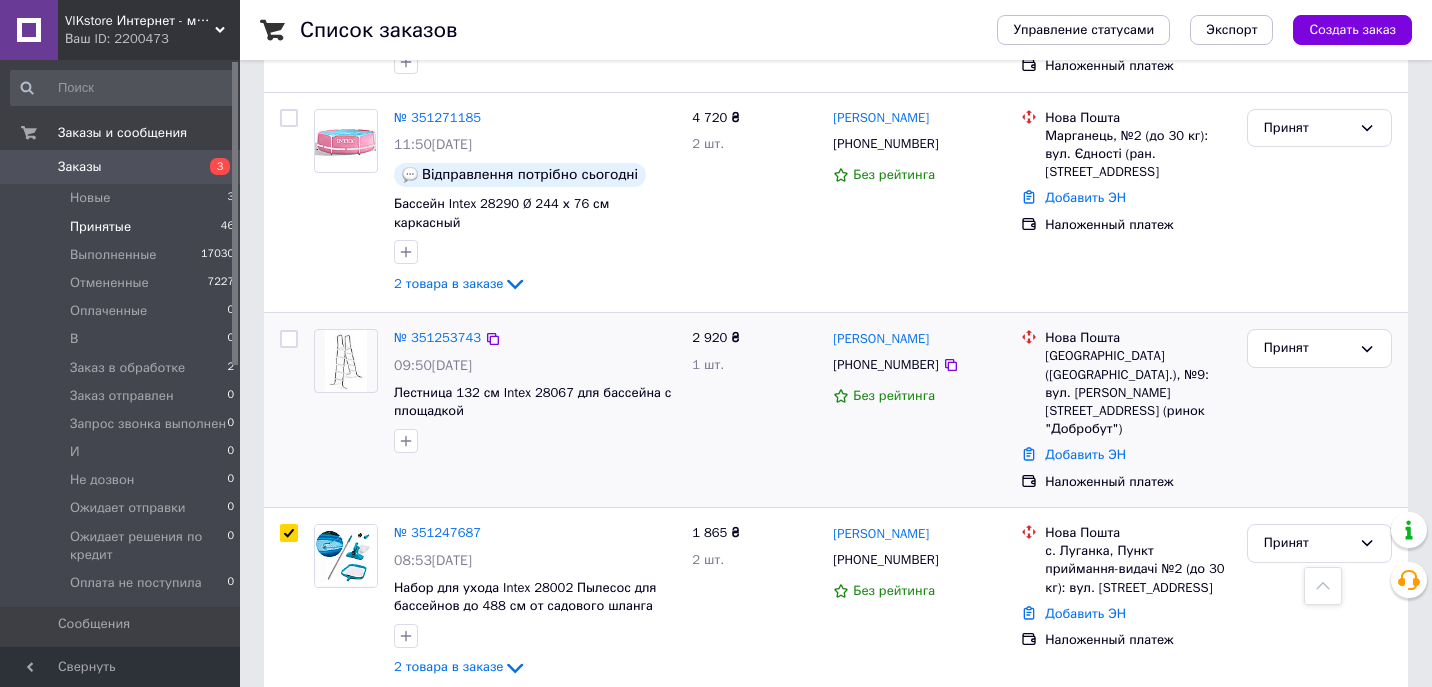 scroll, scrollTop: 4674, scrollLeft: 0, axis: vertical 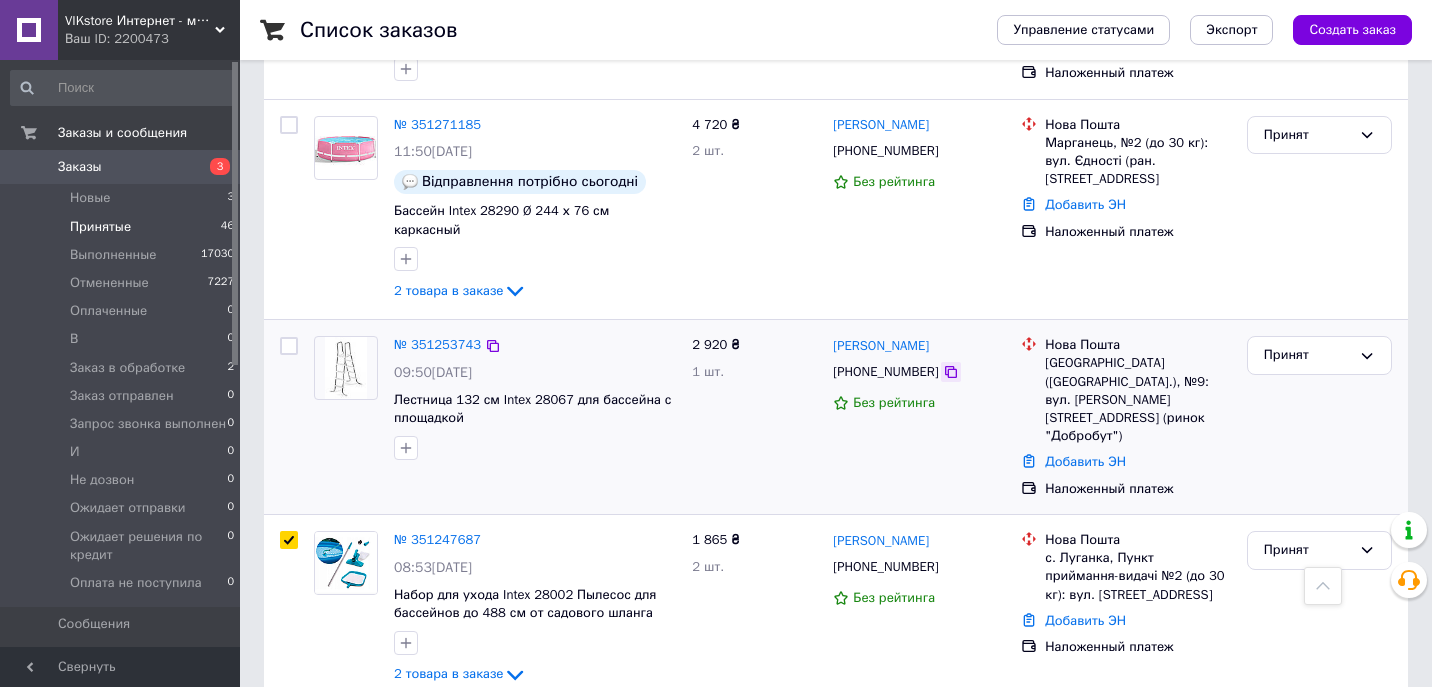 click 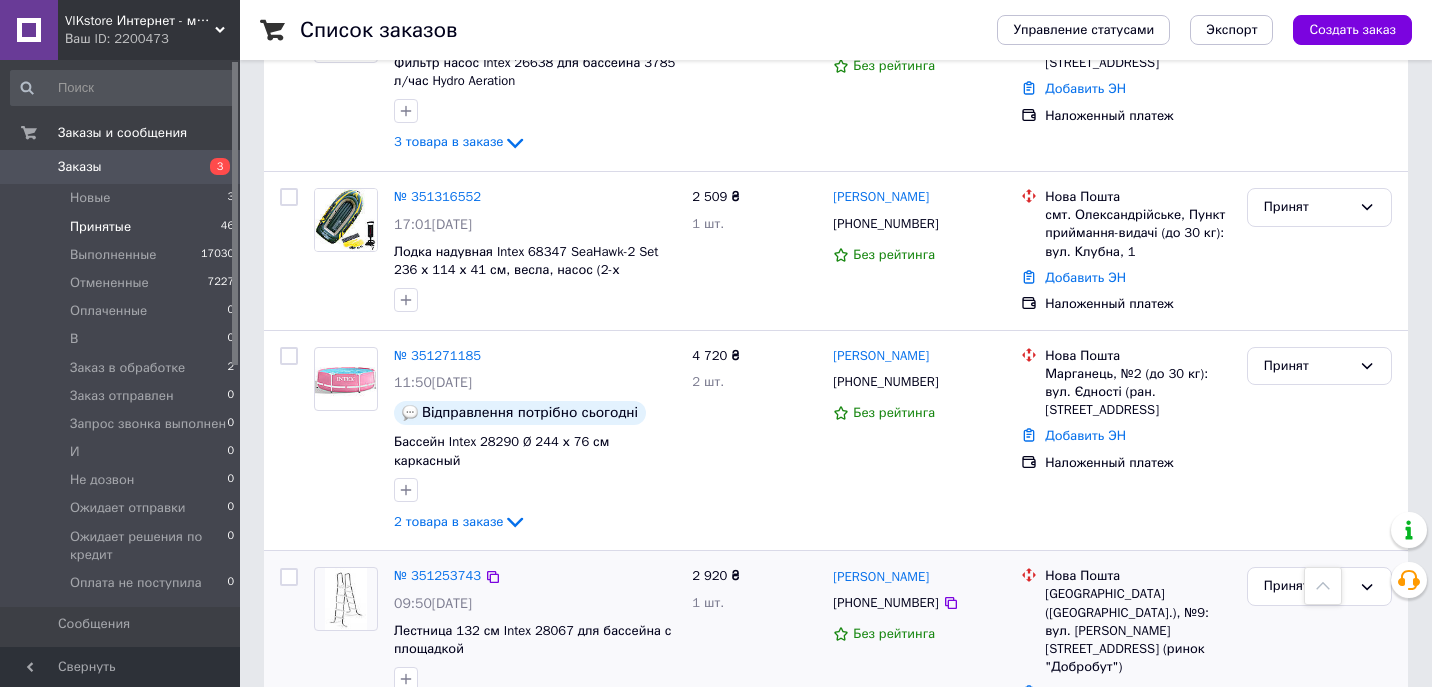 scroll, scrollTop: 4420, scrollLeft: 0, axis: vertical 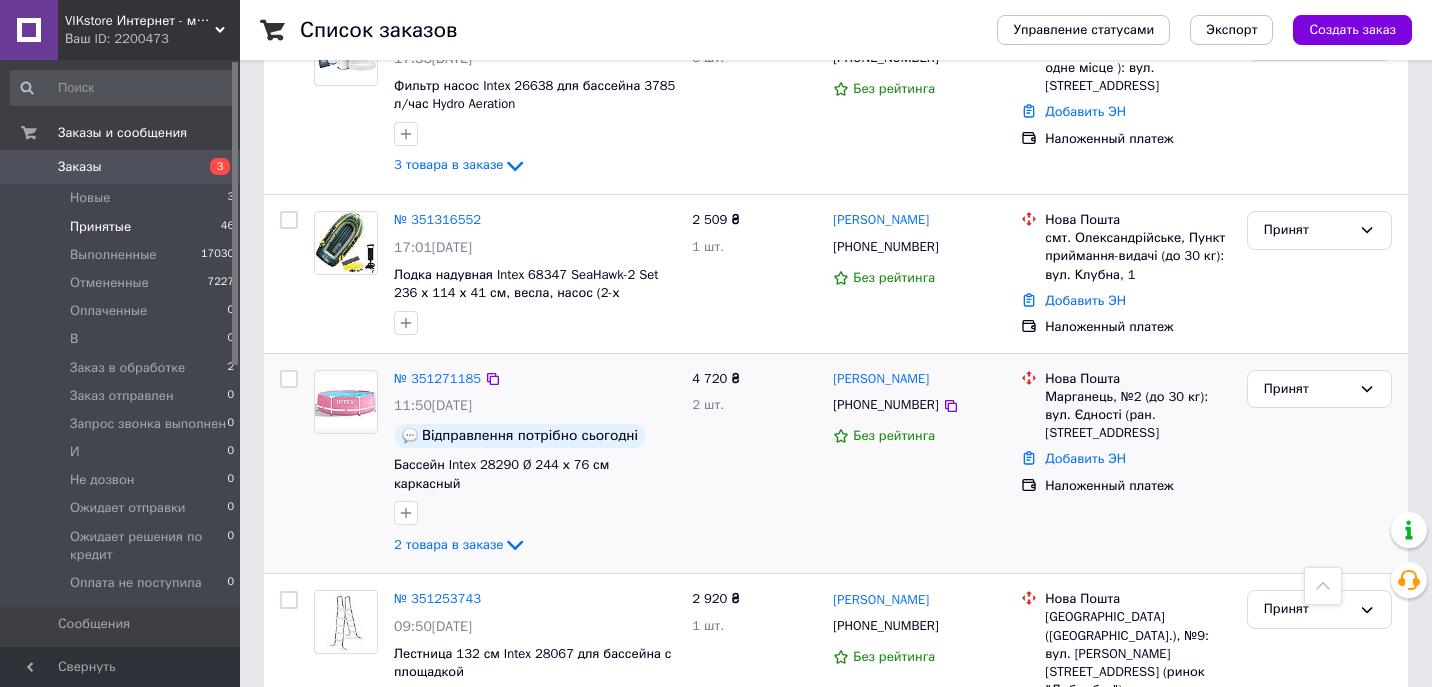 drag, startPoint x: 906, startPoint y: 306, endPoint x: 977, endPoint y: 308, distance: 71.02816 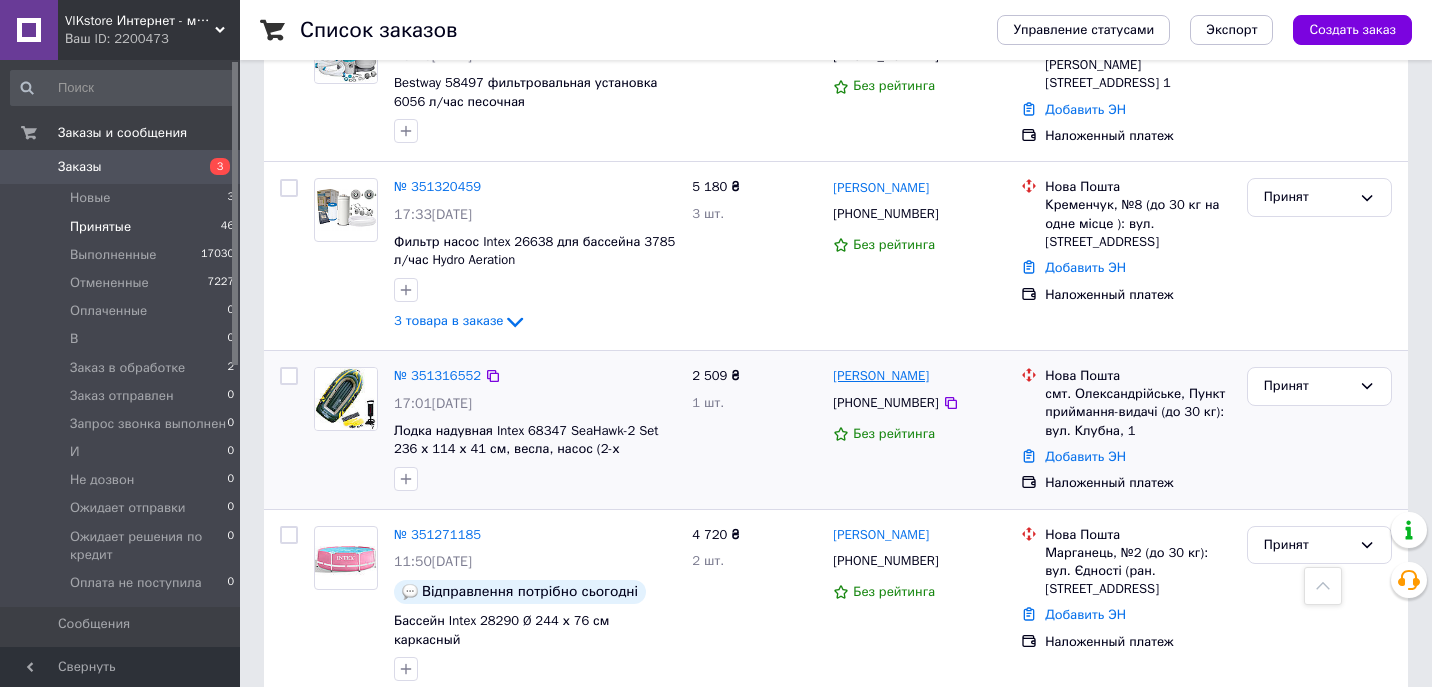 scroll, scrollTop: 4263, scrollLeft: 0, axis: vertical 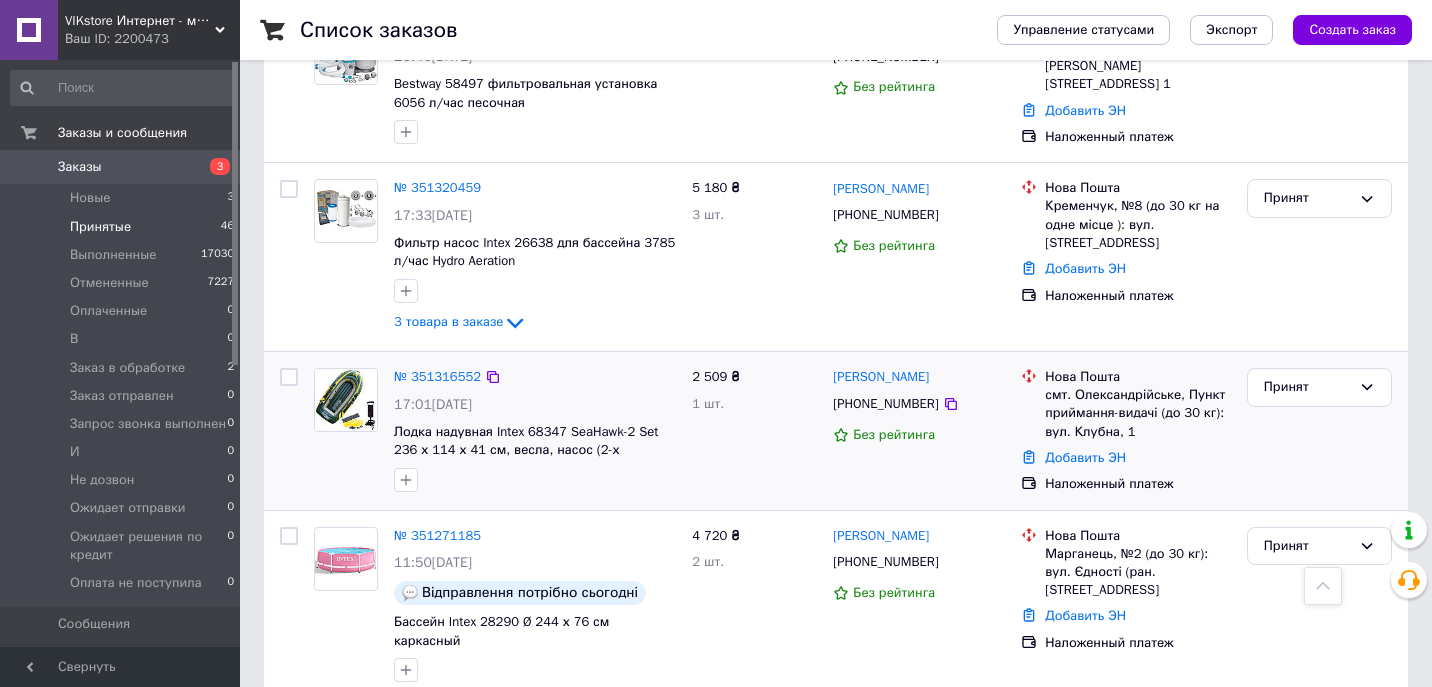 drag, startPoint x: 906, startPoint y: 304, endPoint x: 957, endPoint y: 304, distance: 51 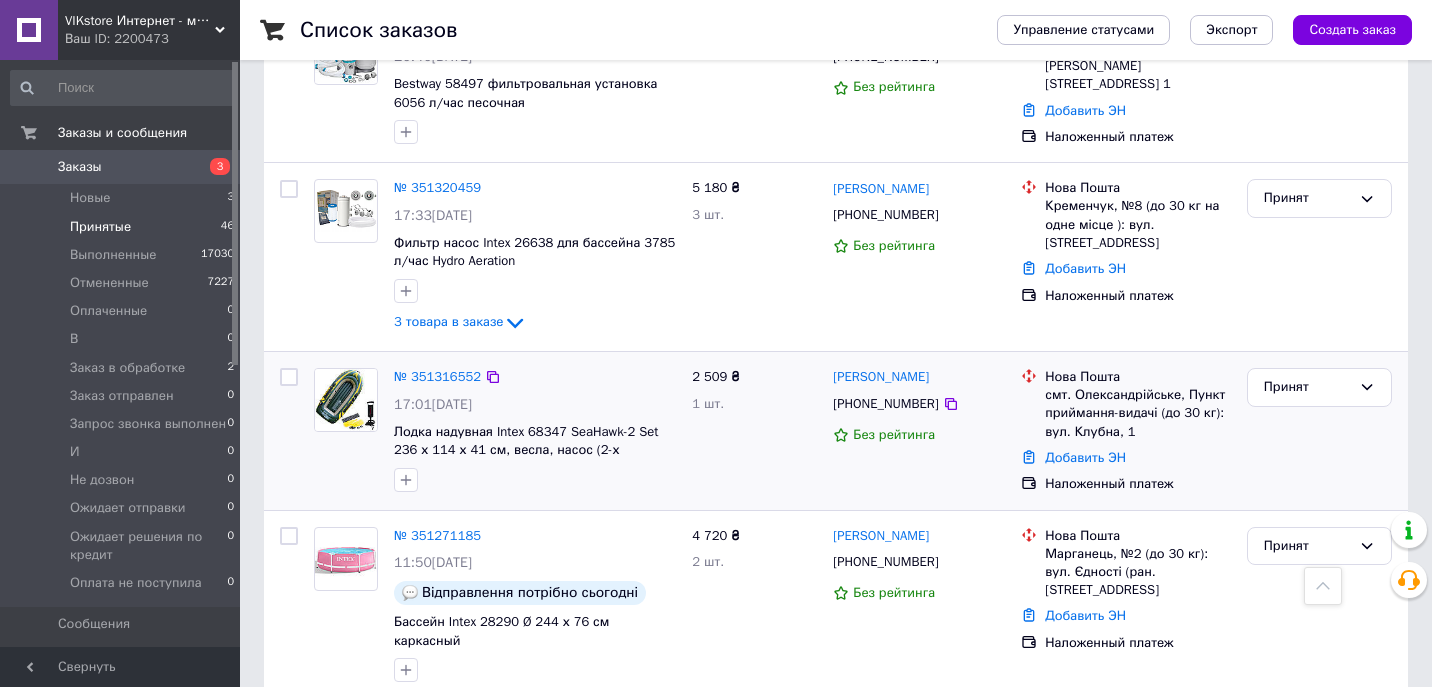 click at bounding box center [289, 377] 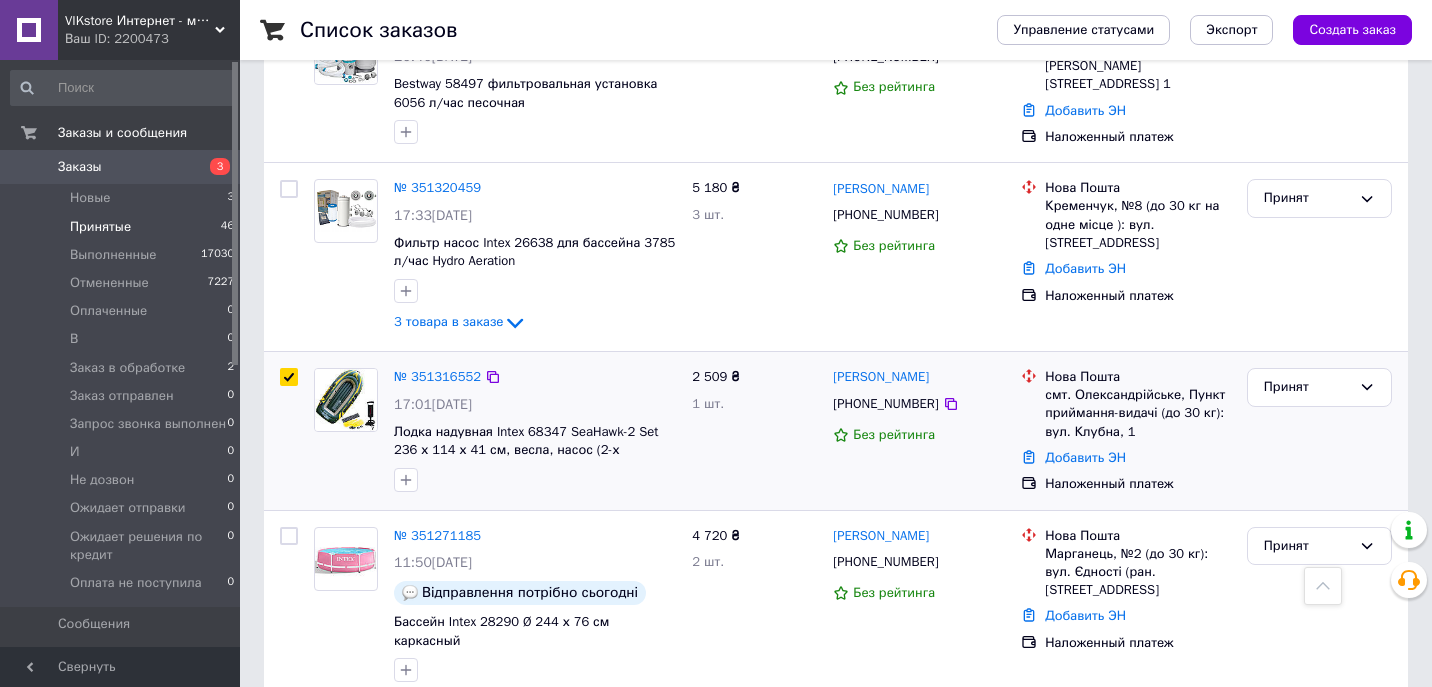 checkbox on "true" 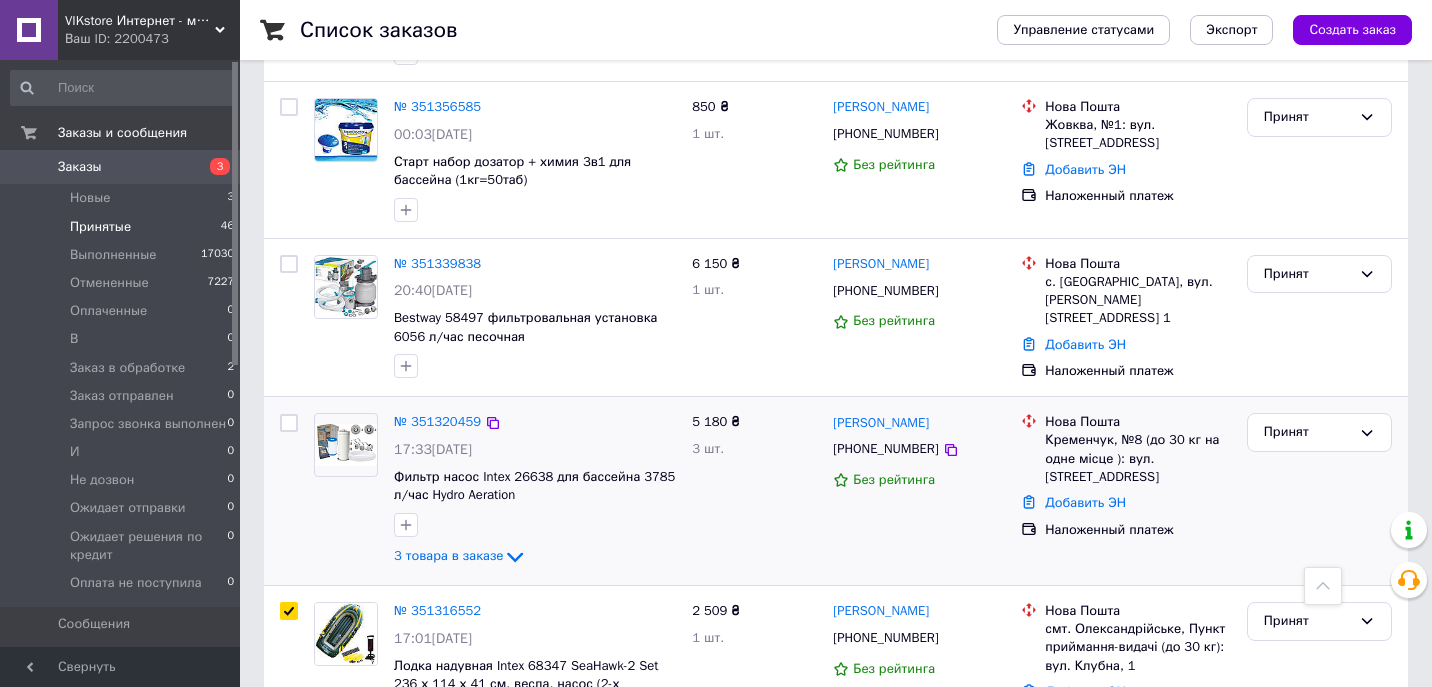 scroll, scrollTop: 4028, scrollLeft: 0, axis: vertical 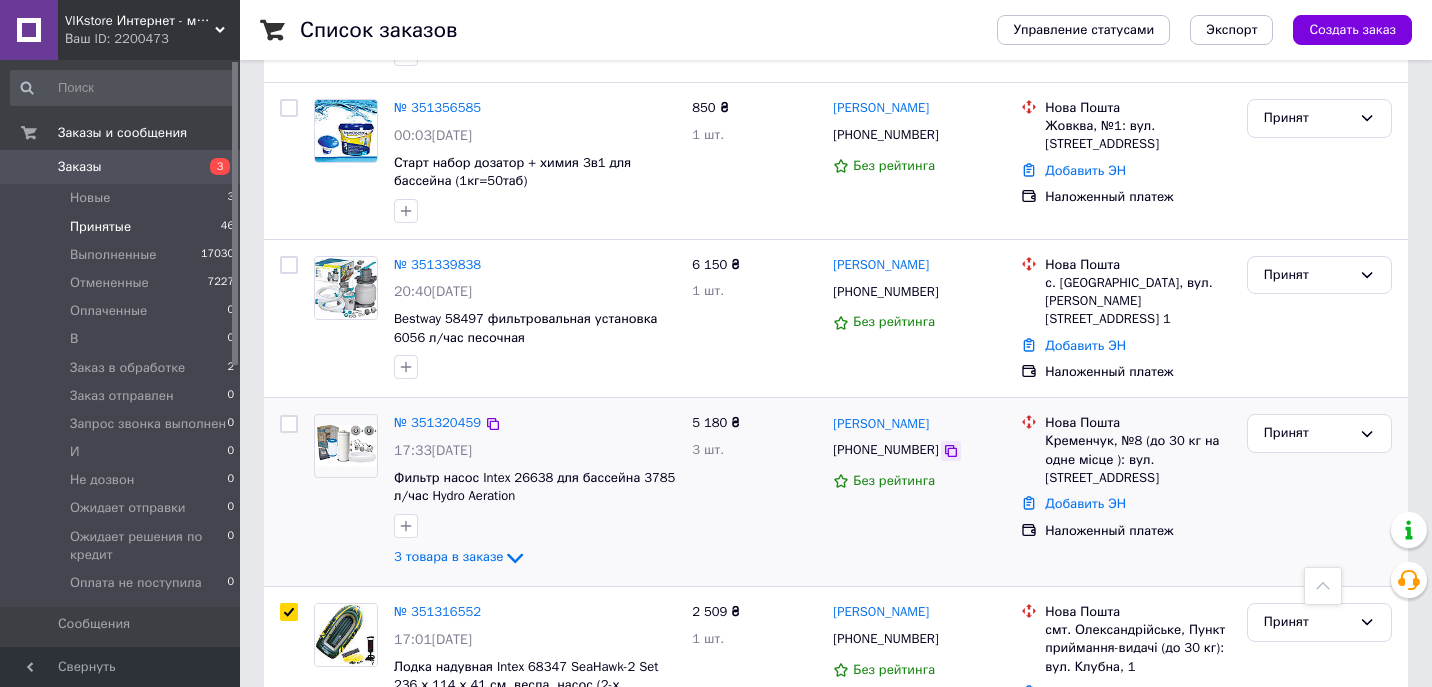 click 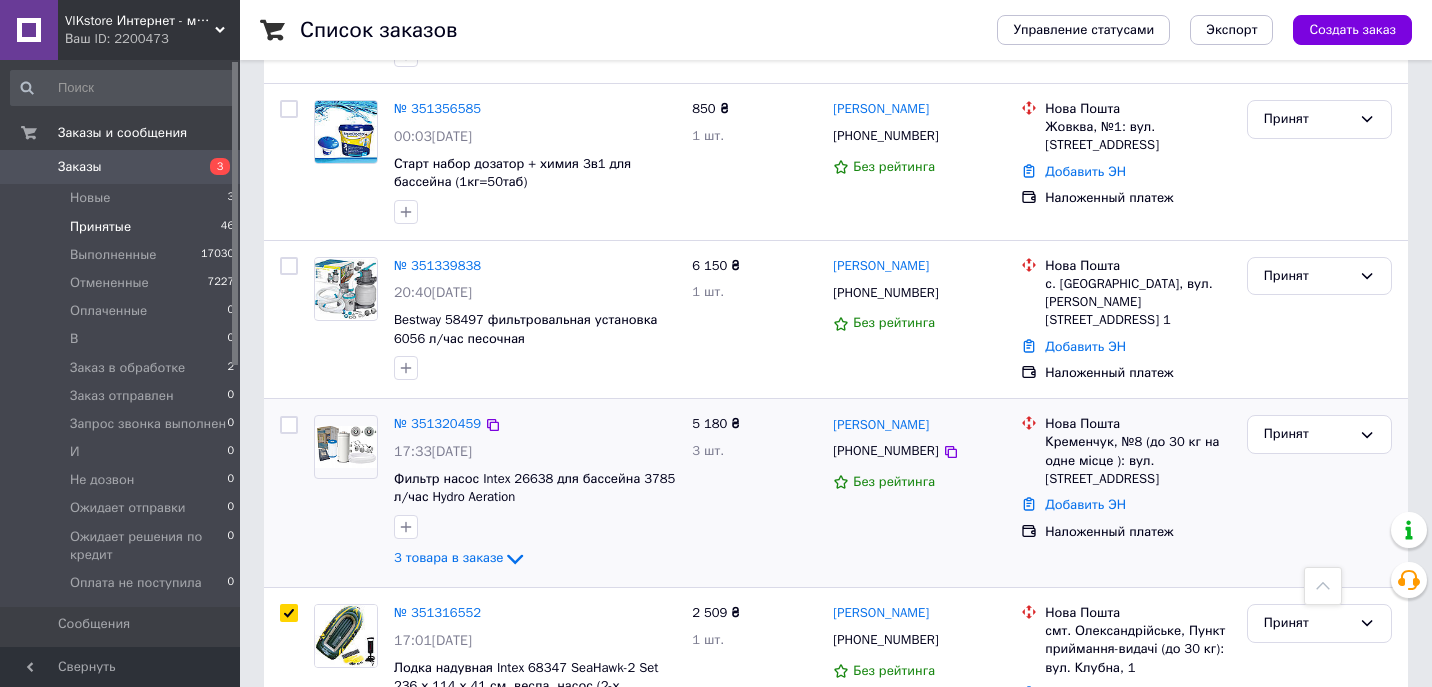 click at bounding box center (289, 425) 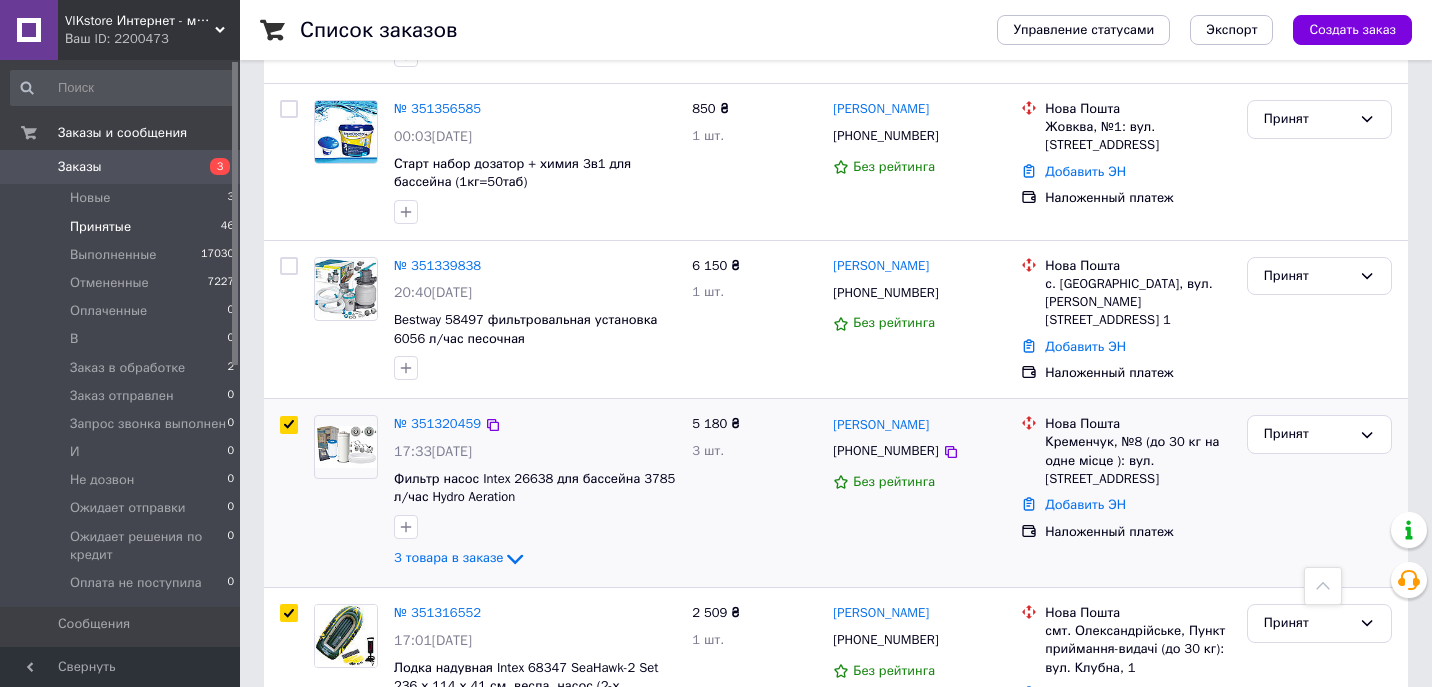 checkbox on "true" 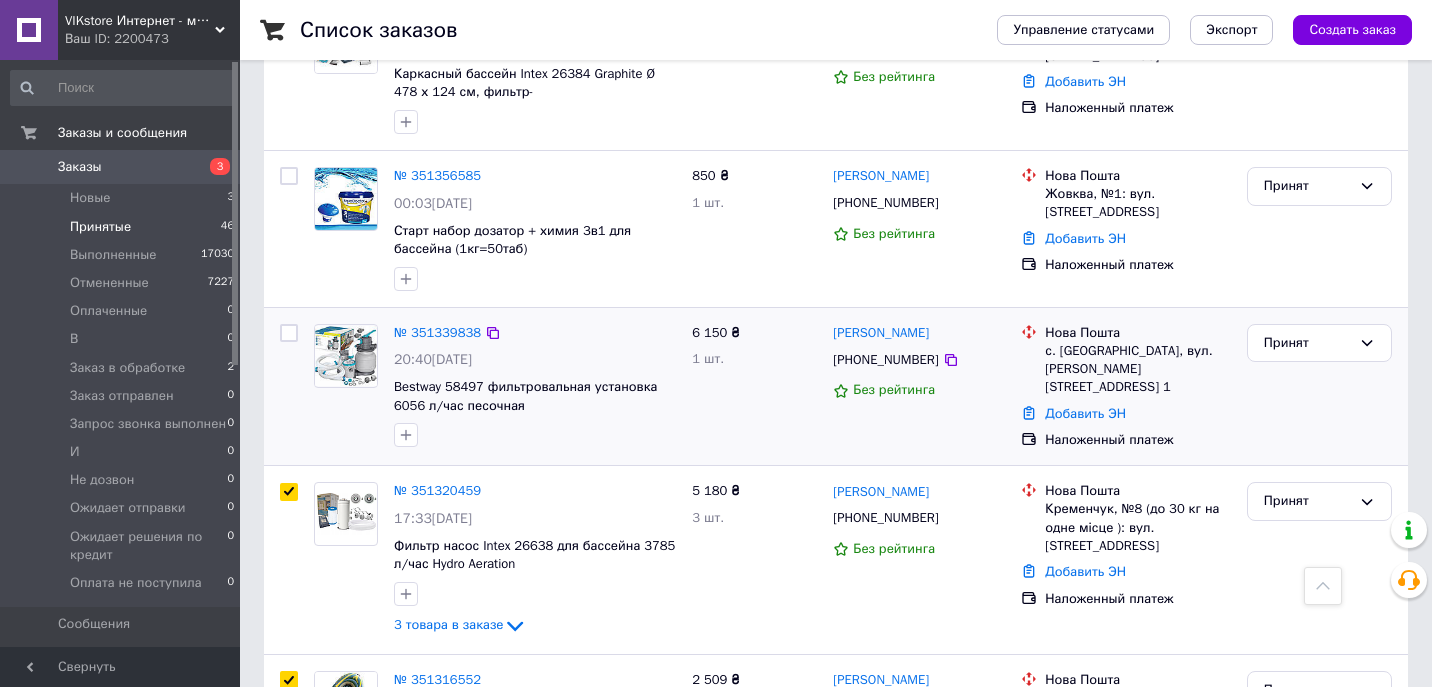 scroll, scrollTop: 3937, scrollLeft: 0, axis: vertical 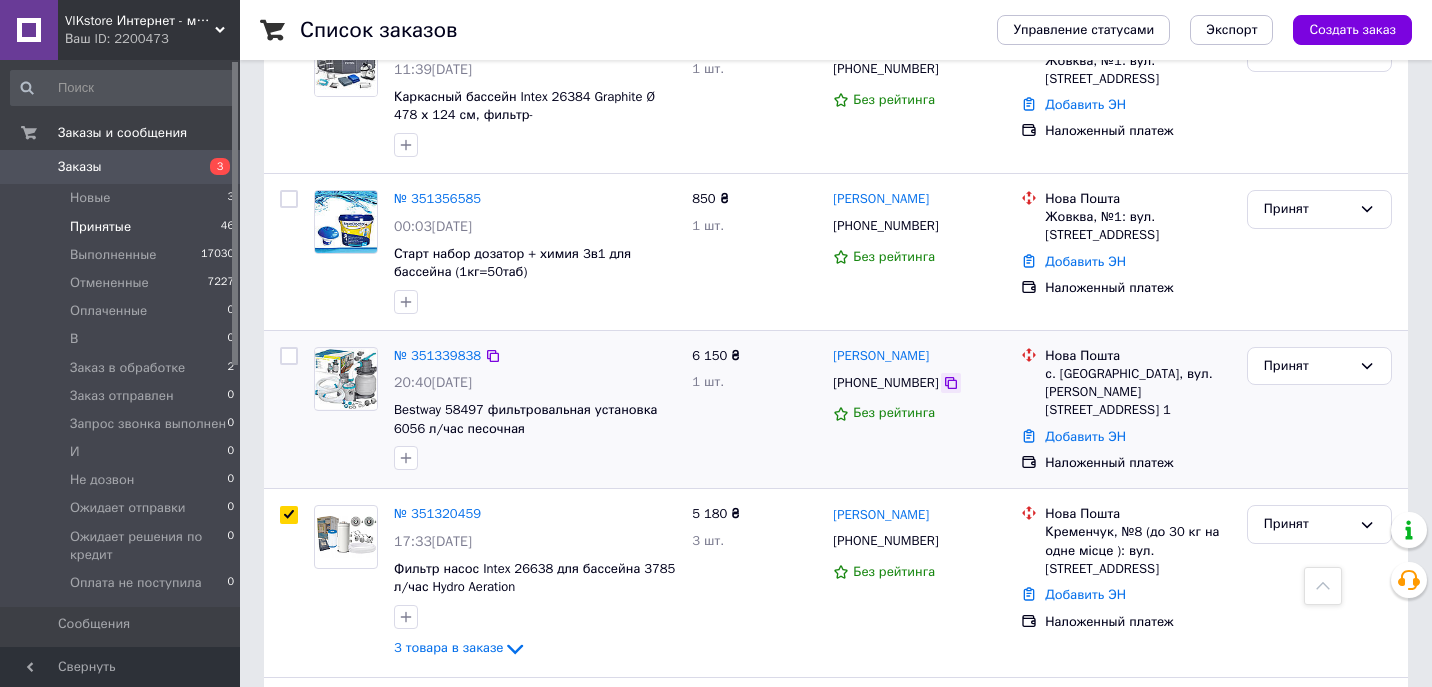 click 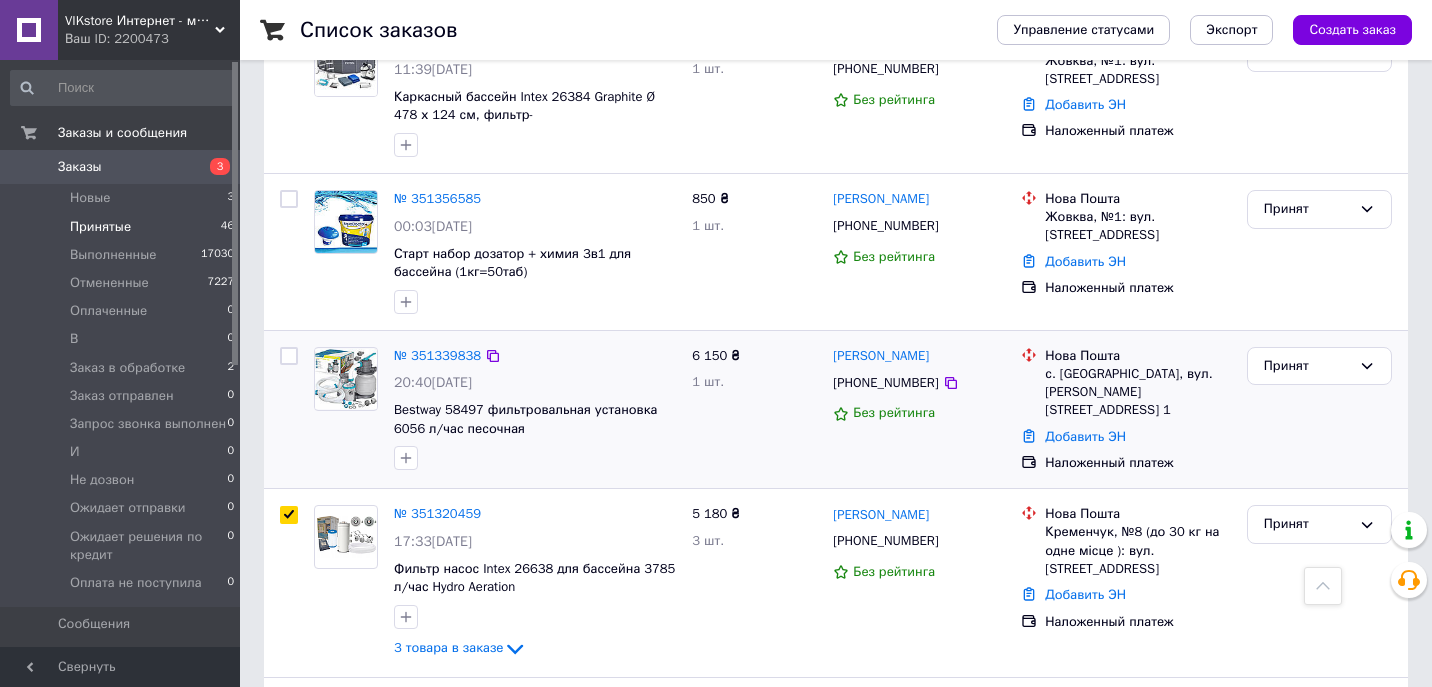 click at bounding box center (289, 356) 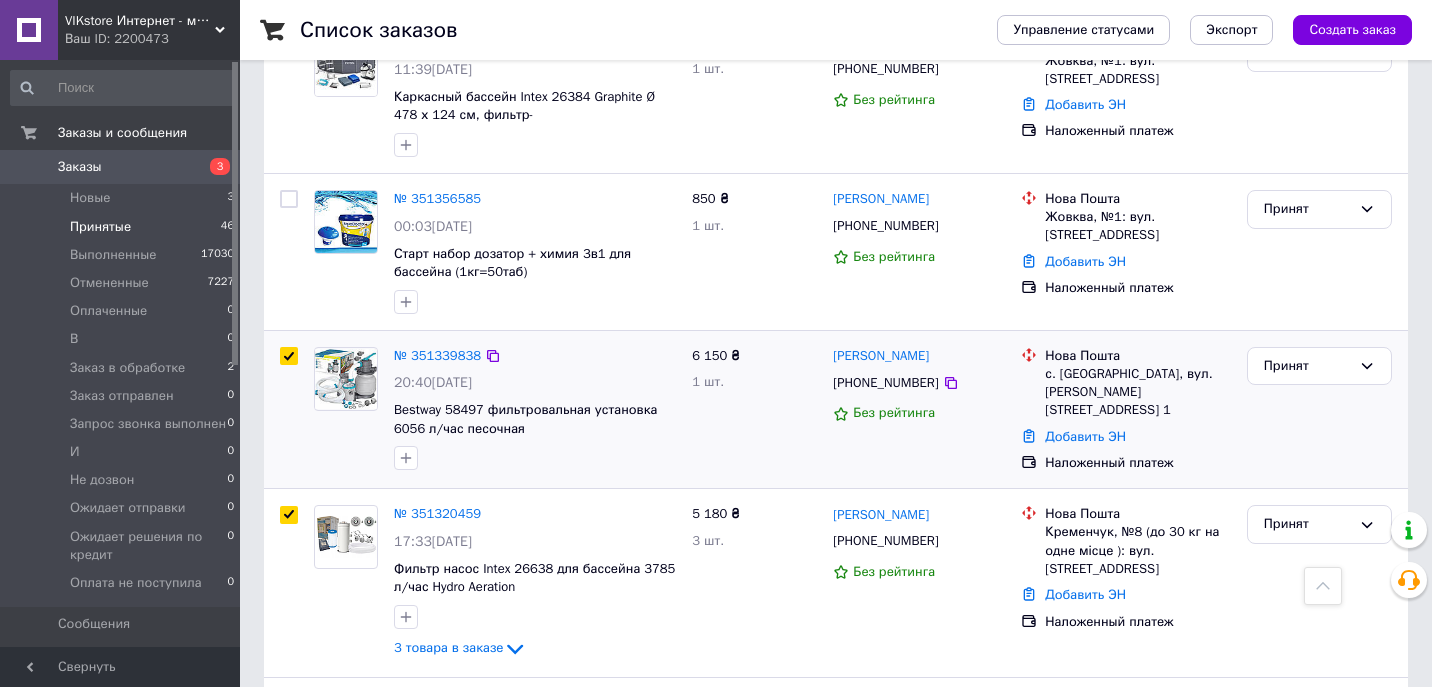 checkbox on "true" 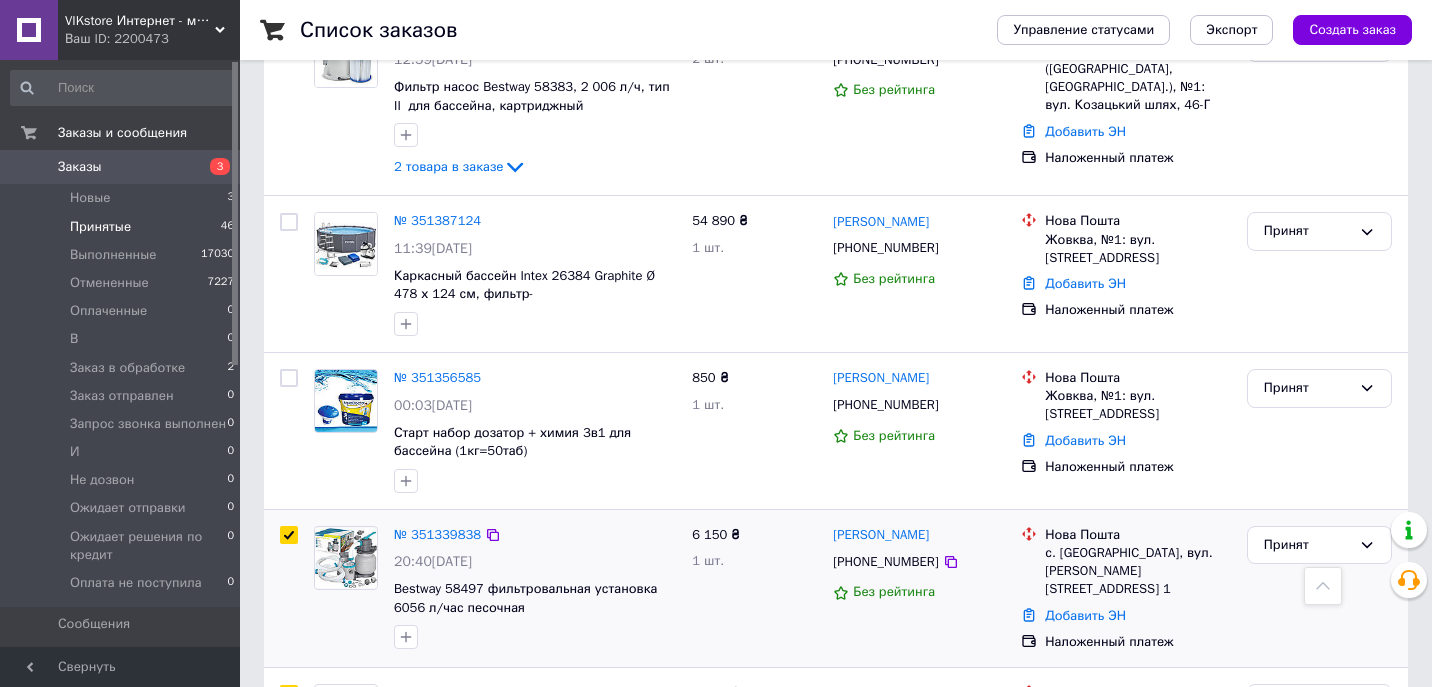 scroll, scrollTop: 3709, scrollLeft: 0, axis: vertical 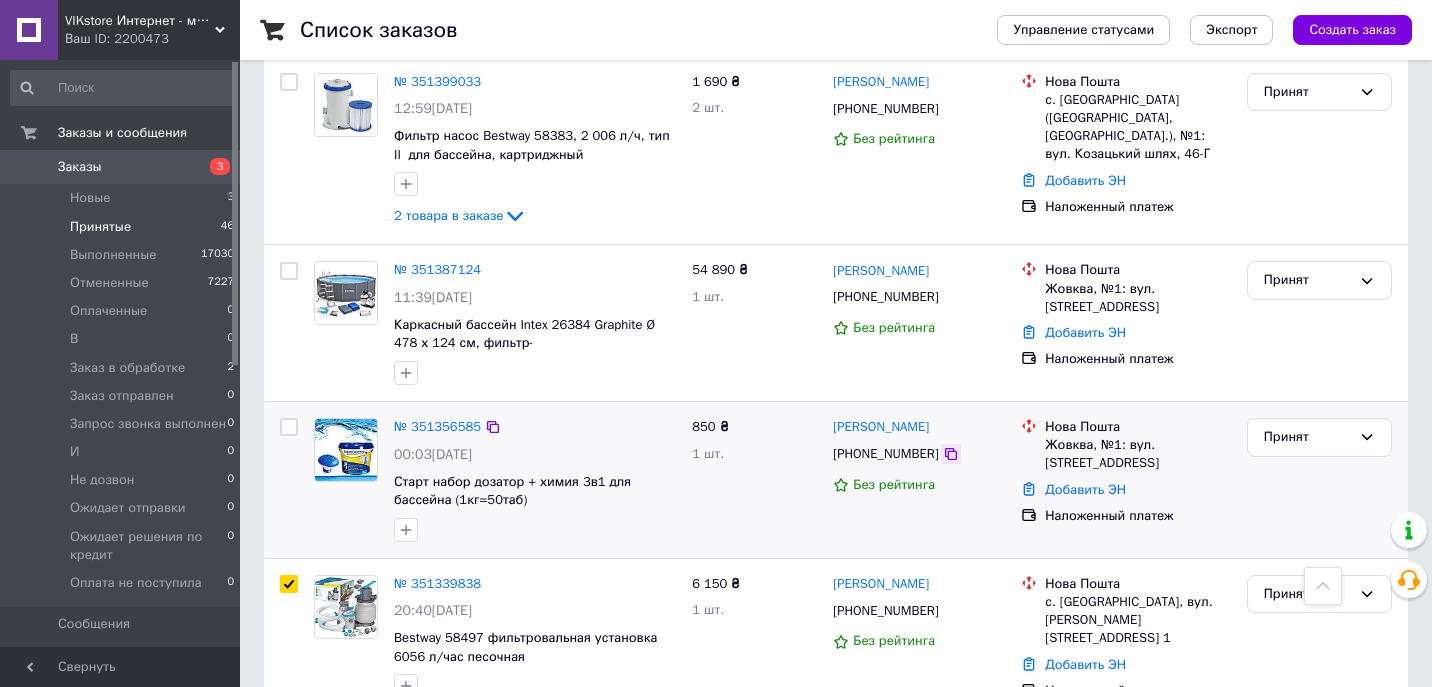 click 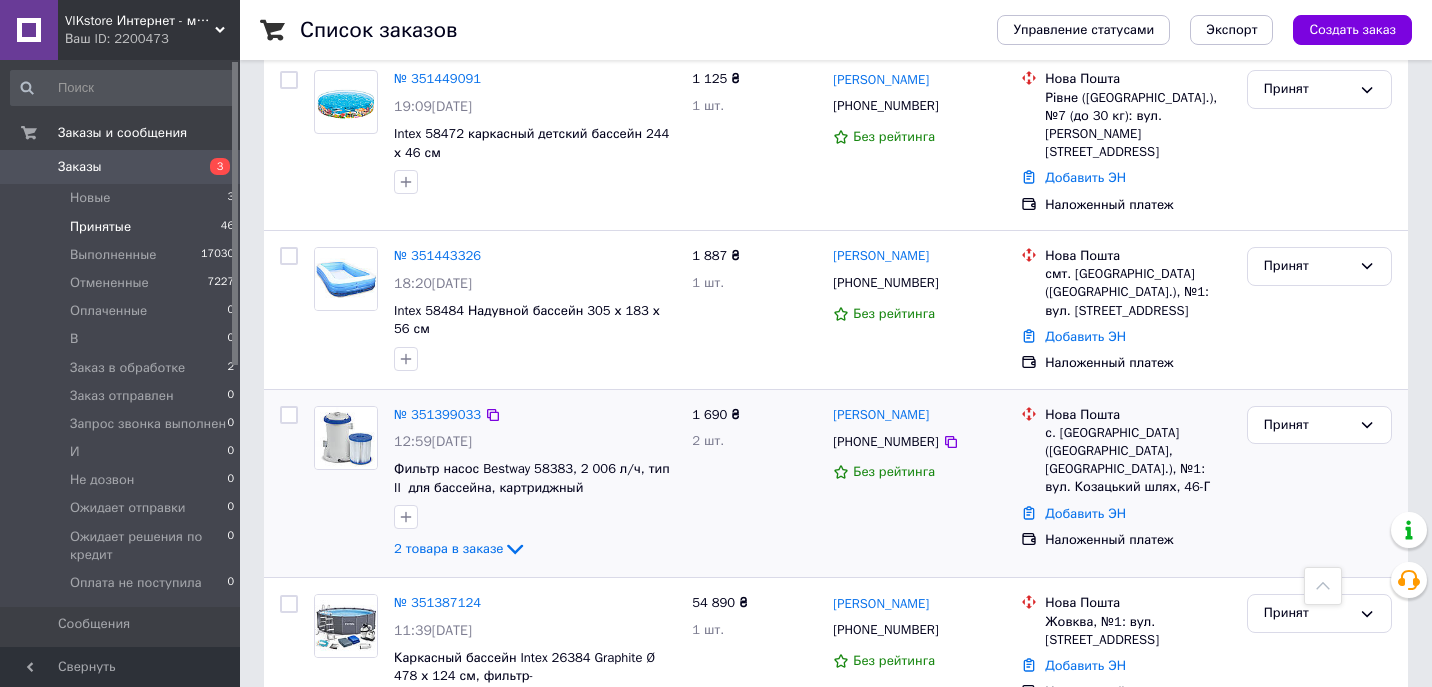 scroll, scrollTop: 3374, scrollLeft: 0, axis: vertical 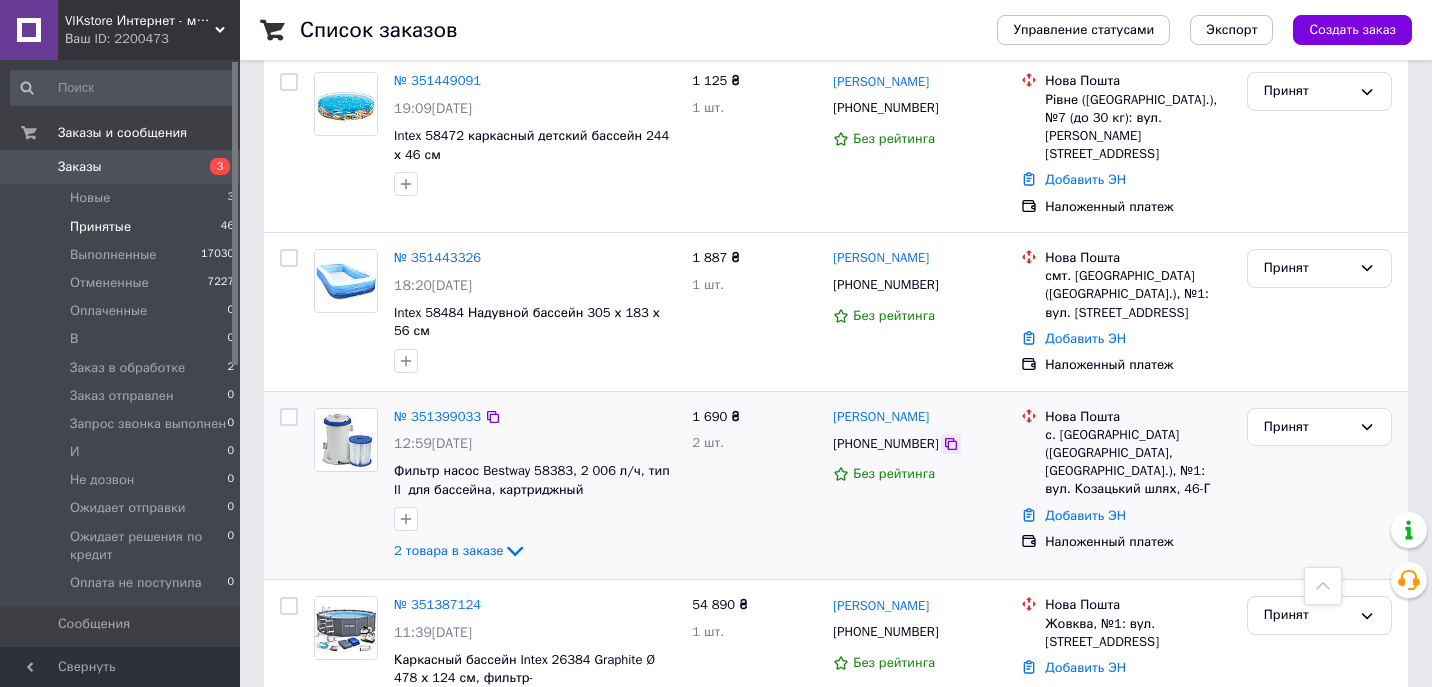 click 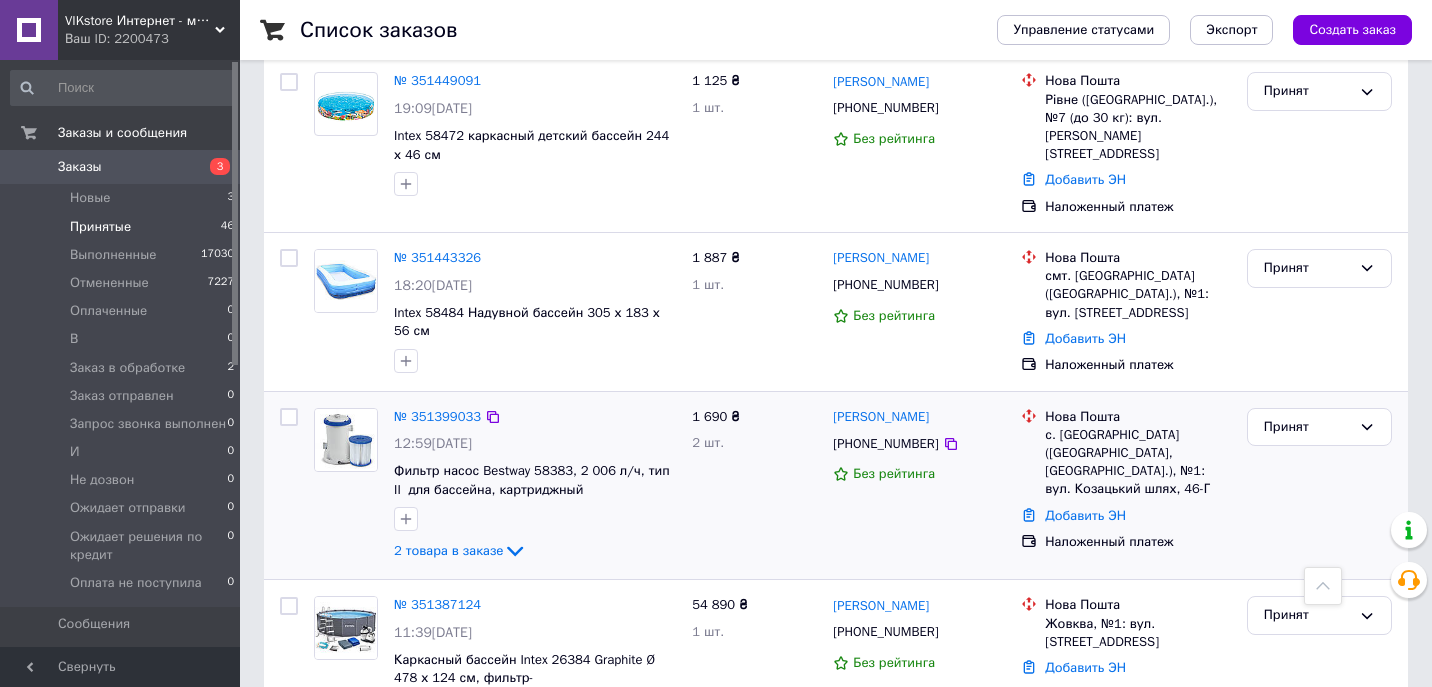click at bounding box center [289, 417] 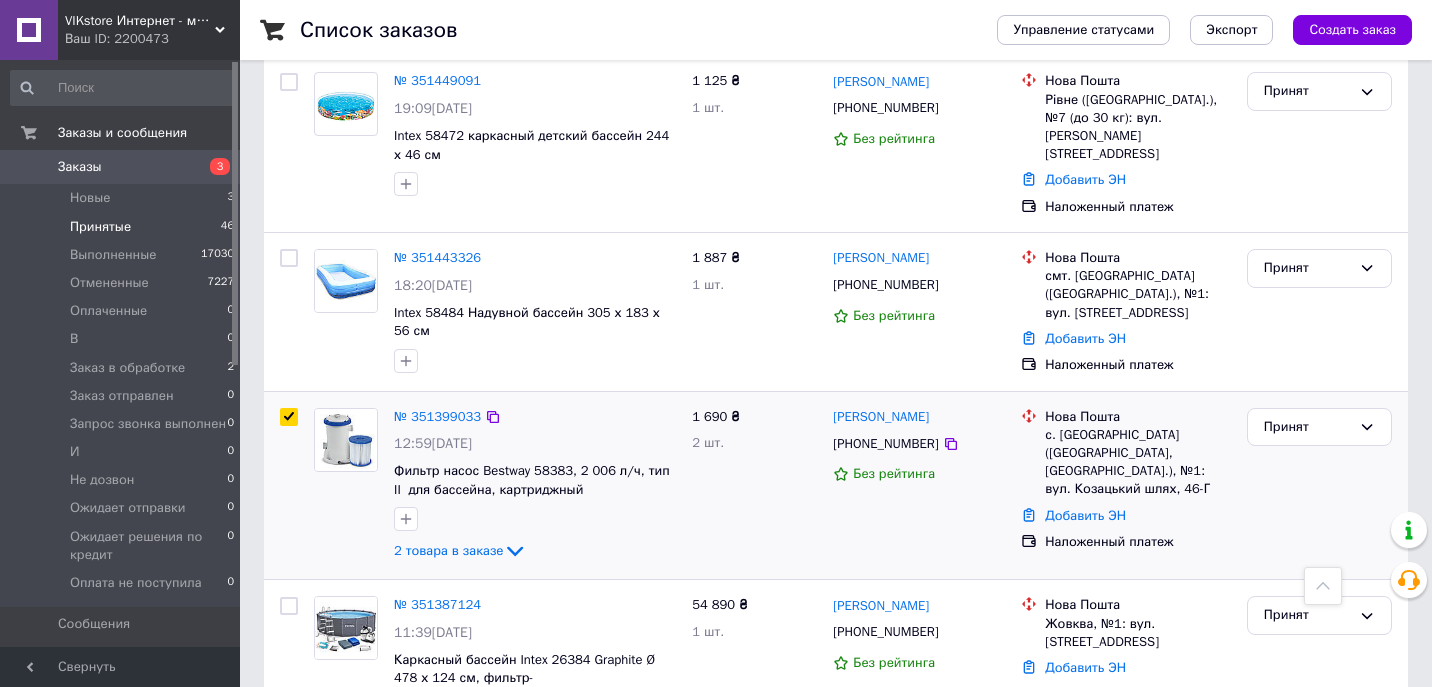 checkbox on "true" 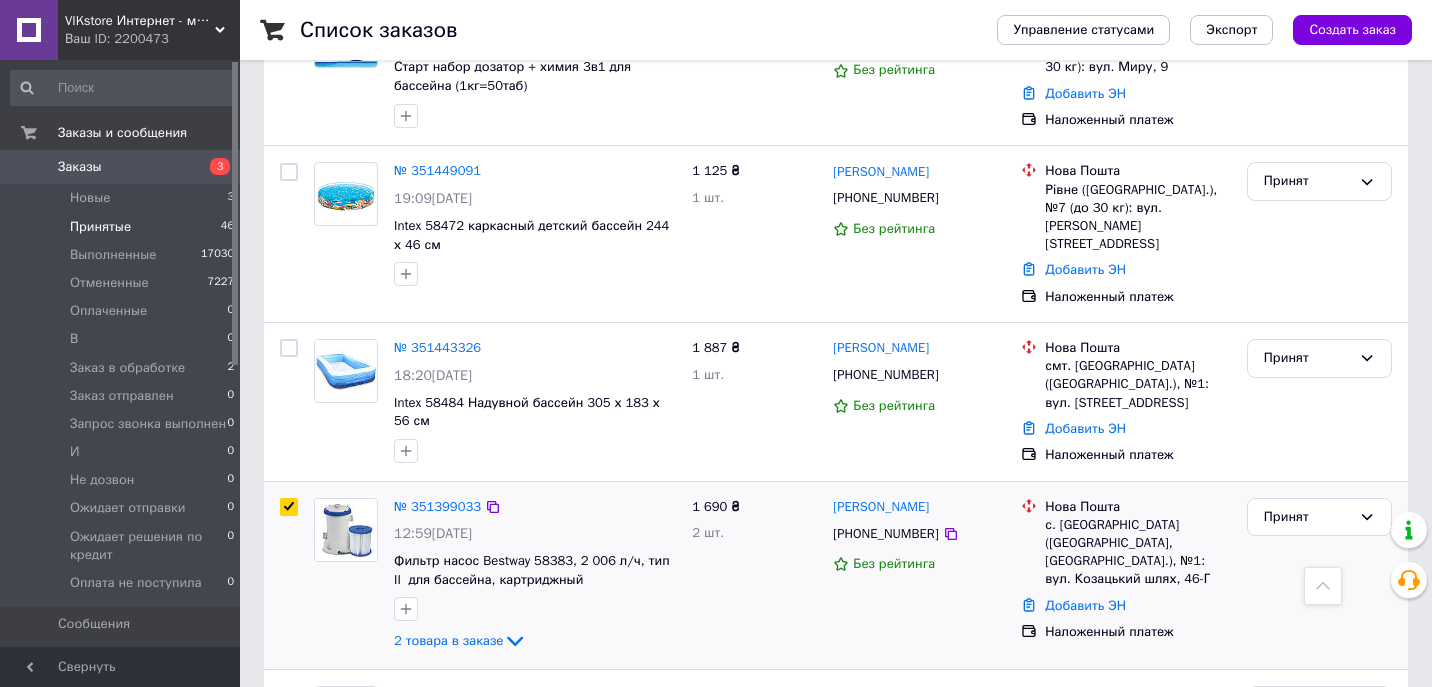 scroll, scrollTop: 3225, scrollLeft: 0, axis: vertical 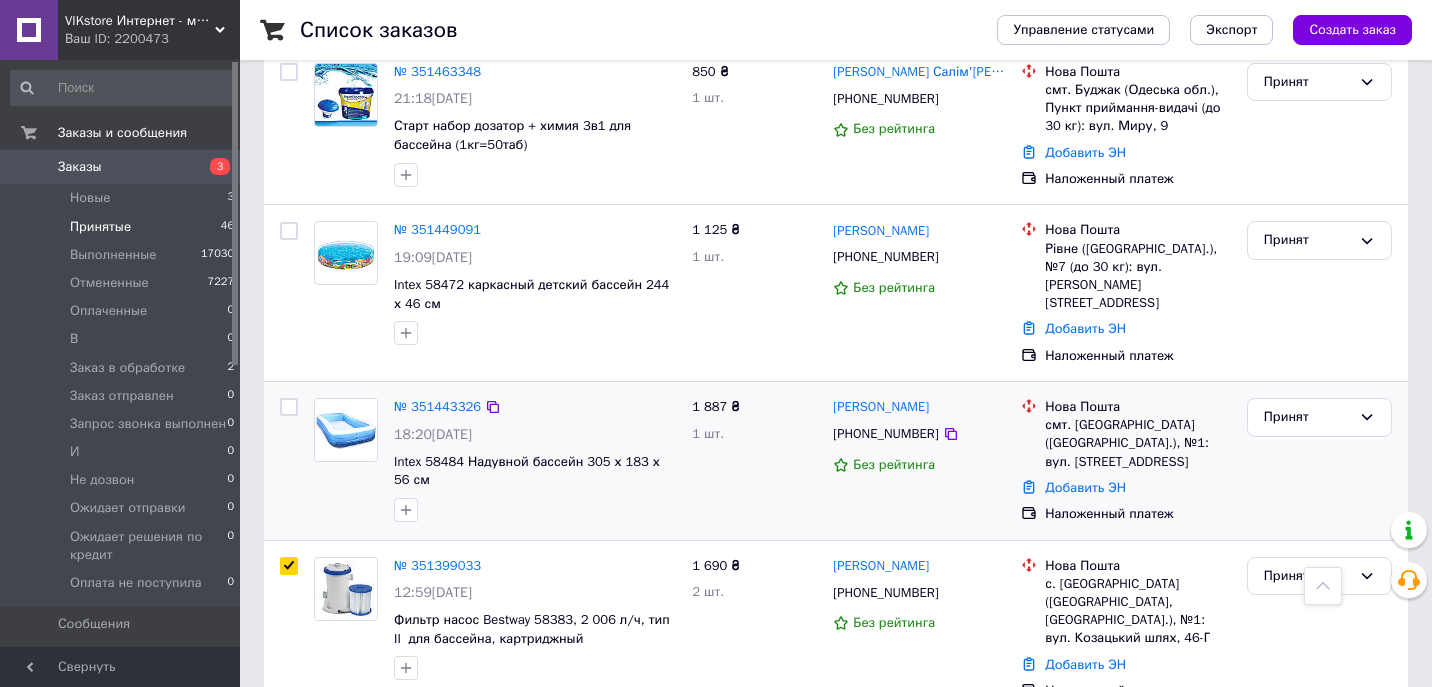 click at bounding box center (289, 407) 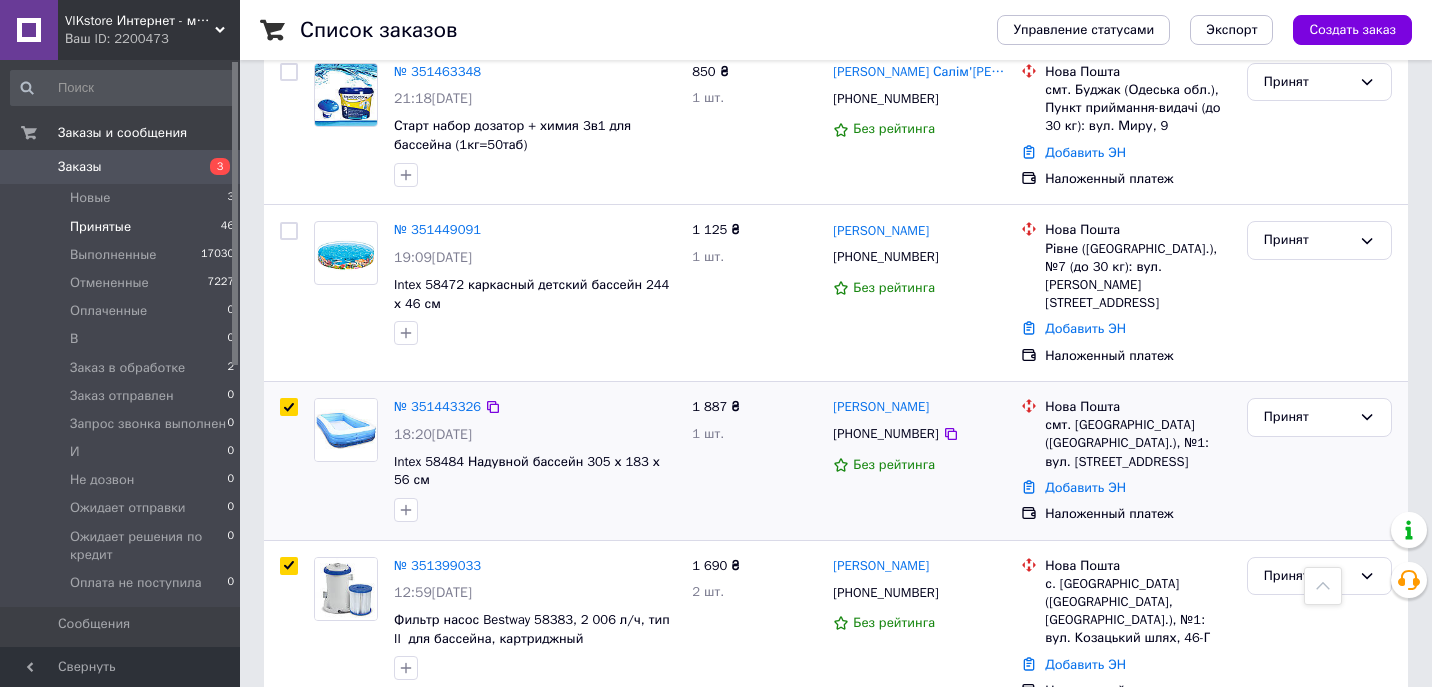 checkbox on "true" 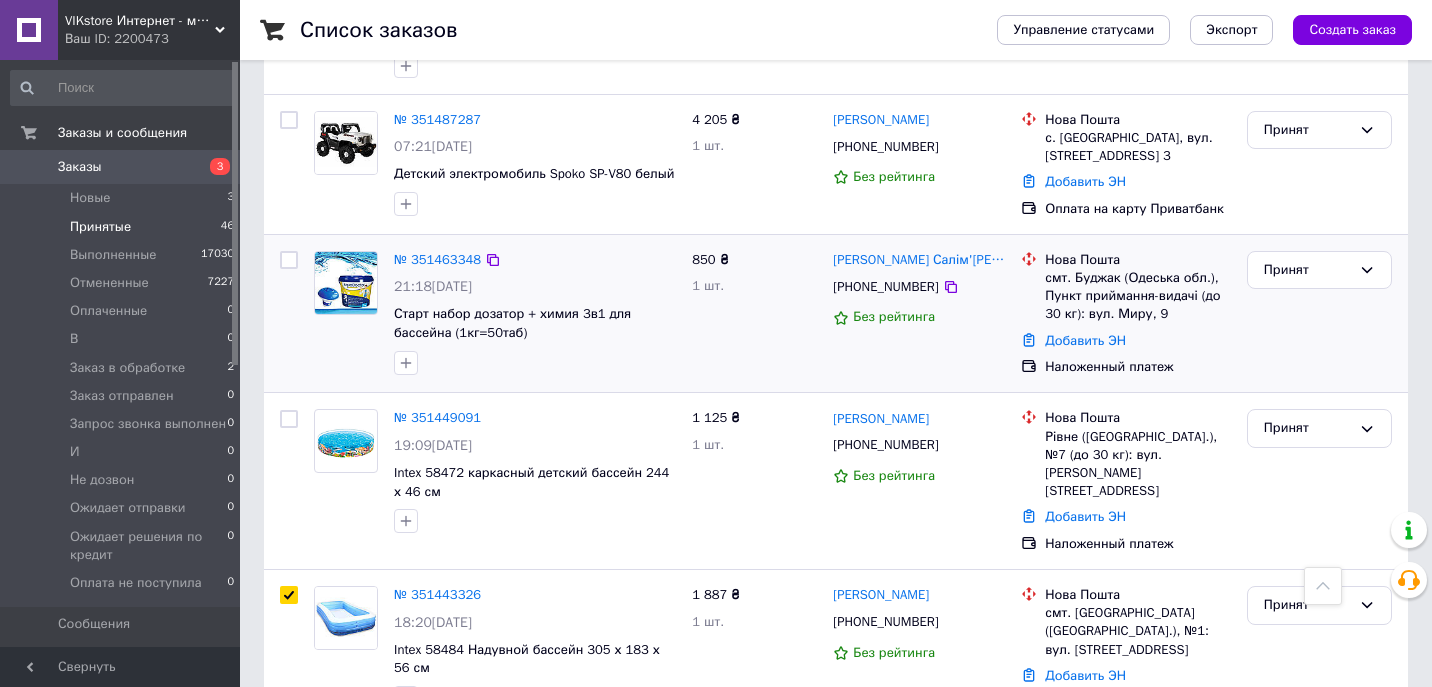 scroll, scrollTop: 3035, scrollLeft: 0, axis: vertical 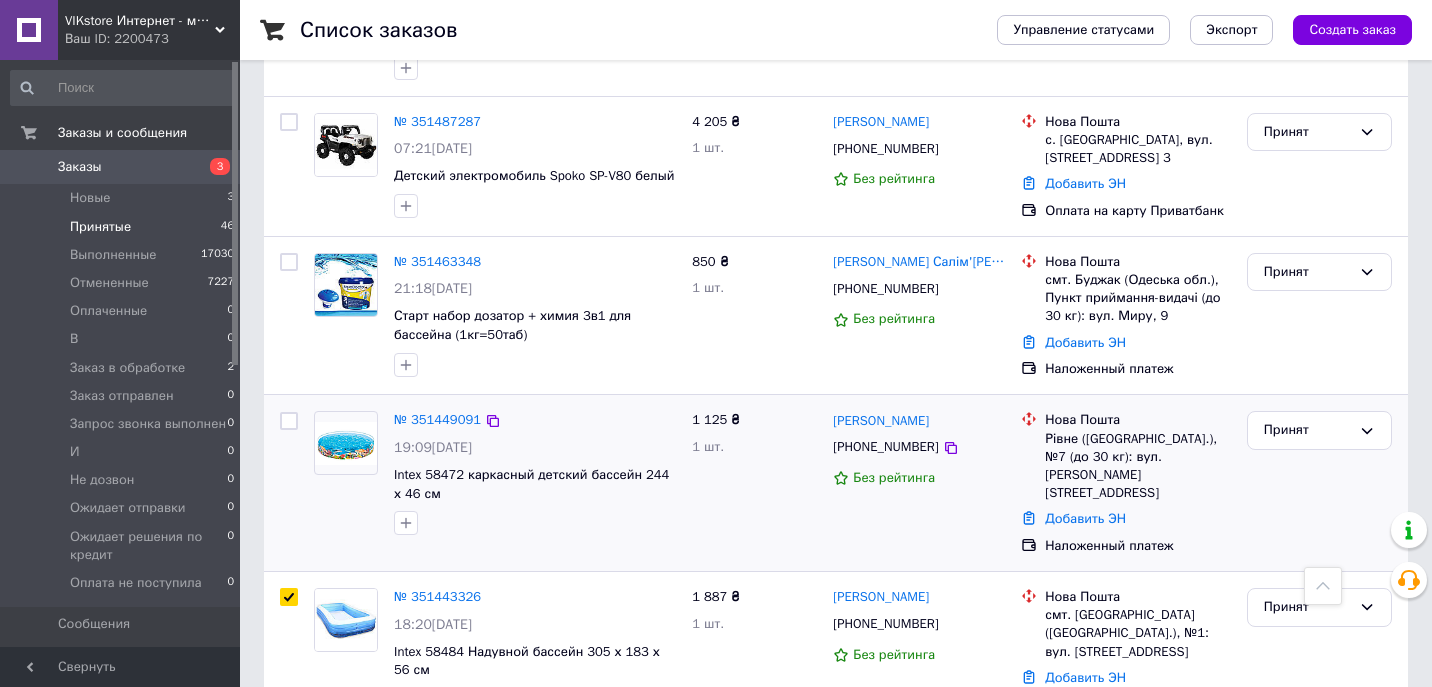 click at bounding box center (289, 421) 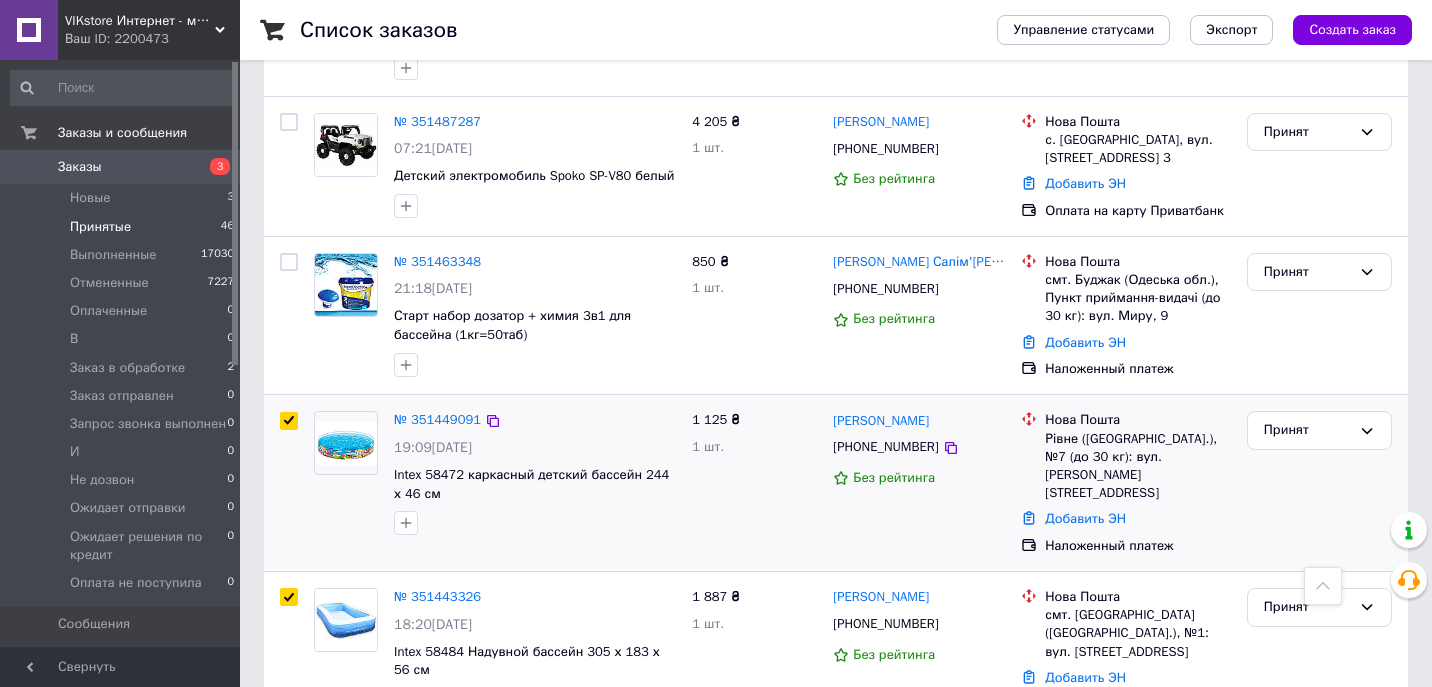 checkbox on "true" 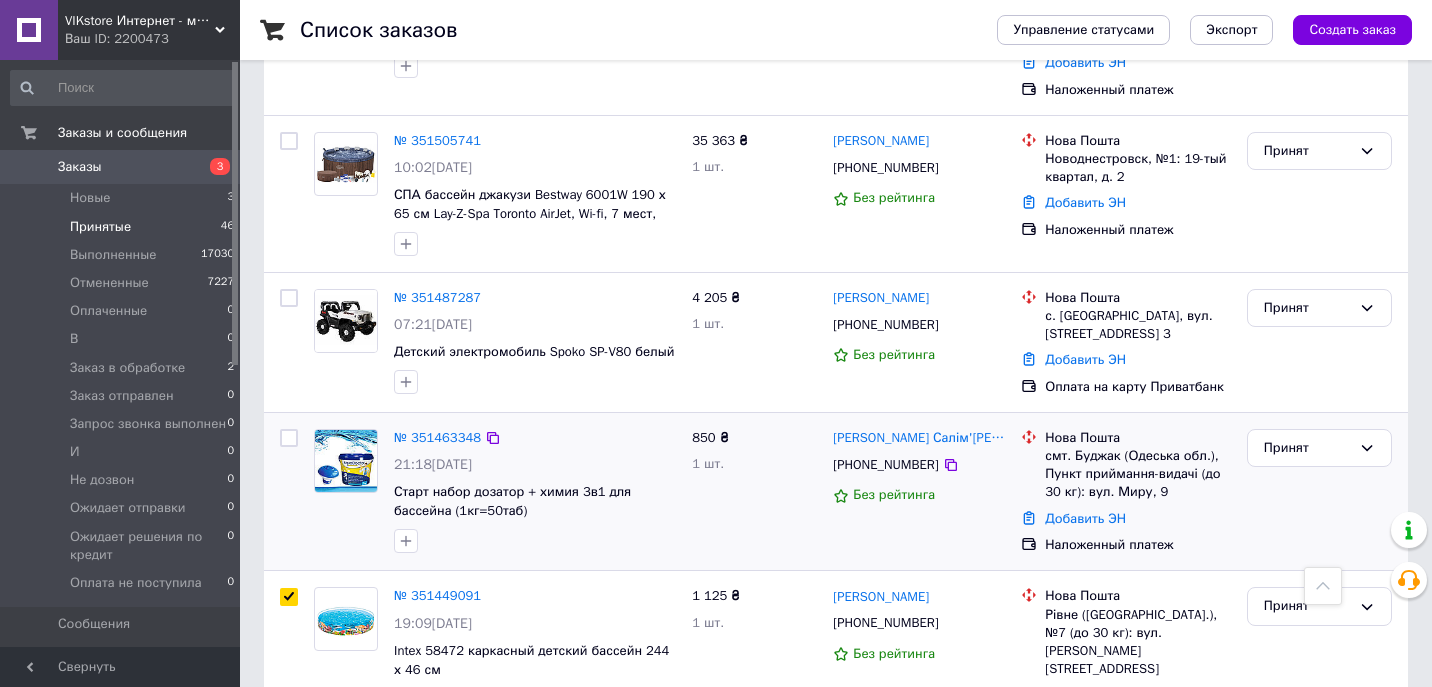 scroll, scrollTop: 2842, scrollLeft: 0, axis: vertical 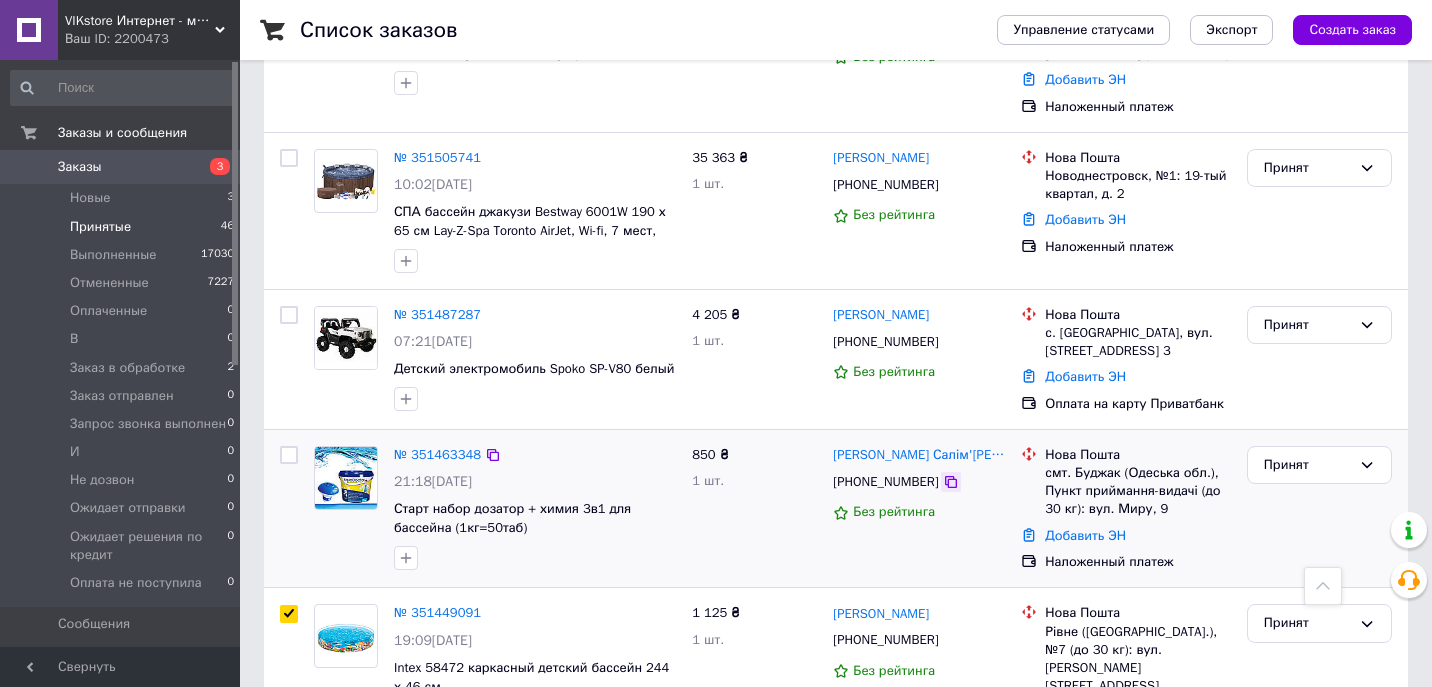 click 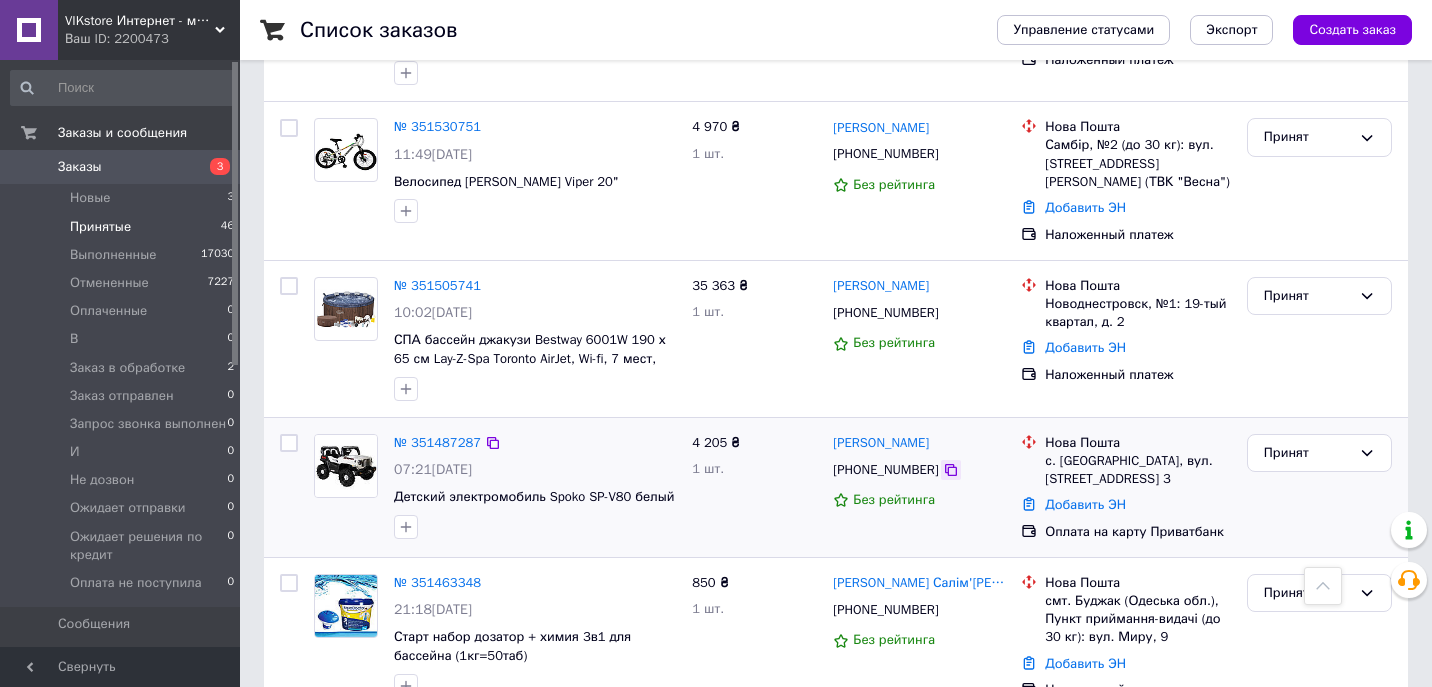 scroll, scrollTop: 2710, scrollLeft: 0, axis: vertical 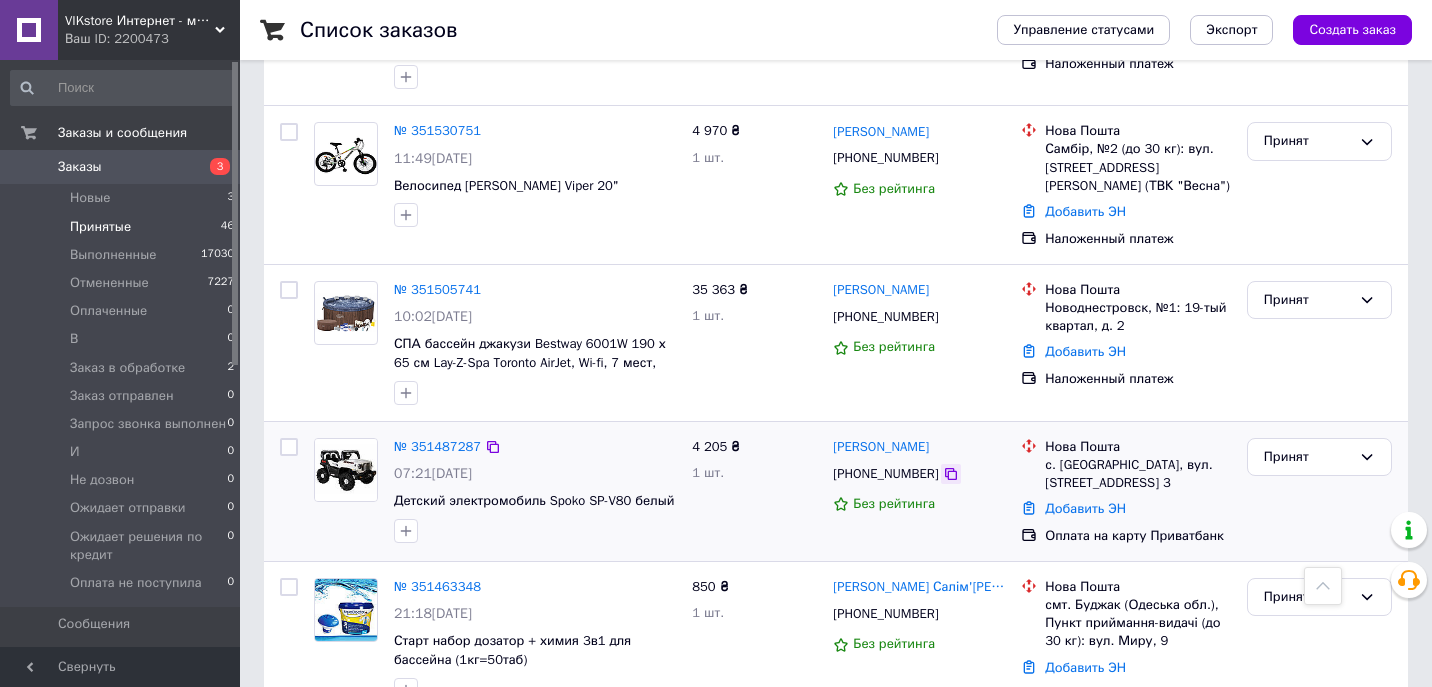 click at bounding box center (951, 474) 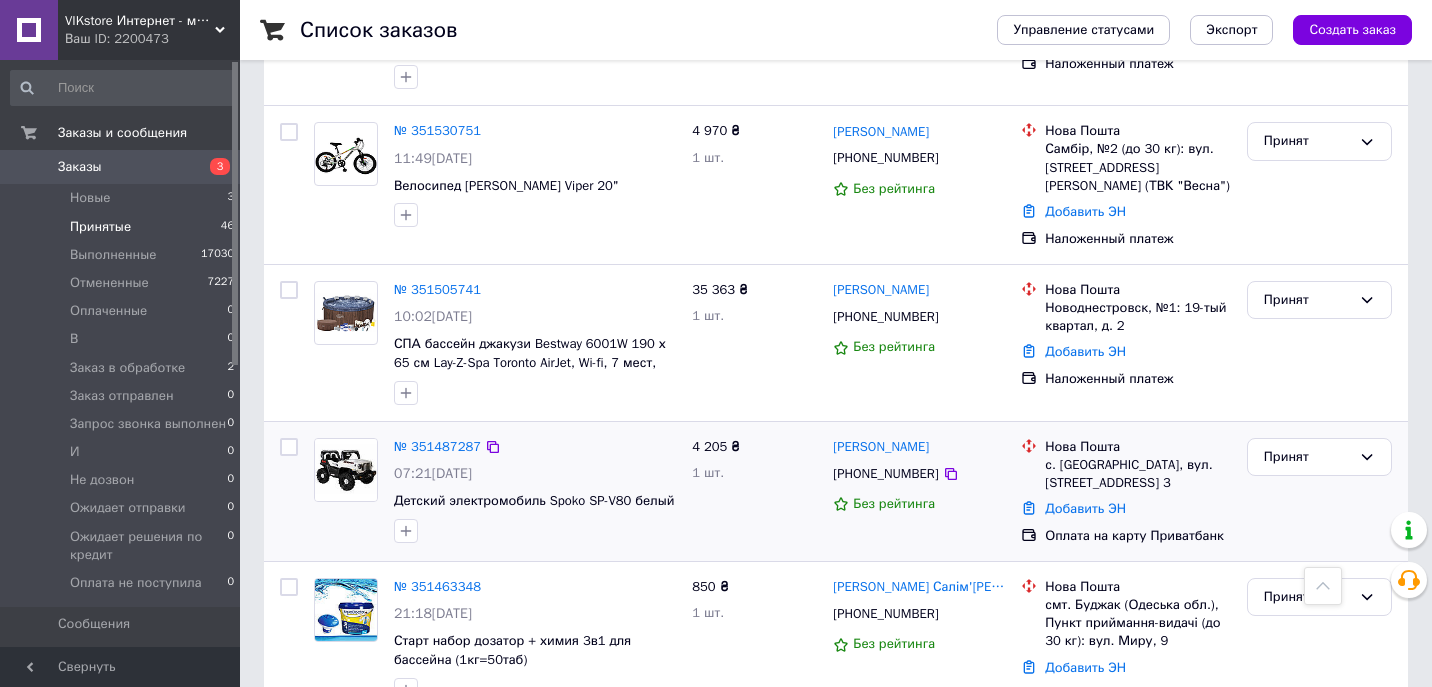 click at bounding box center [289, 447] 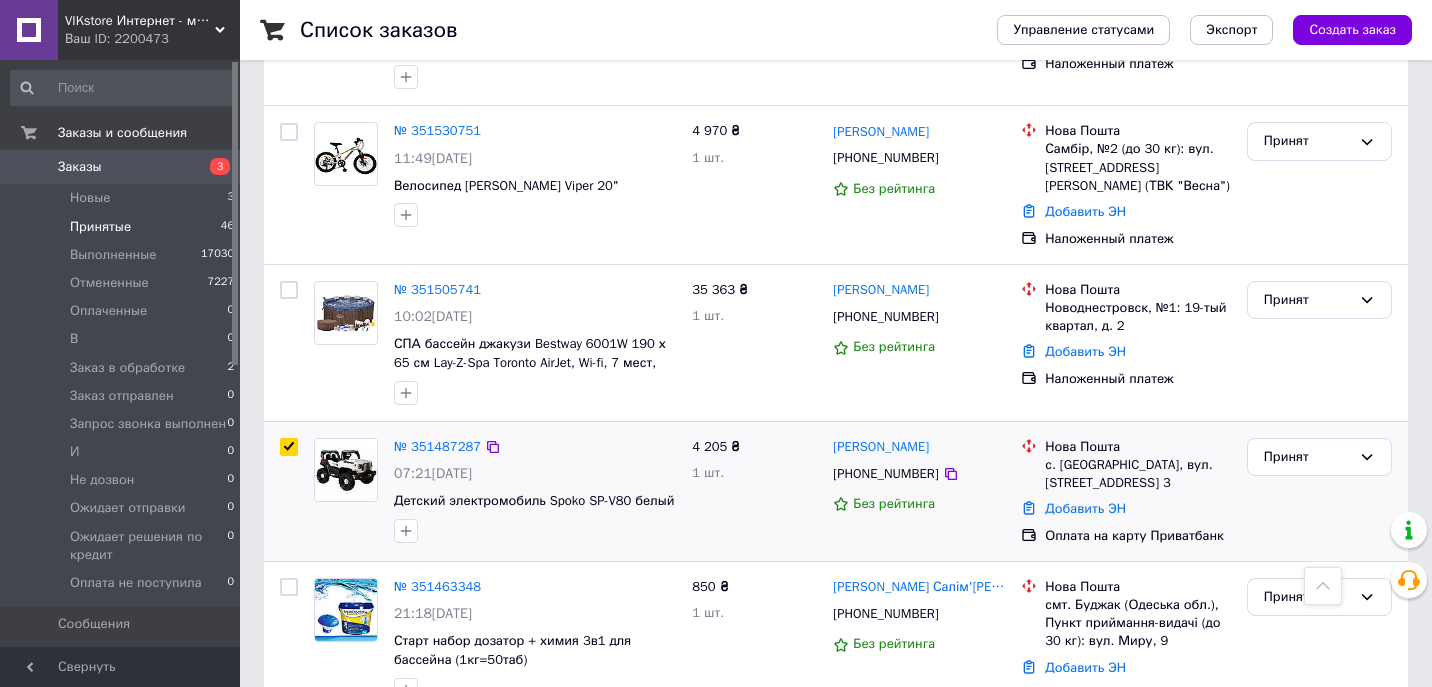 checkbox on "true" 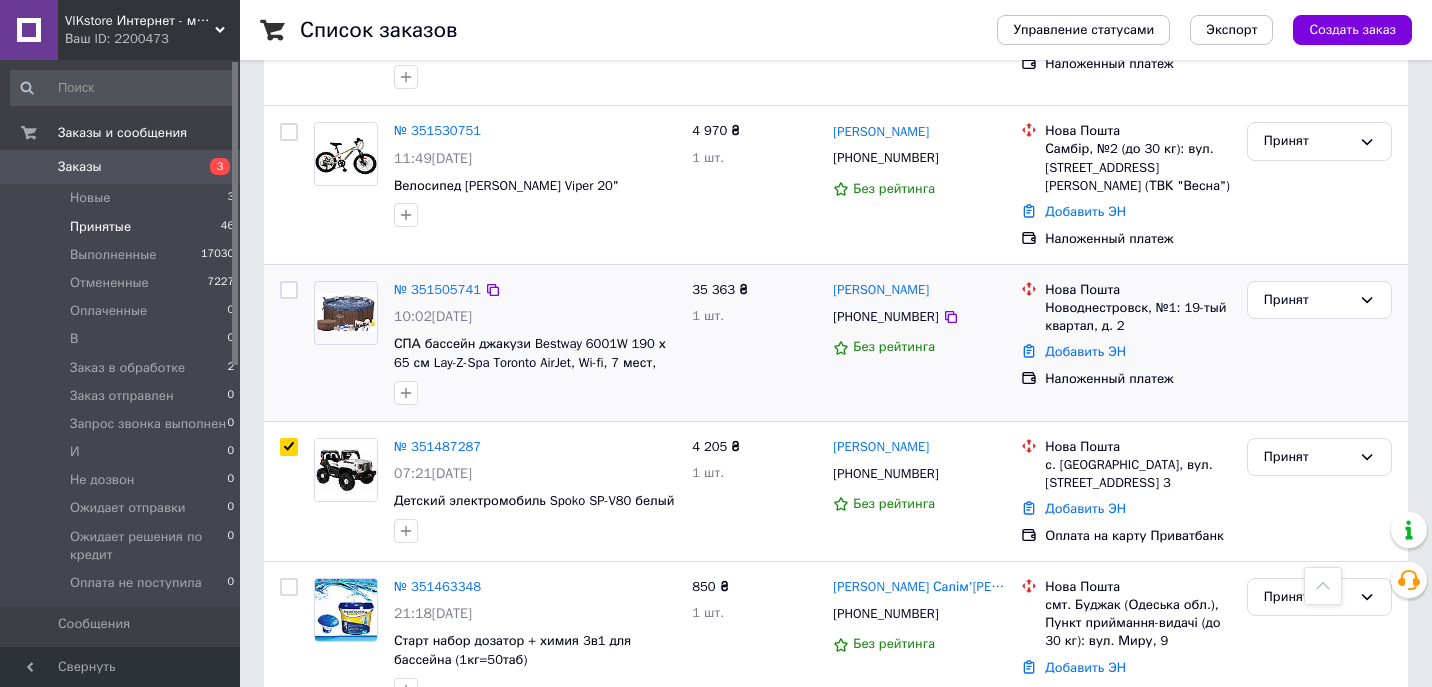 drag, startPoint x: 912, startPoint y: 220, endPoint x: 963, endPoint y: 221, distance: 51.009804 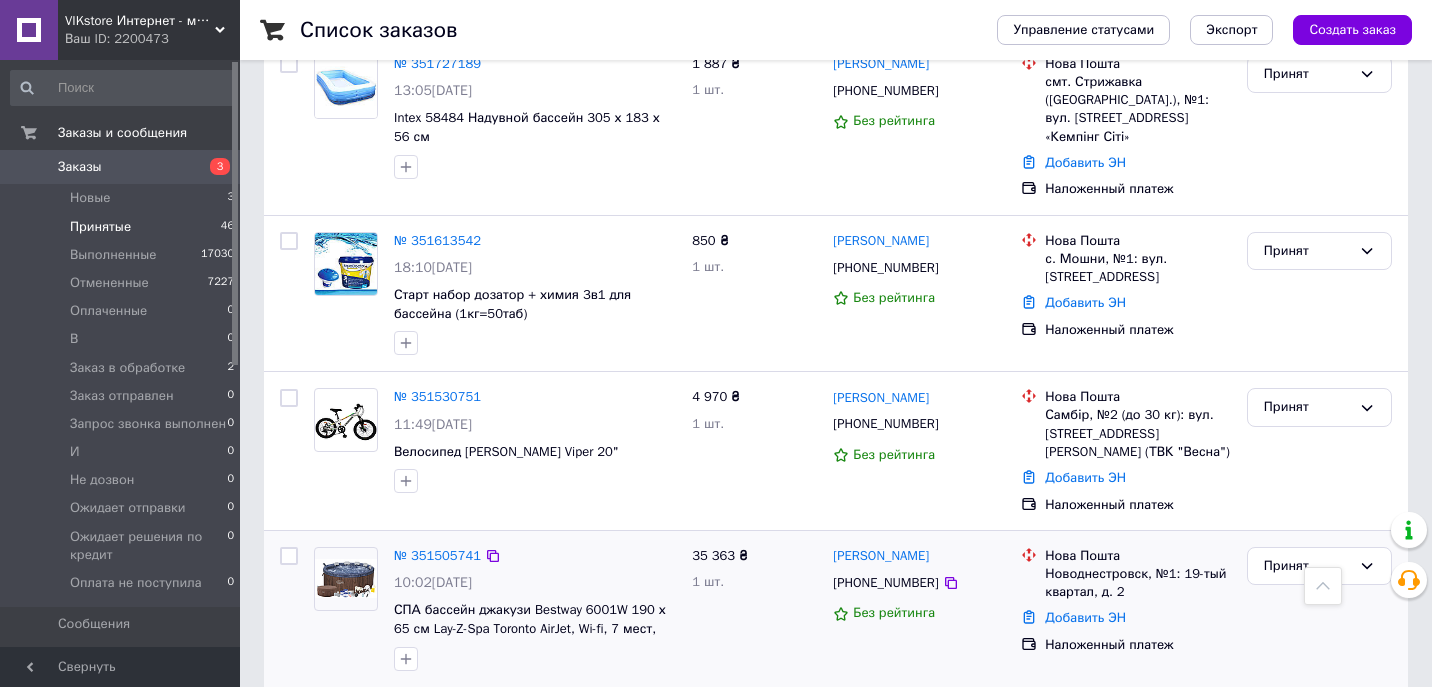 scroll, scrollTop: 2438, scrollLeft: 0, axis: vertical 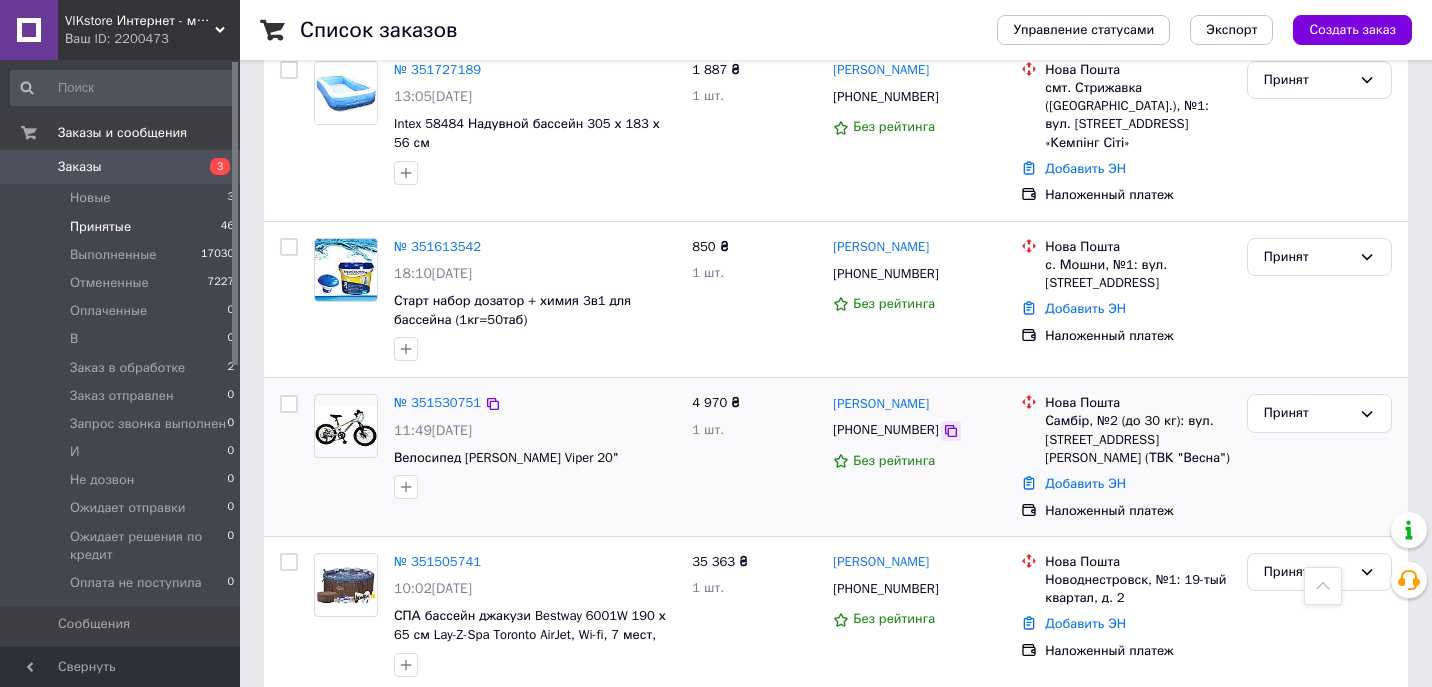 click 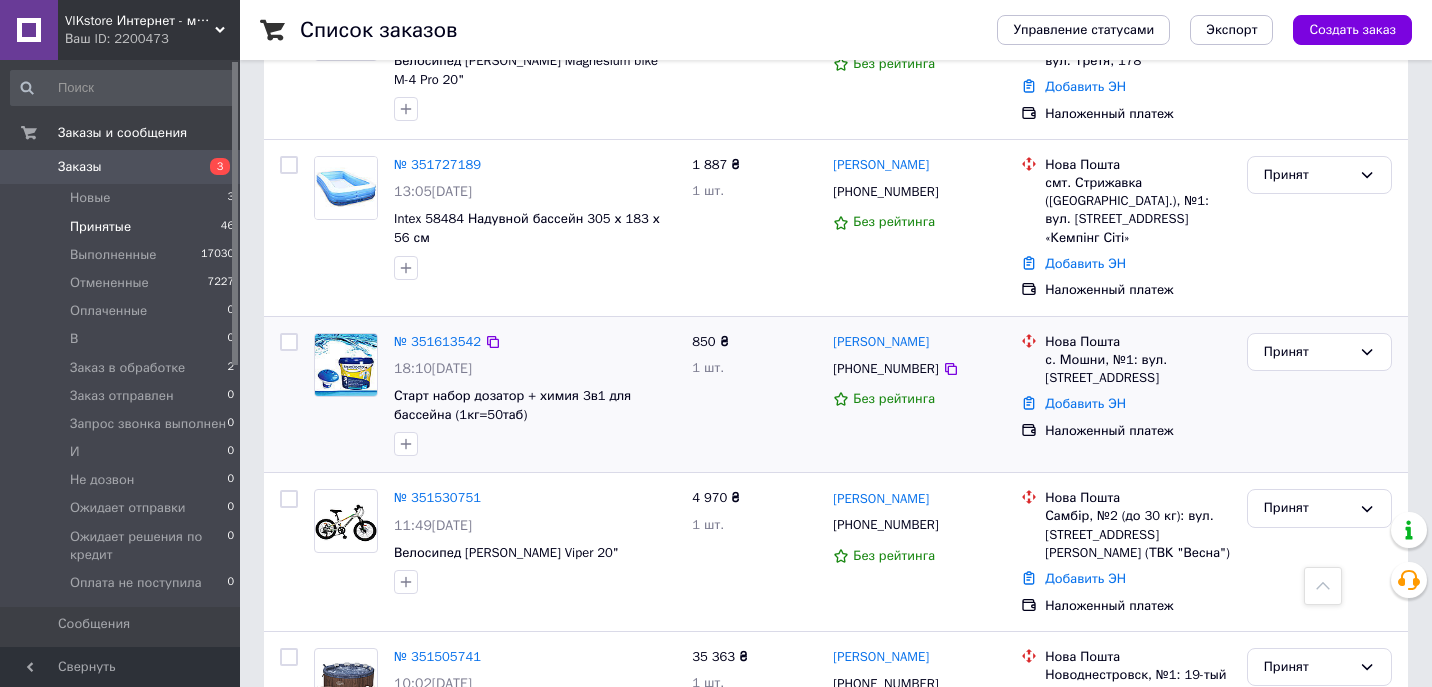 scroll, scrollTop: 2342, scrollLeft: 0, axis: vertical 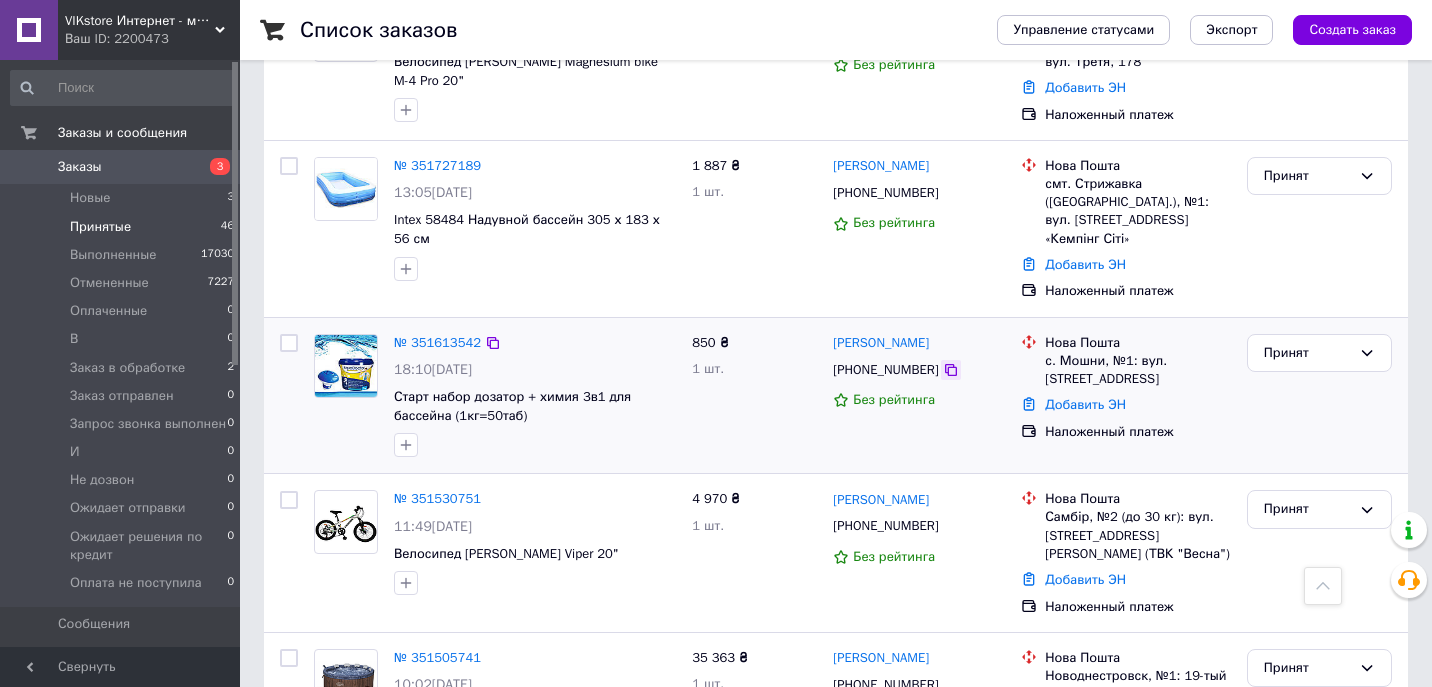 click 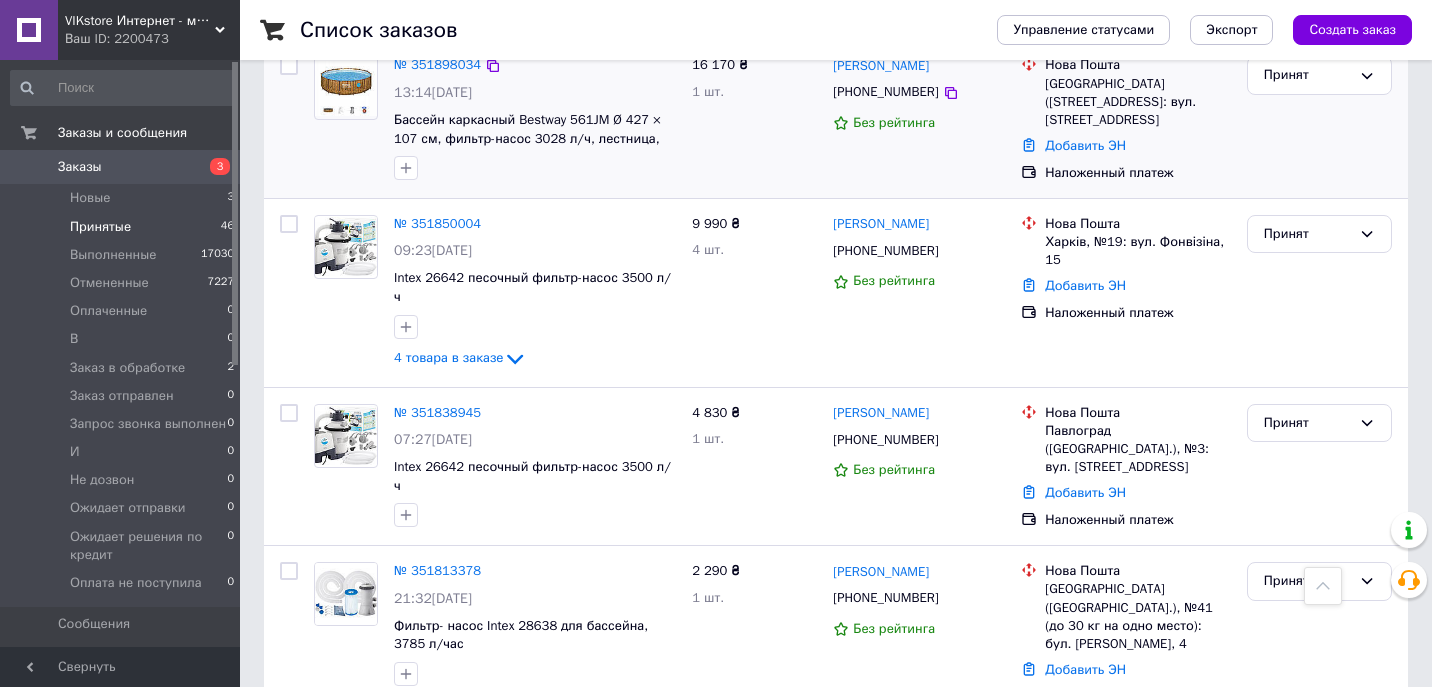 scroll, scrollTop: 1444, scrollLeft: 0, axis: vertical 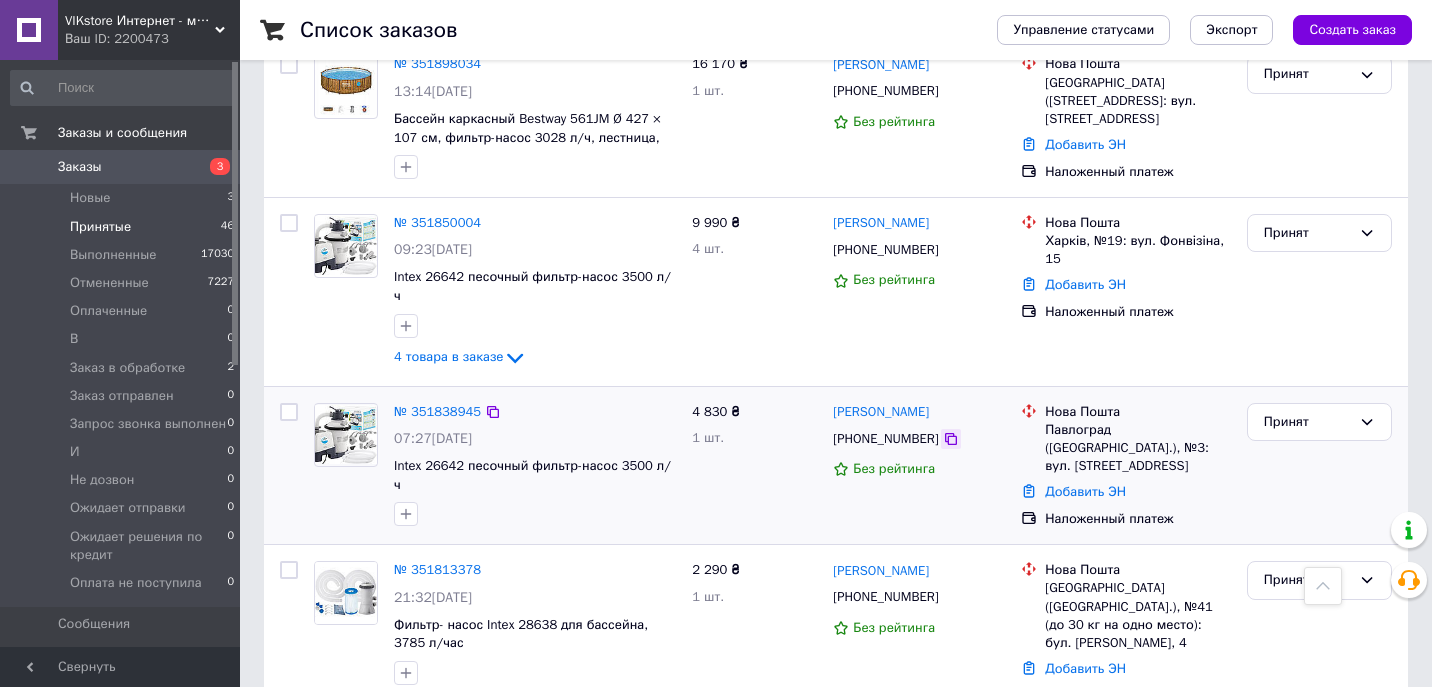 click 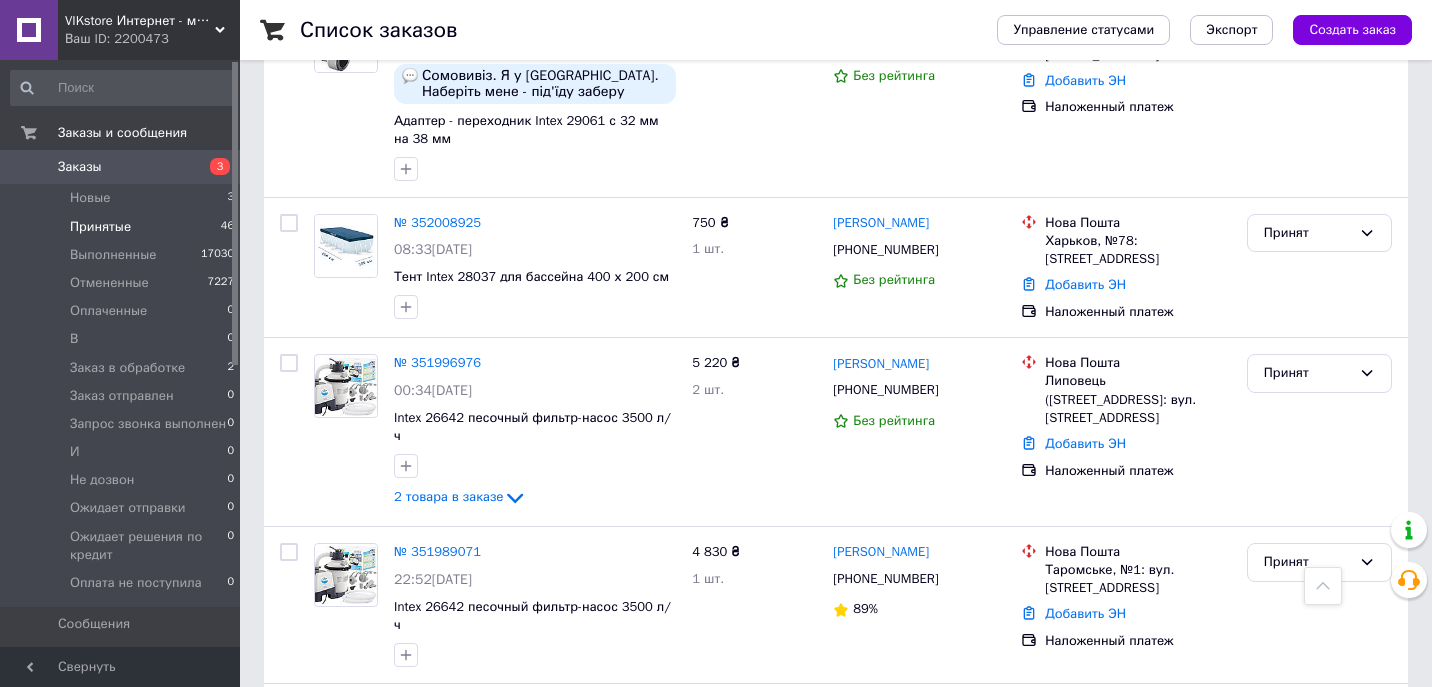 scroll, scrollTop: 0, scrollLeft: 0, axis: both 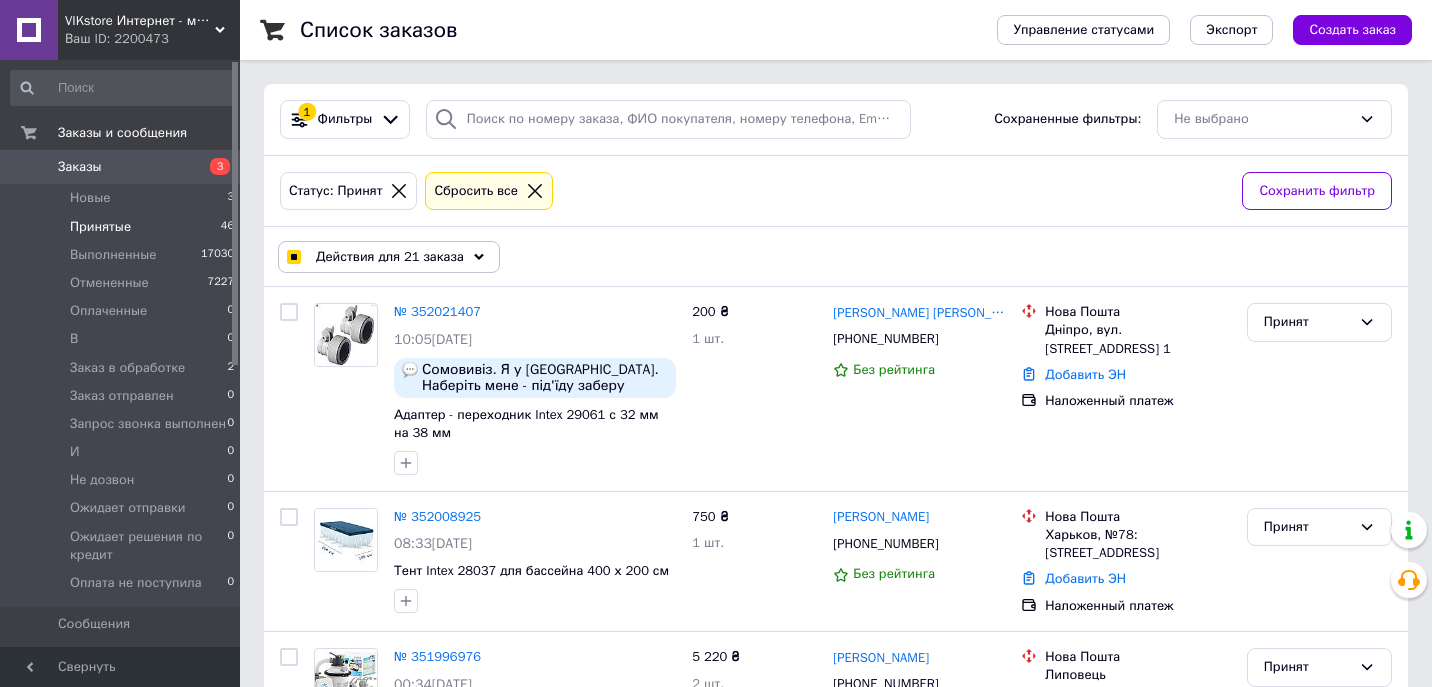 click on "Действия для 21 заказа" at bounding box center [390, 257] 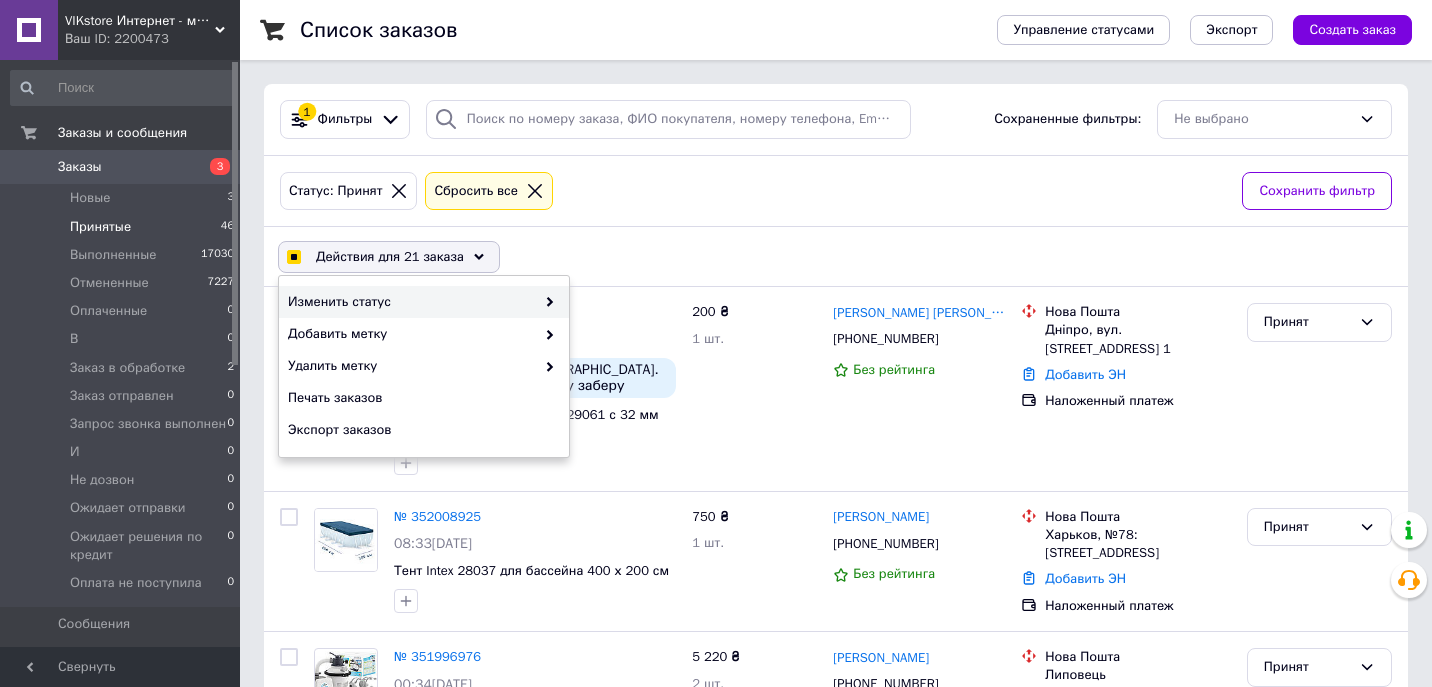 click on "Изменить статус" at bounding box center [411, 302] 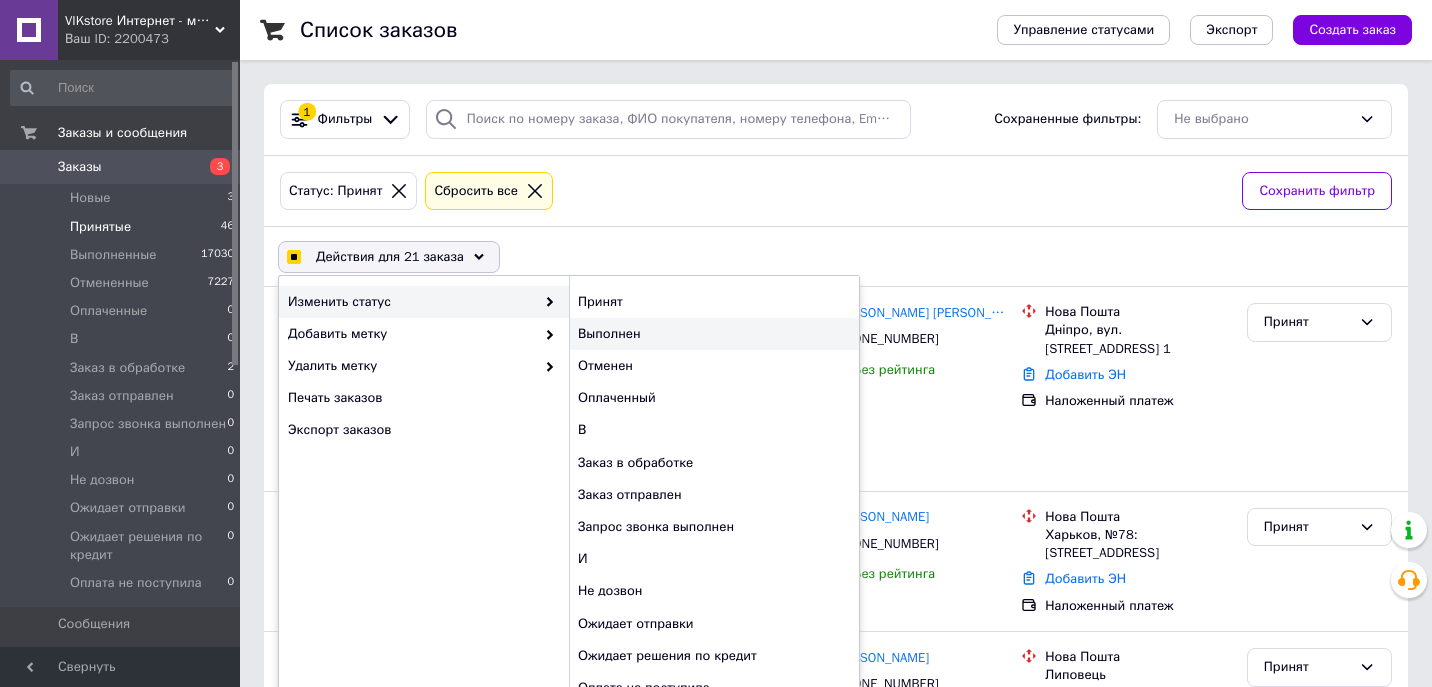 checkbox on "true" 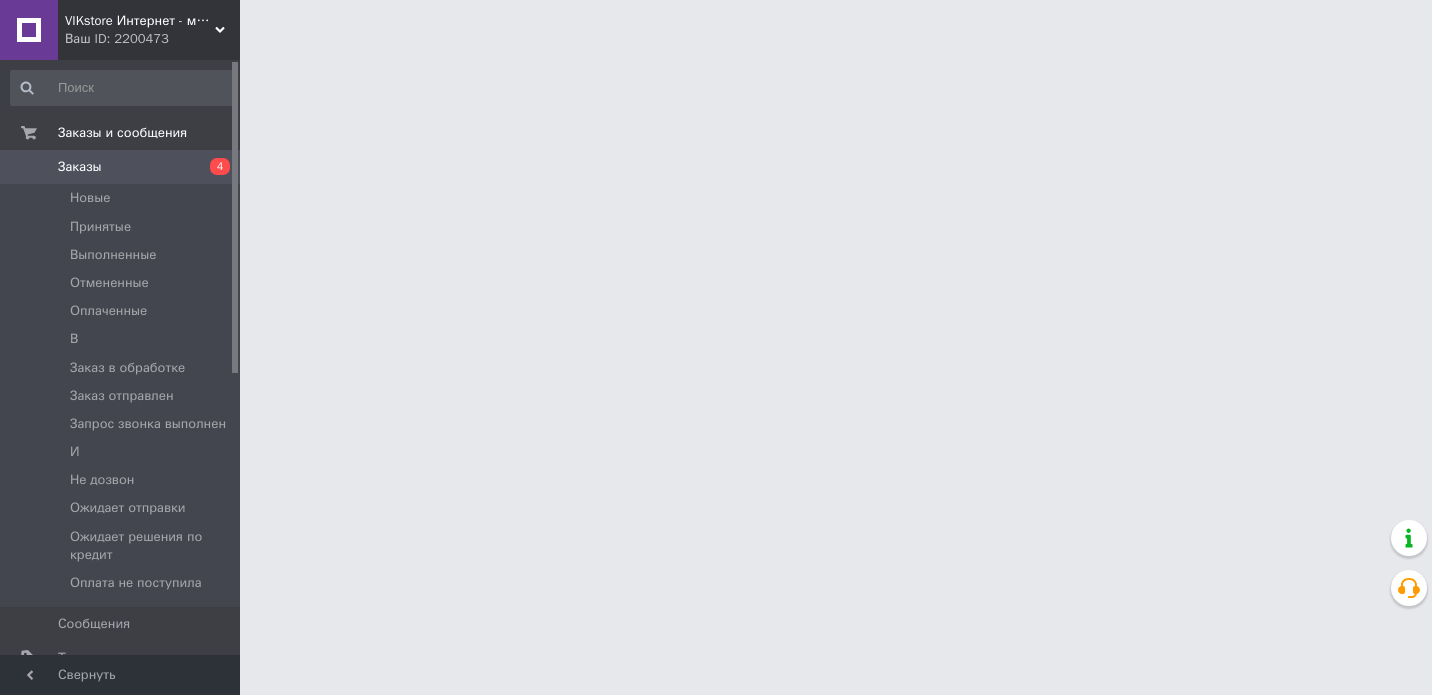 scroll, scrollTop: 0, scrollLeft: 0, axis: both 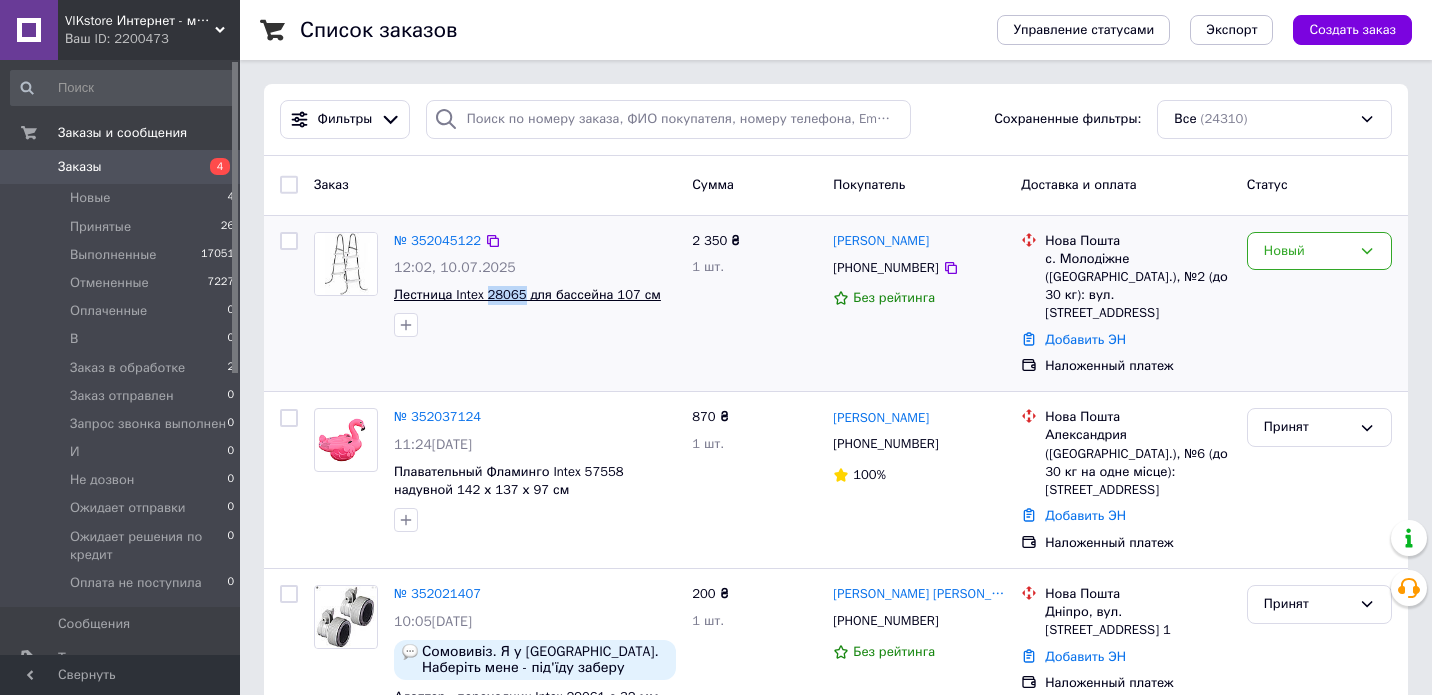 drag, startPoint x: 491, startPoint y: 294, endPoint x: 531, endPoint y: 296, distance: 40.04997 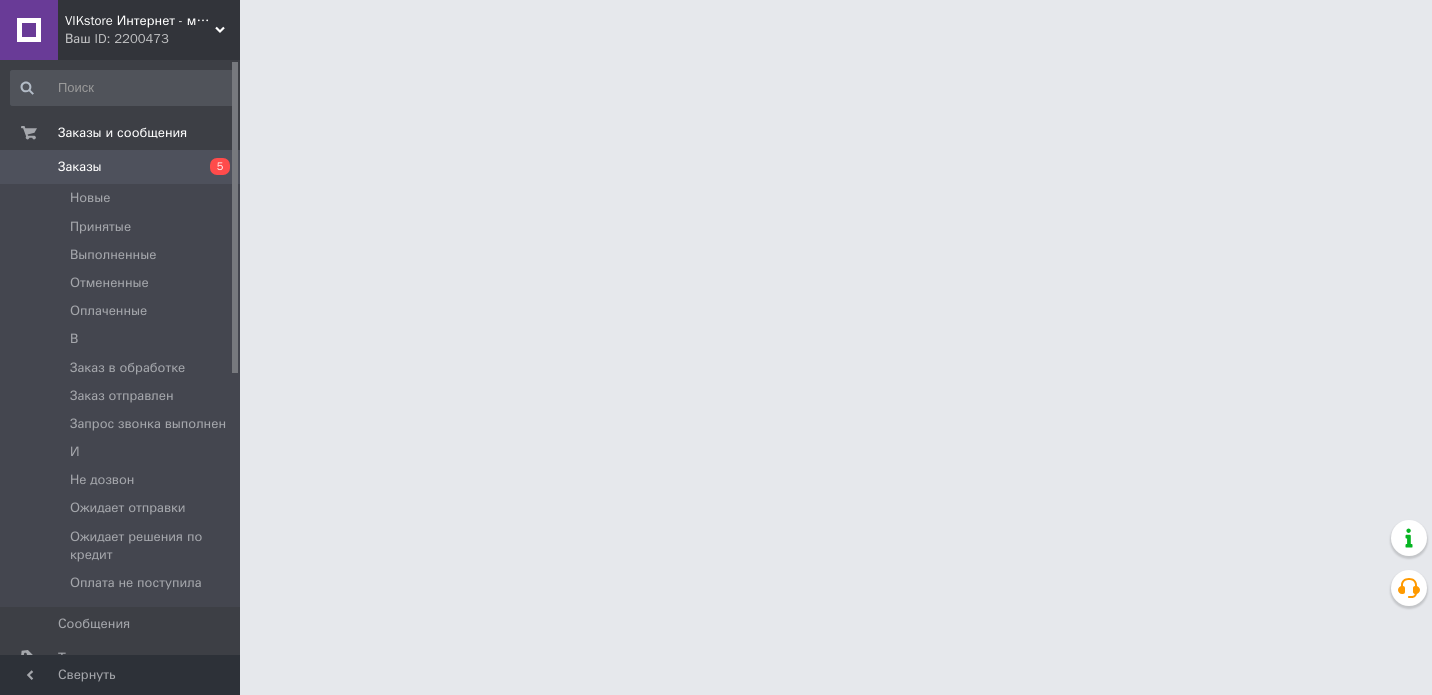 scroll, scrollTop: 0, scrollLeft: 0, axis: both 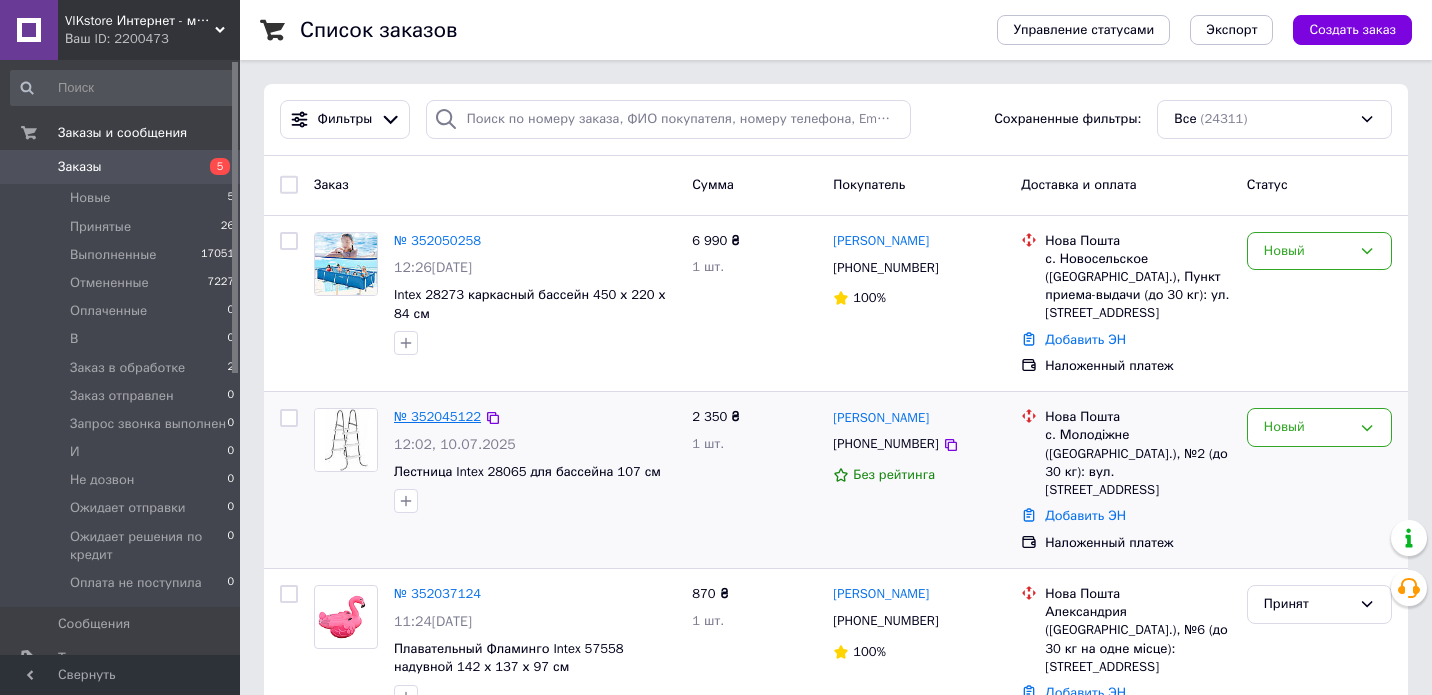 click on "№ 352045122" at bounding box center (437, 416) 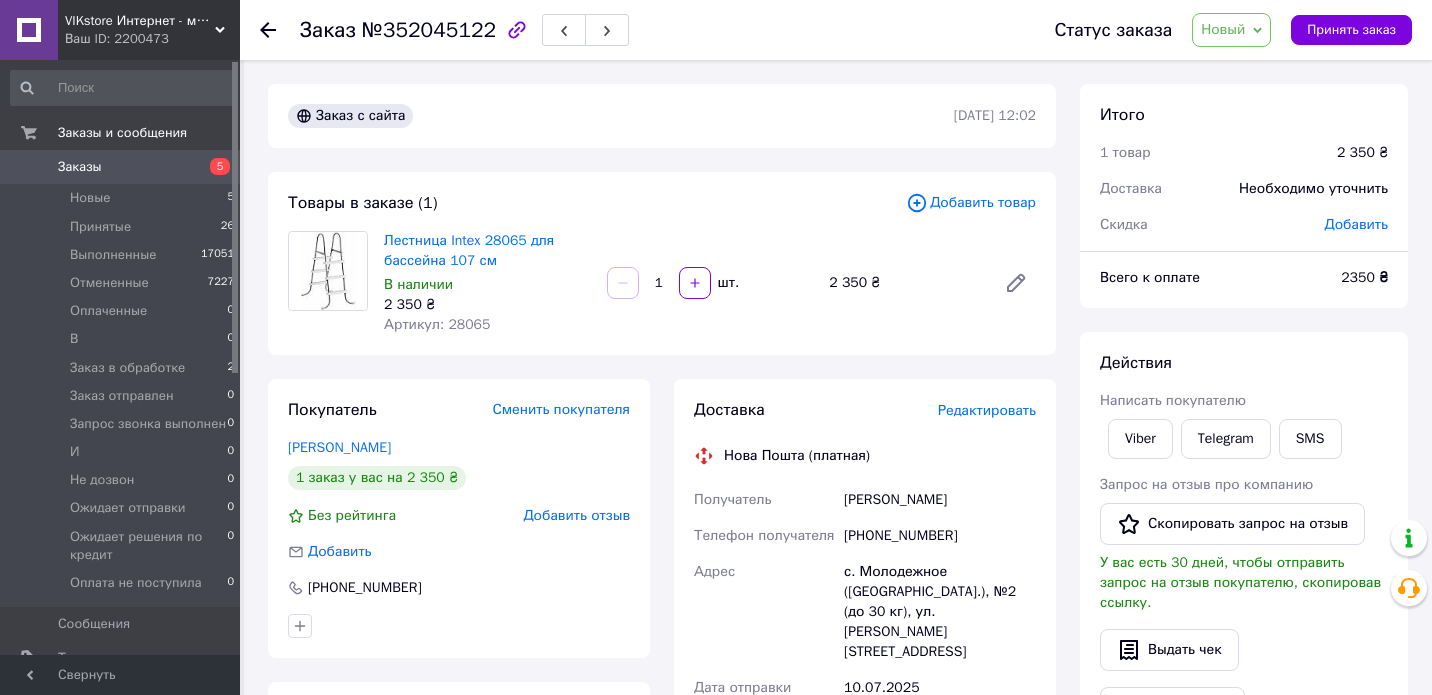 click on "Новый" at bounding box center [1223, 29] 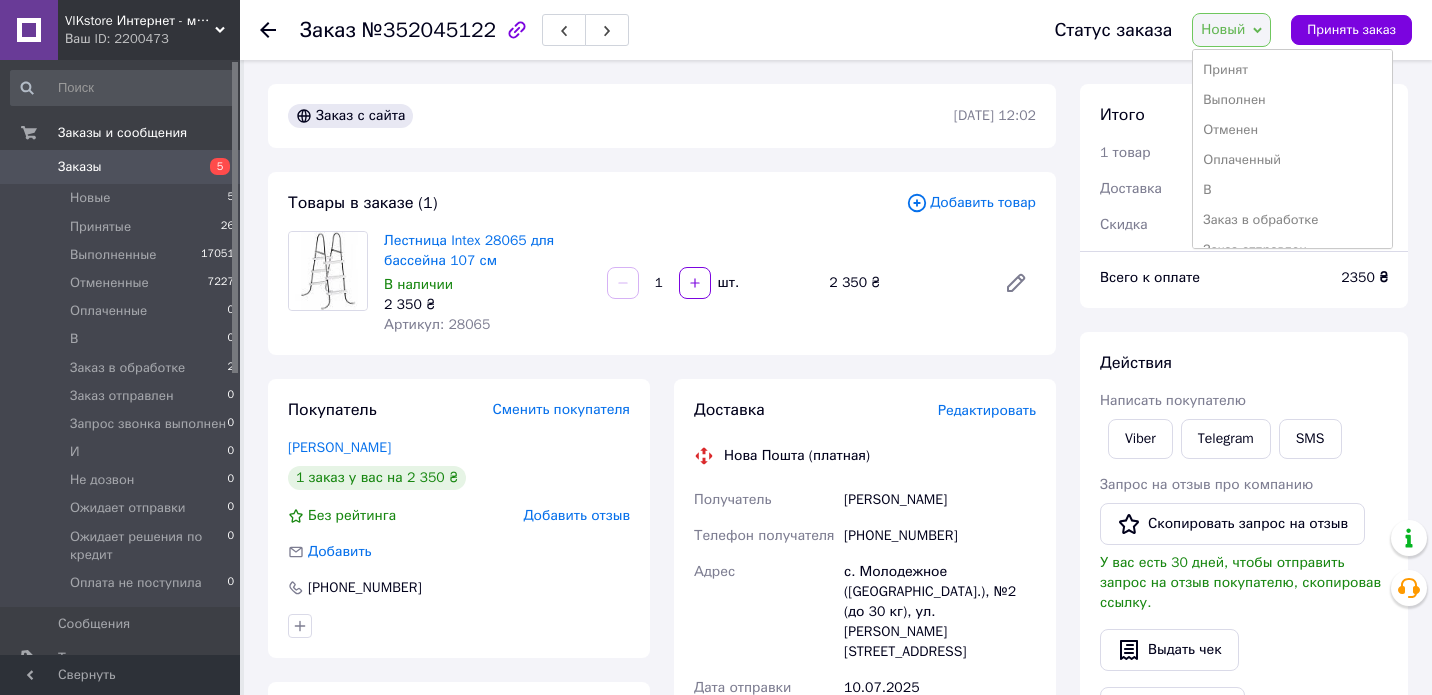 click on "Отменен" at bounding box center [1292, 130] 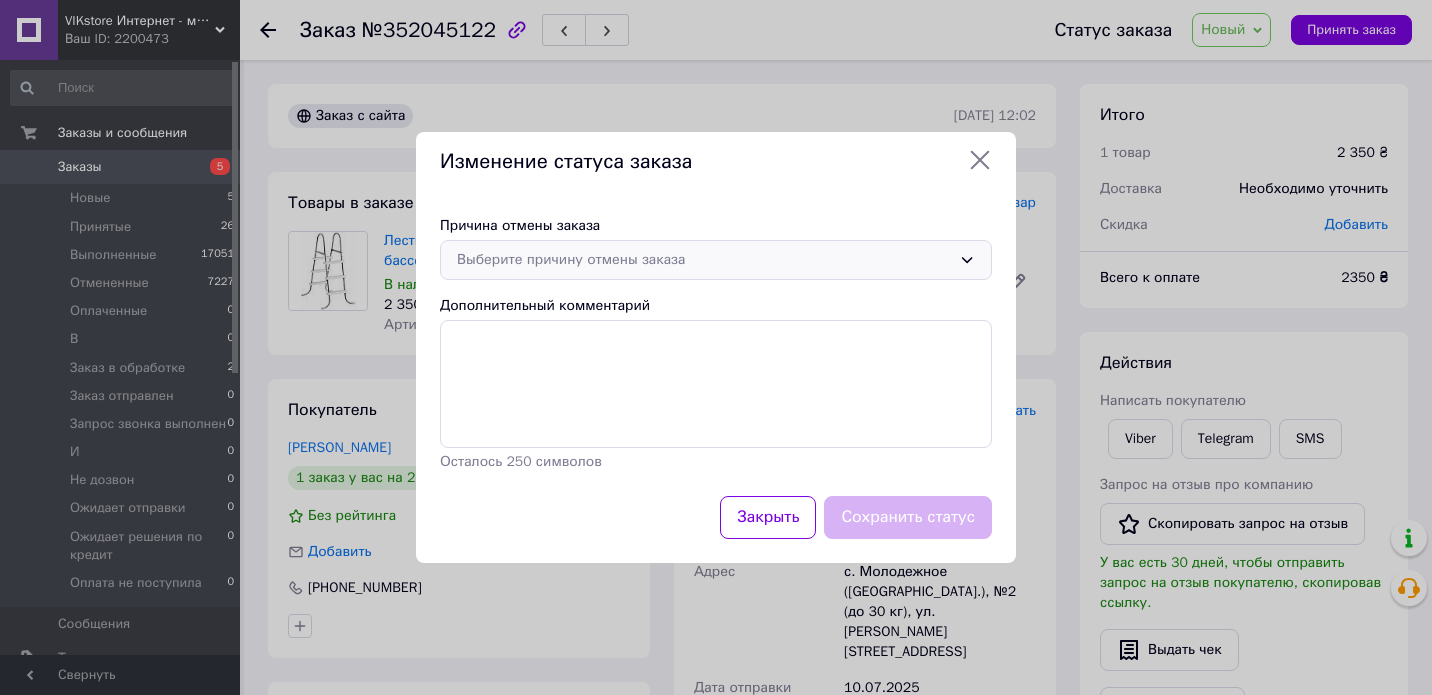 click on "Выберите причину отмены заказа" at bounding box center (704, 260) 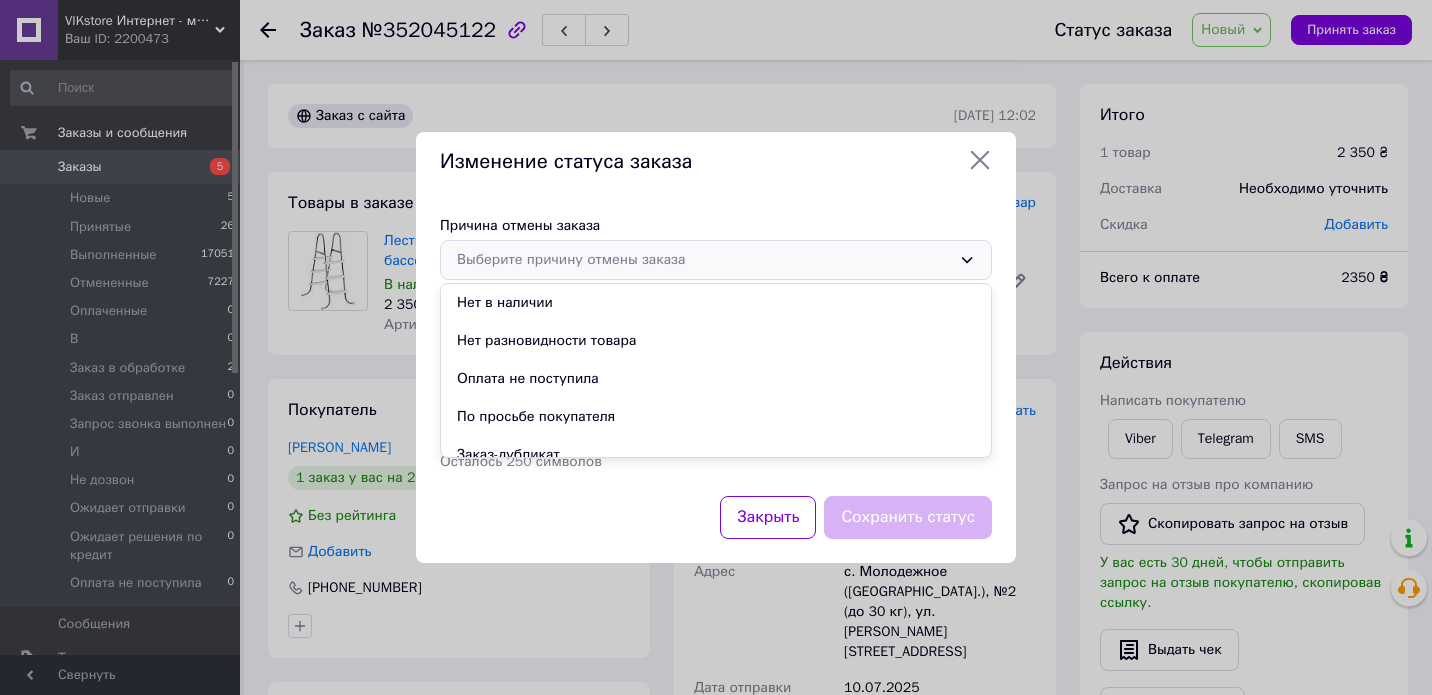 click on "Нет разновидности товара" at bounding box center (716, 341) 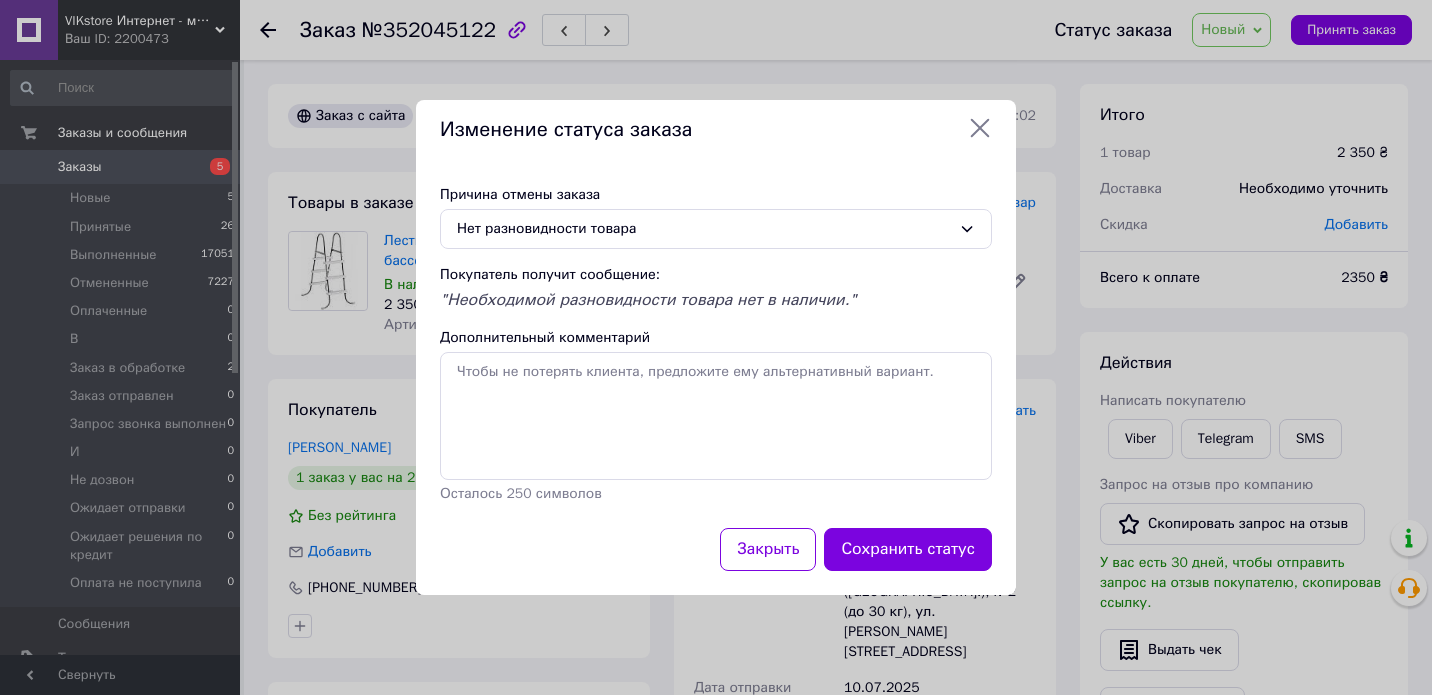 click on "Сохранить статус" at bounding box center [908, 549] 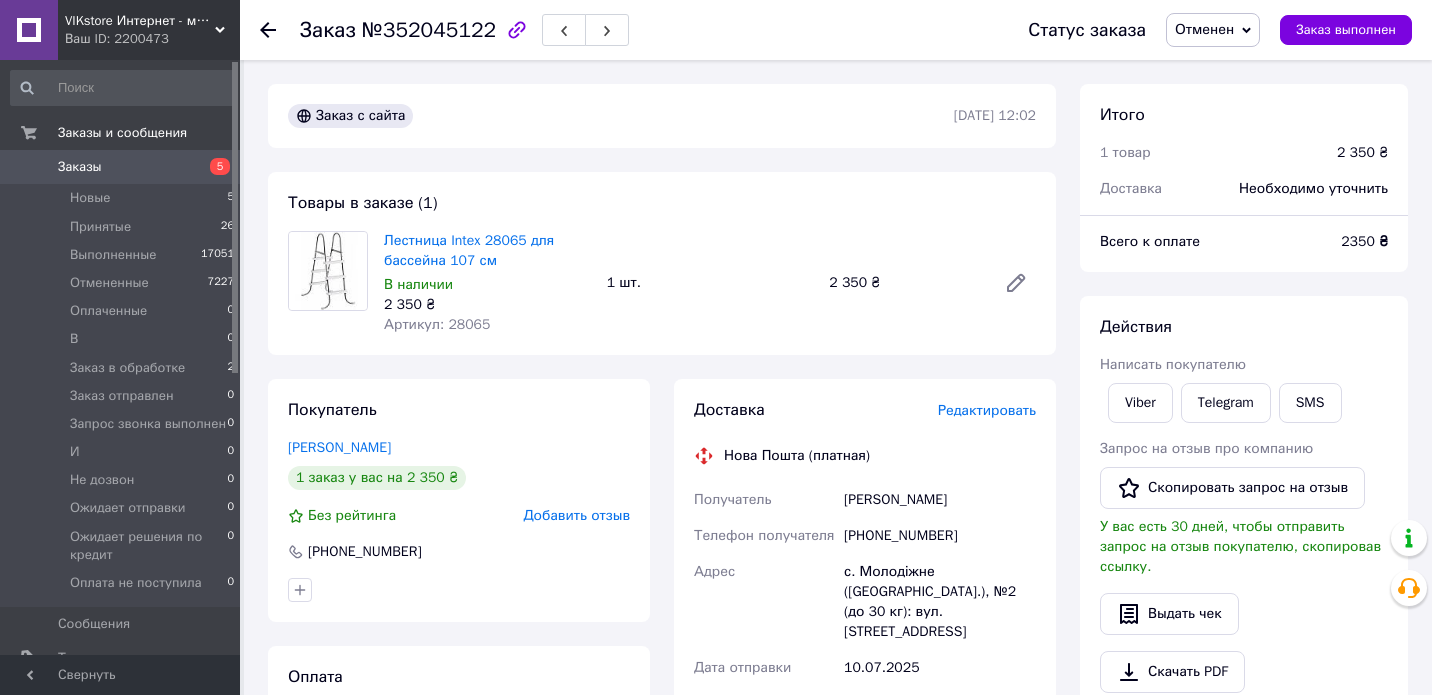 click on "Заказы" at bounding box center [80, 167] 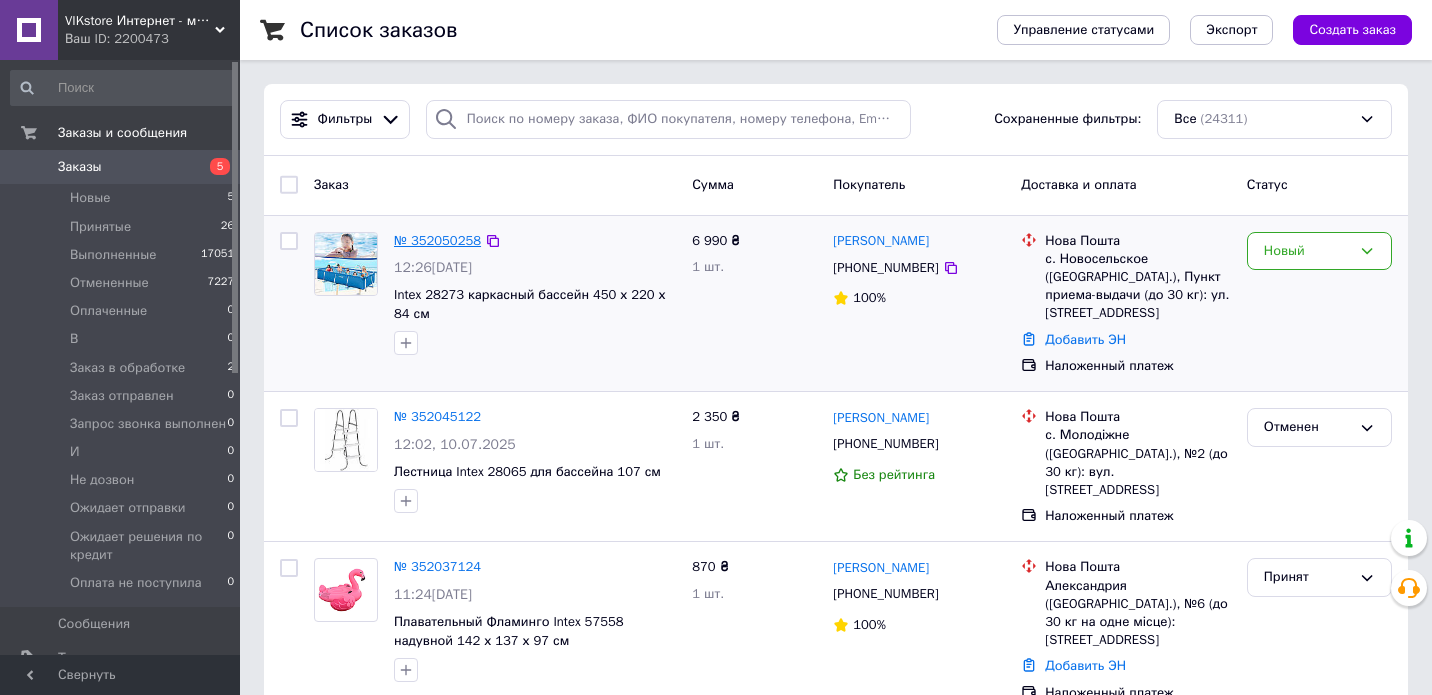 click on "№ 352050258" at bounding box center [437, 240] 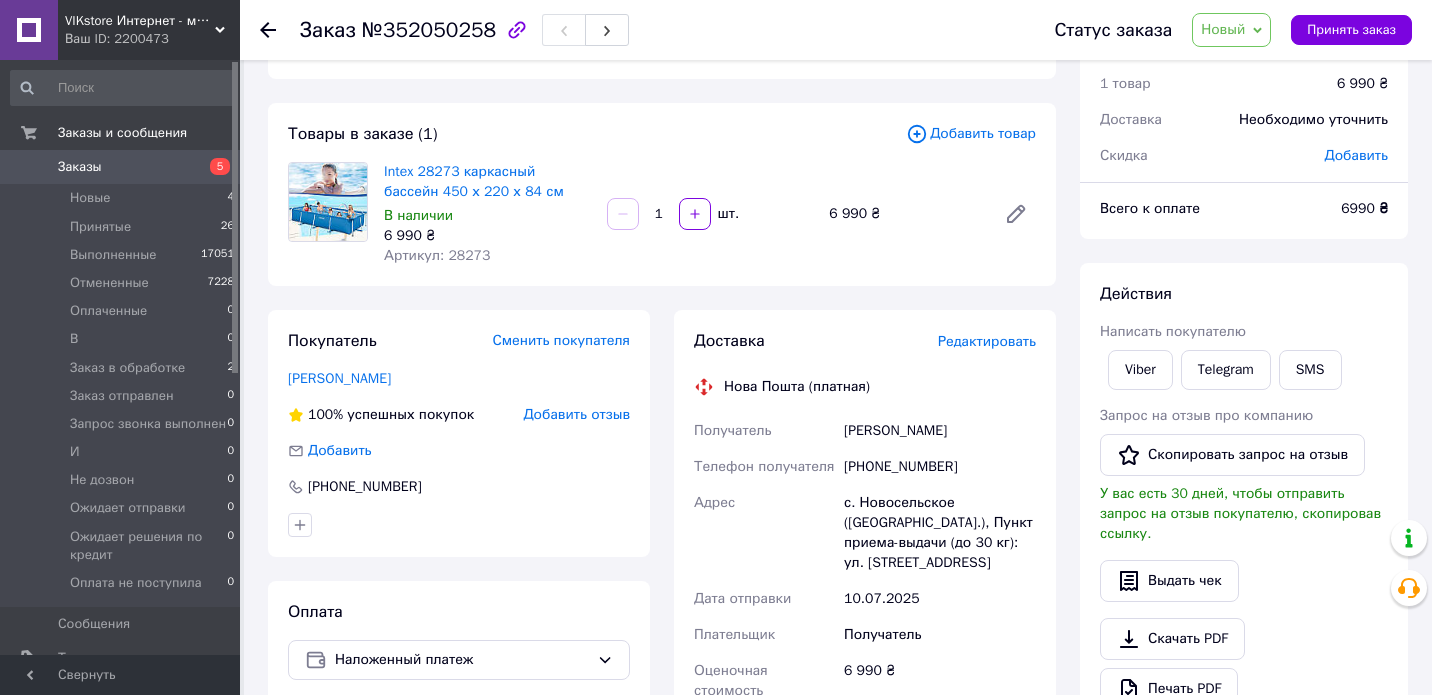 scroll, scrollTop: 79, scrollLeft: 0, axis: vertical 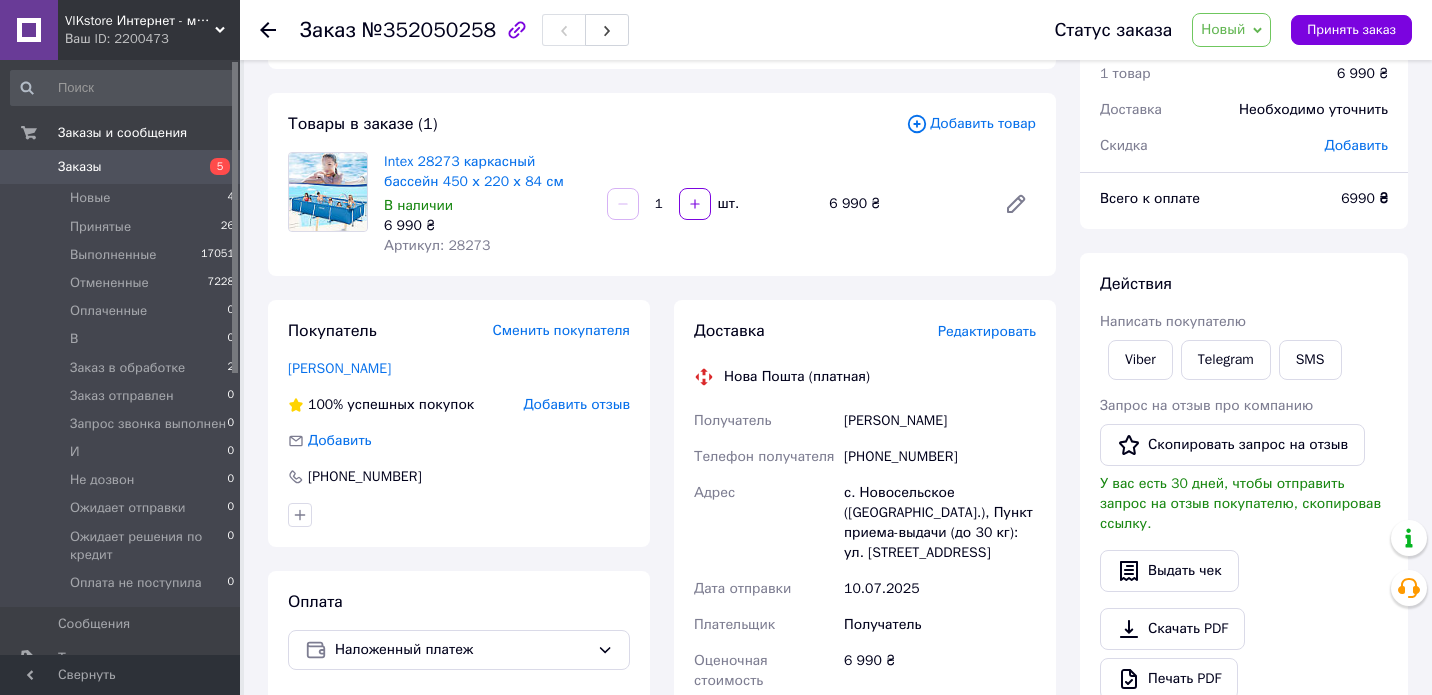 click on "с. Новосельское ([GEOGRAPHIC_DATA].), Пункт приема-выдачи (до 30 кг): ул. [STREET_ADDRESS]" at bounding box center [940, 523] 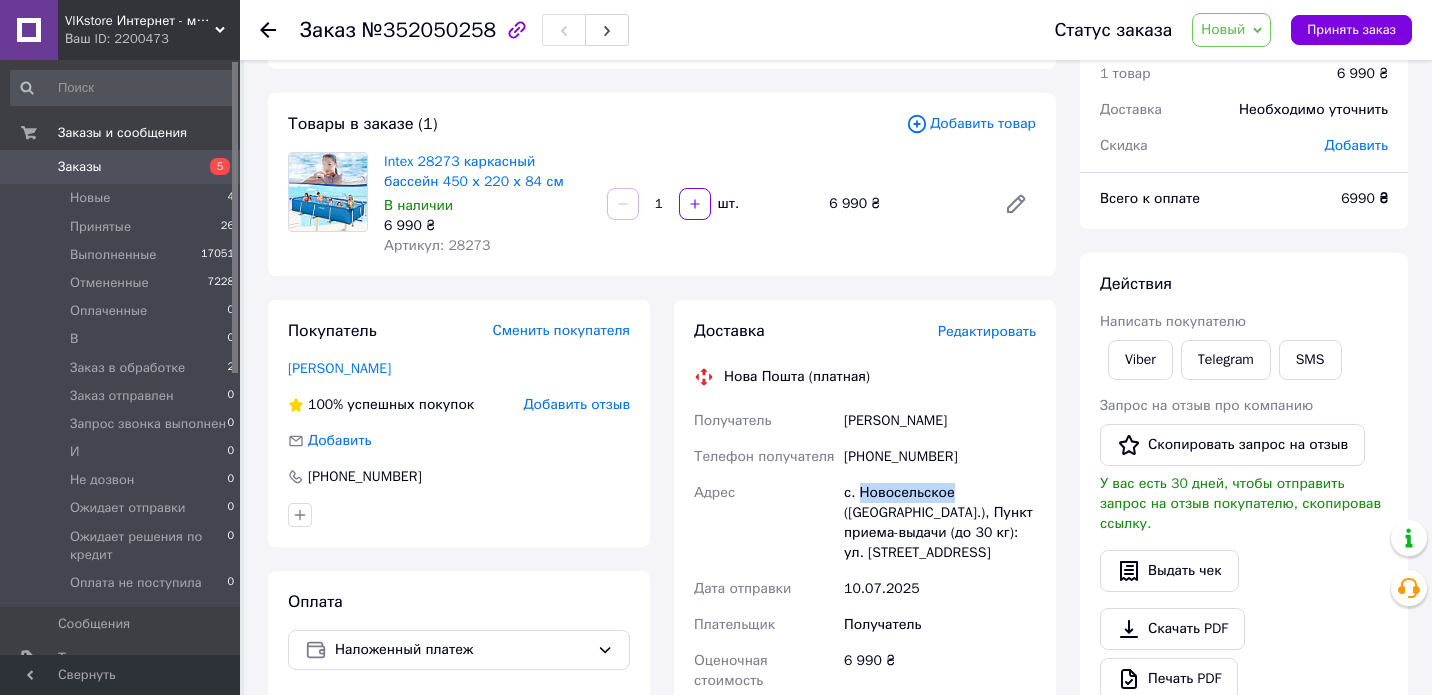 click on "с. Новосельское ([GEOGRAPHIC_DATA].), Пункт приема-выдачи (до 30 кг): ул. [STREET_ADDRESS]" at bounding box center [940, 523] 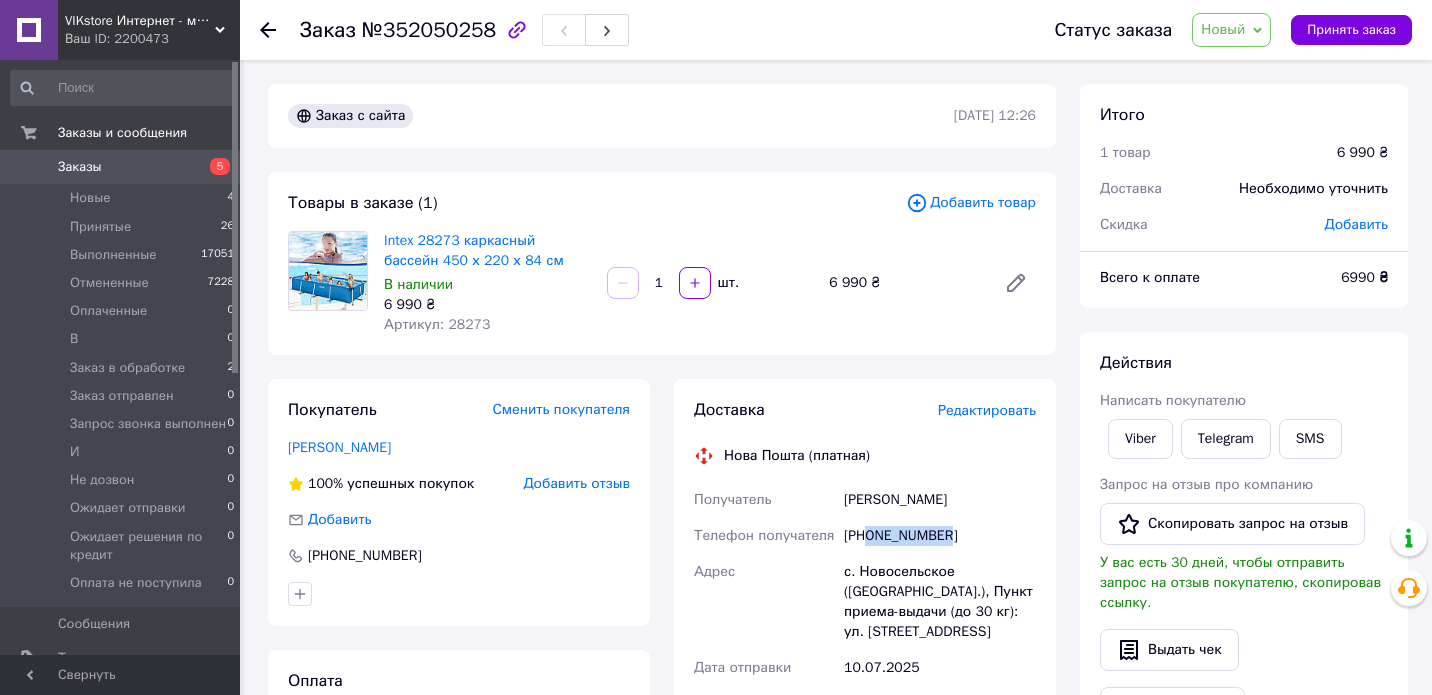 drag, startPoint x: 871, startPoint y: 538, endPoint x: 985, endPoint y: 533, distance: 114.1096 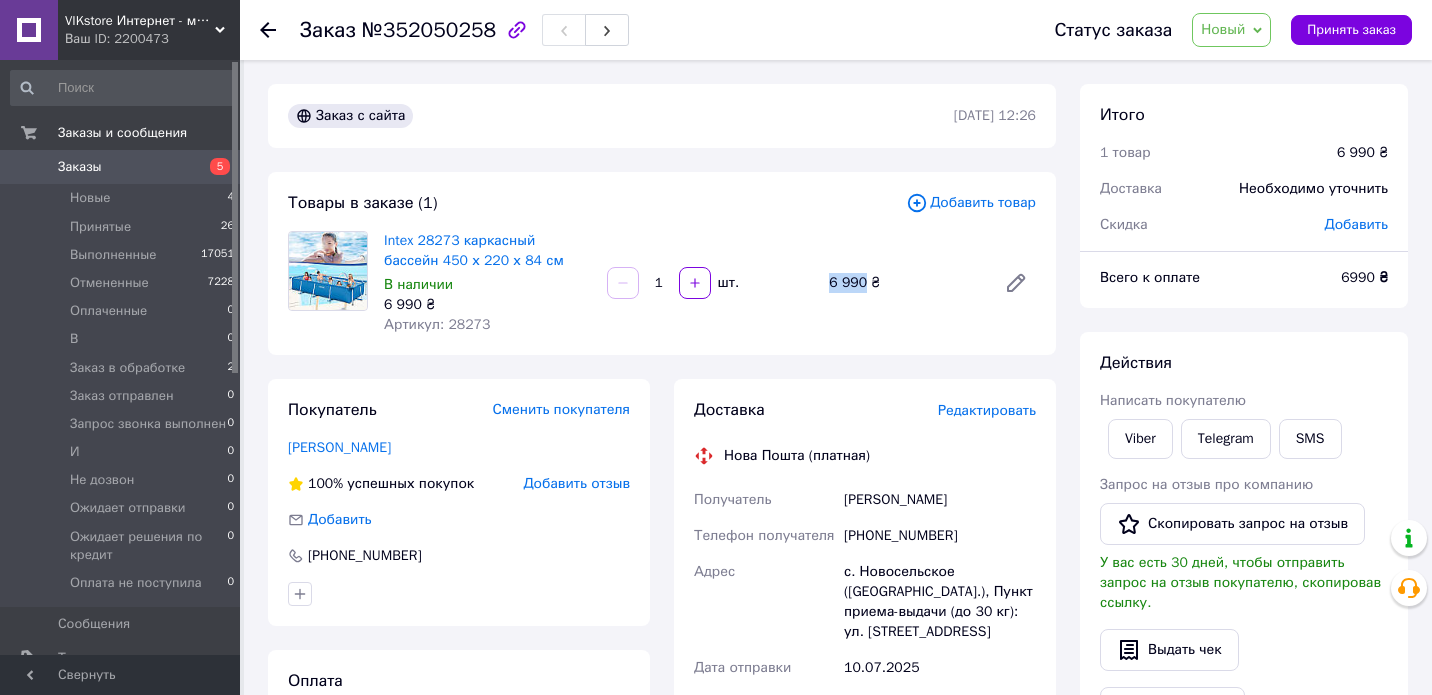 drag, startPoint x: 832, startPoint y: 284, endPoint x: 863, endPoint y: 288, distance: 31.257 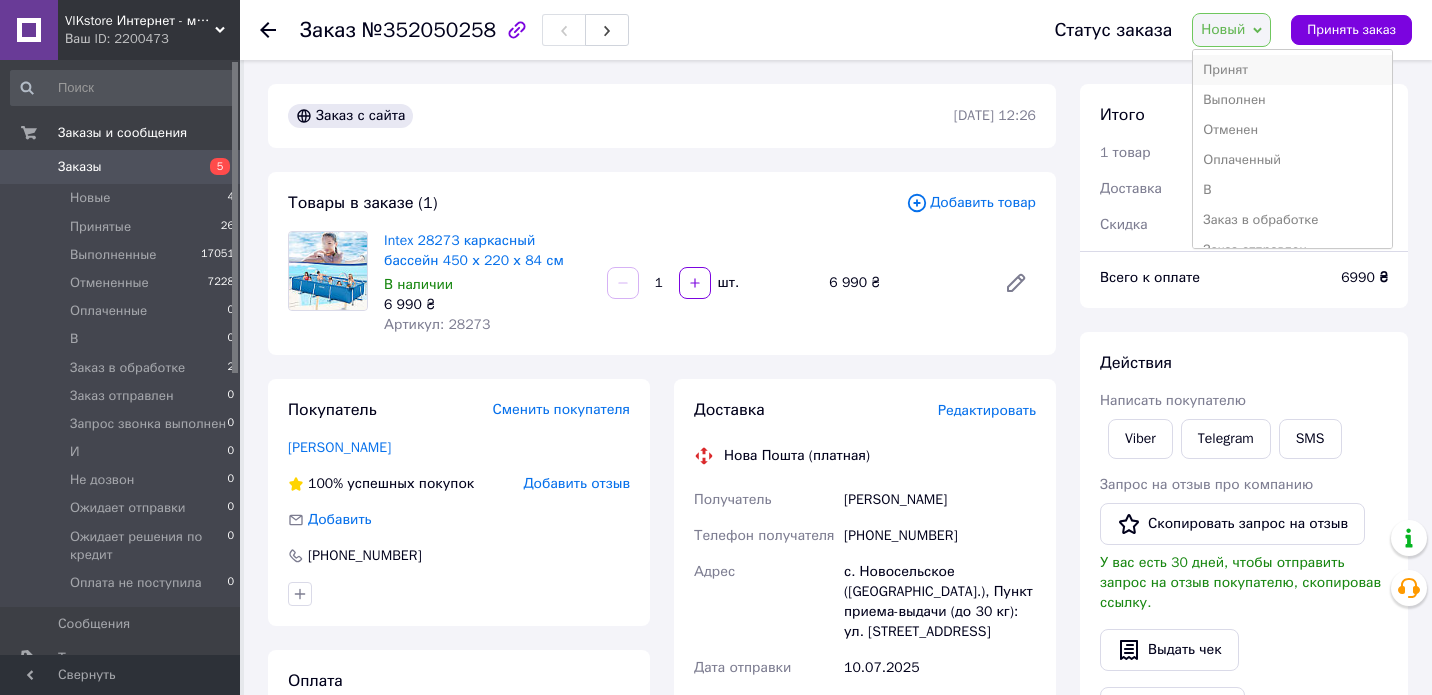 click on "Принят" at bounding box center [1292, 70] 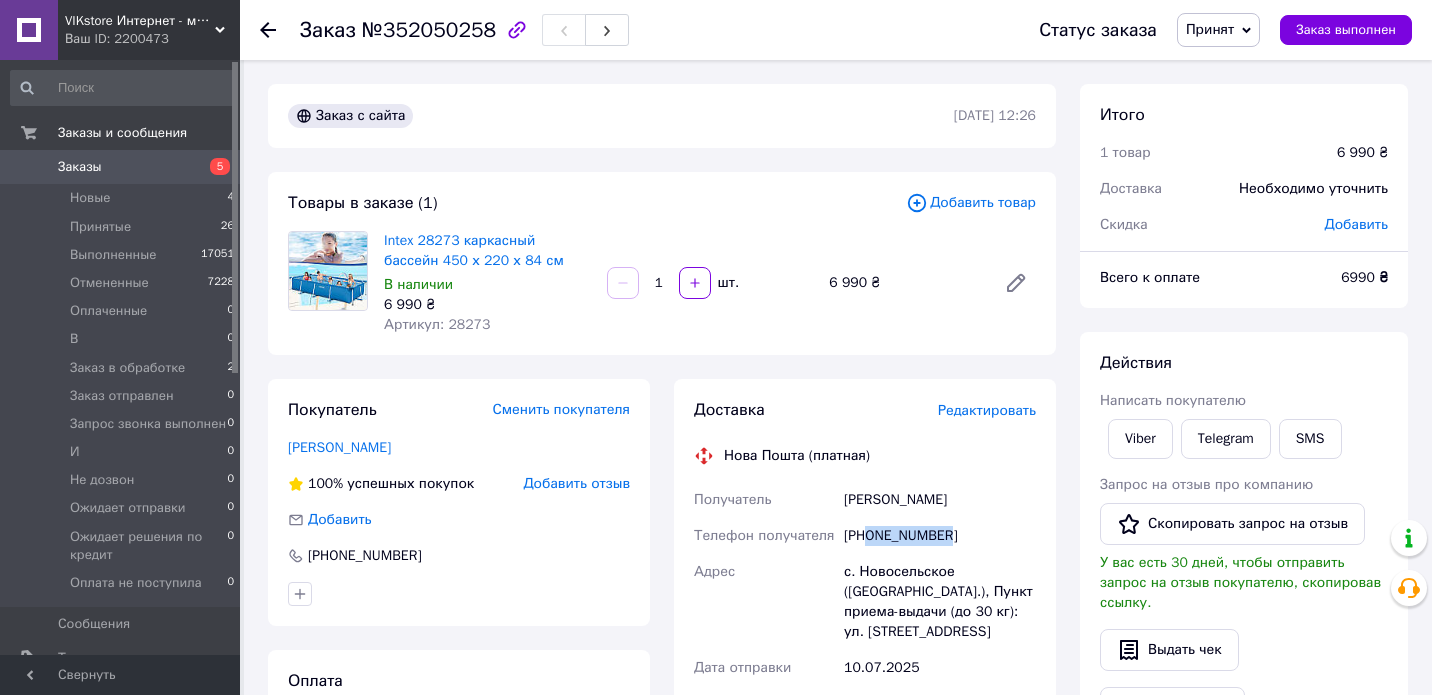 drag, startPoint x: 872, startPoint y: 535, endPoint x: 988, endPoint y: 538, distance: 116.03879 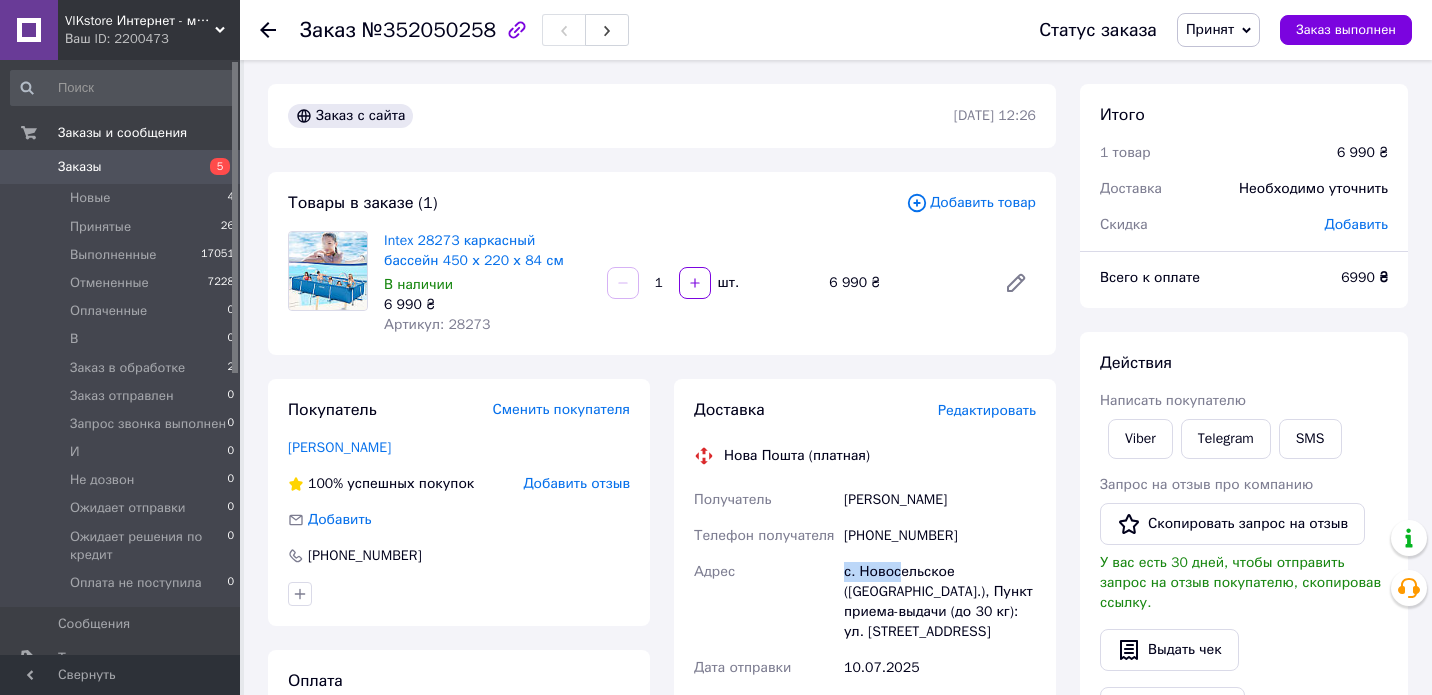 drag, startPoint x: 844, startPoint y: 574, endPoint x: 904, endPoint y: 575, distance: 60.00833 